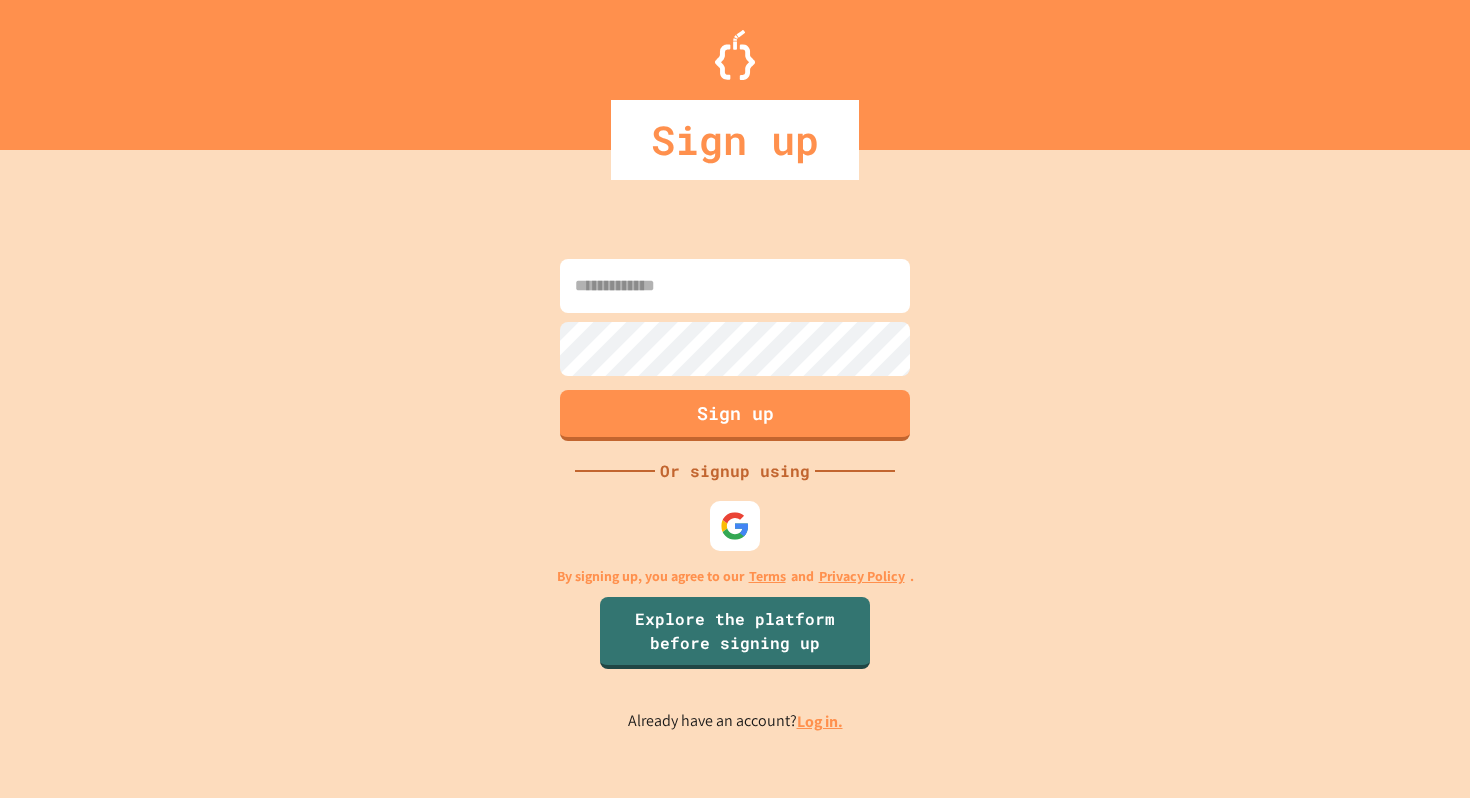 scroll, scrollTop: 0, scrollLeft: 0, axis: both 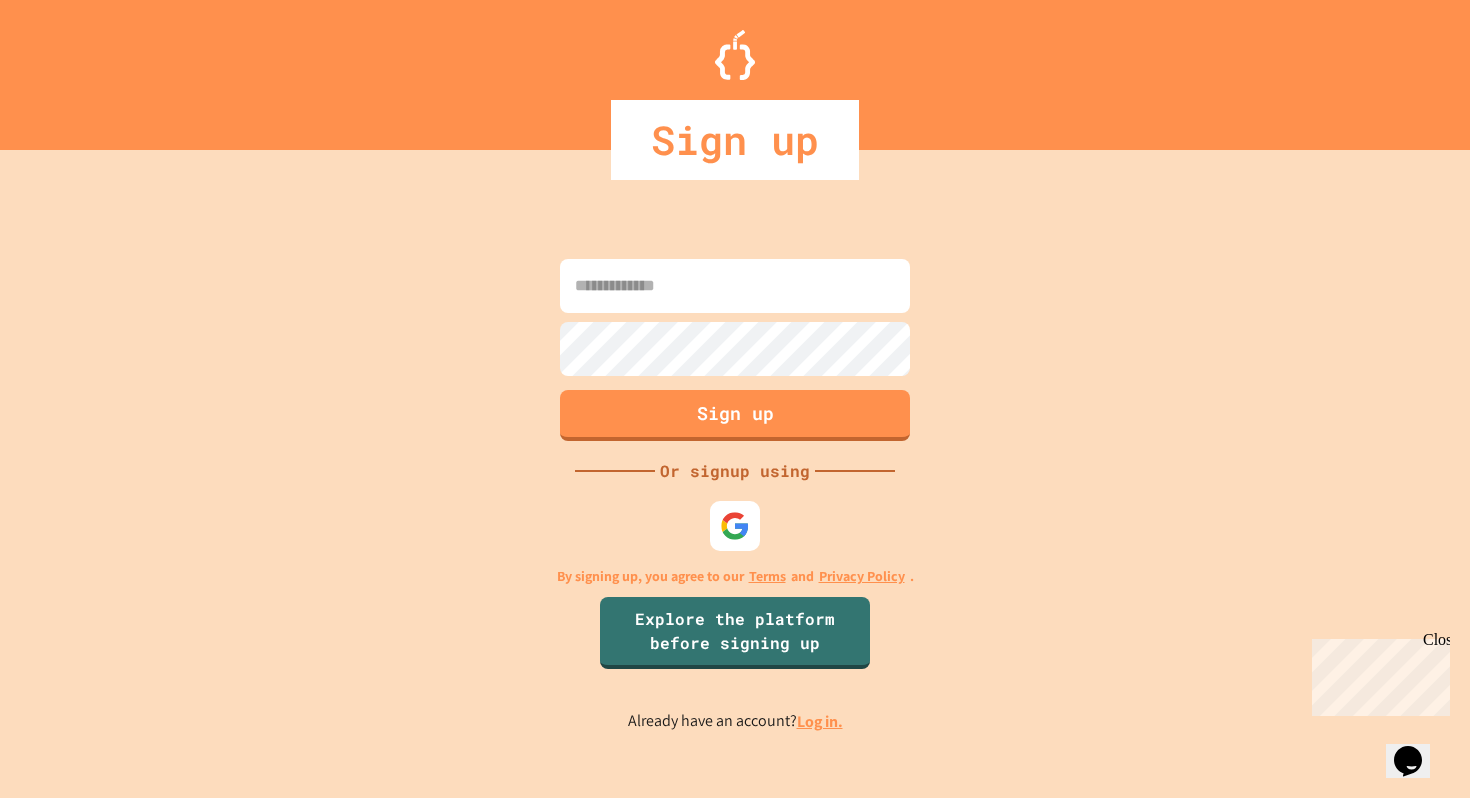 click at bounding box center (735, 526) 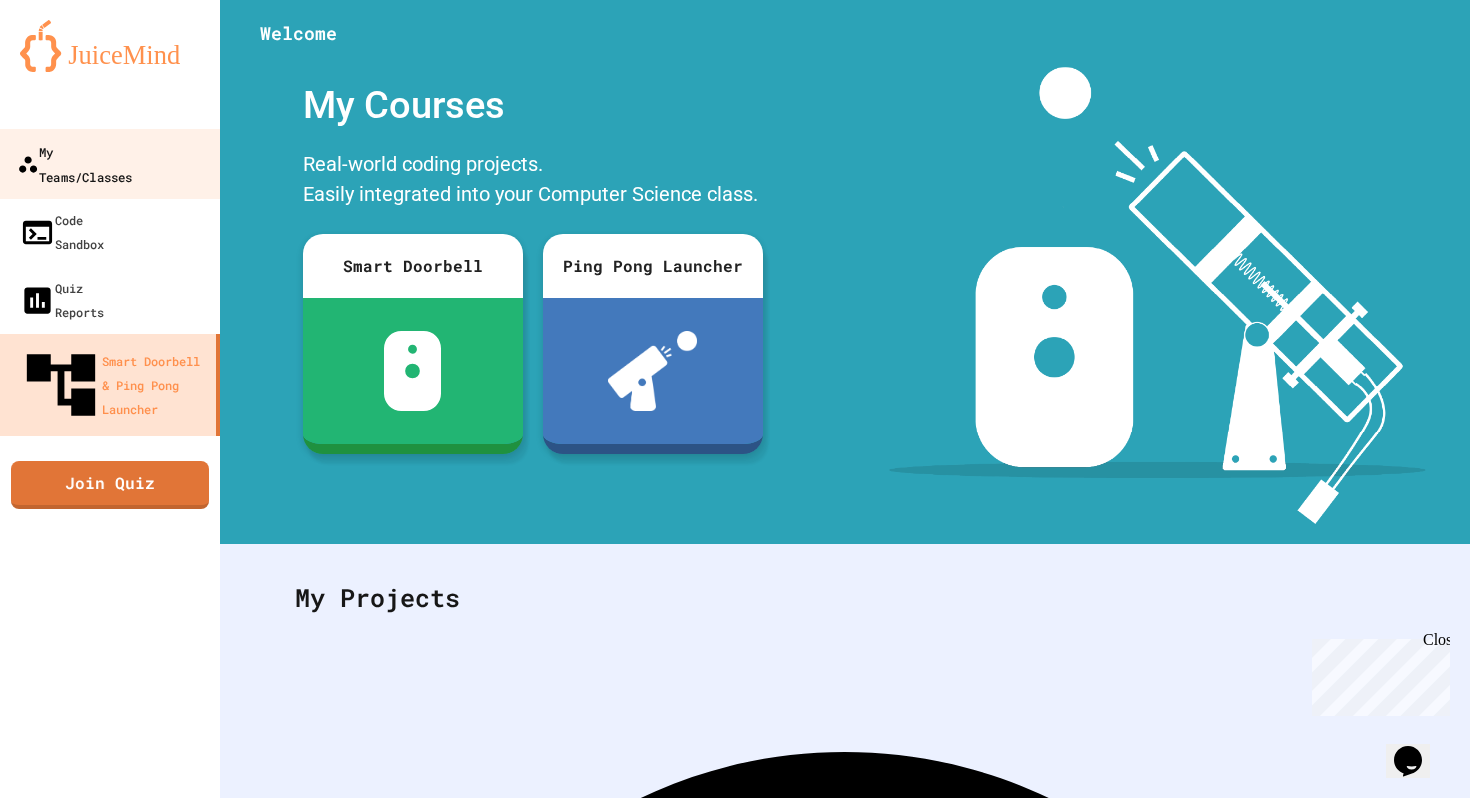 click on "My Teams/Classes" at bounding box center [74, 163] 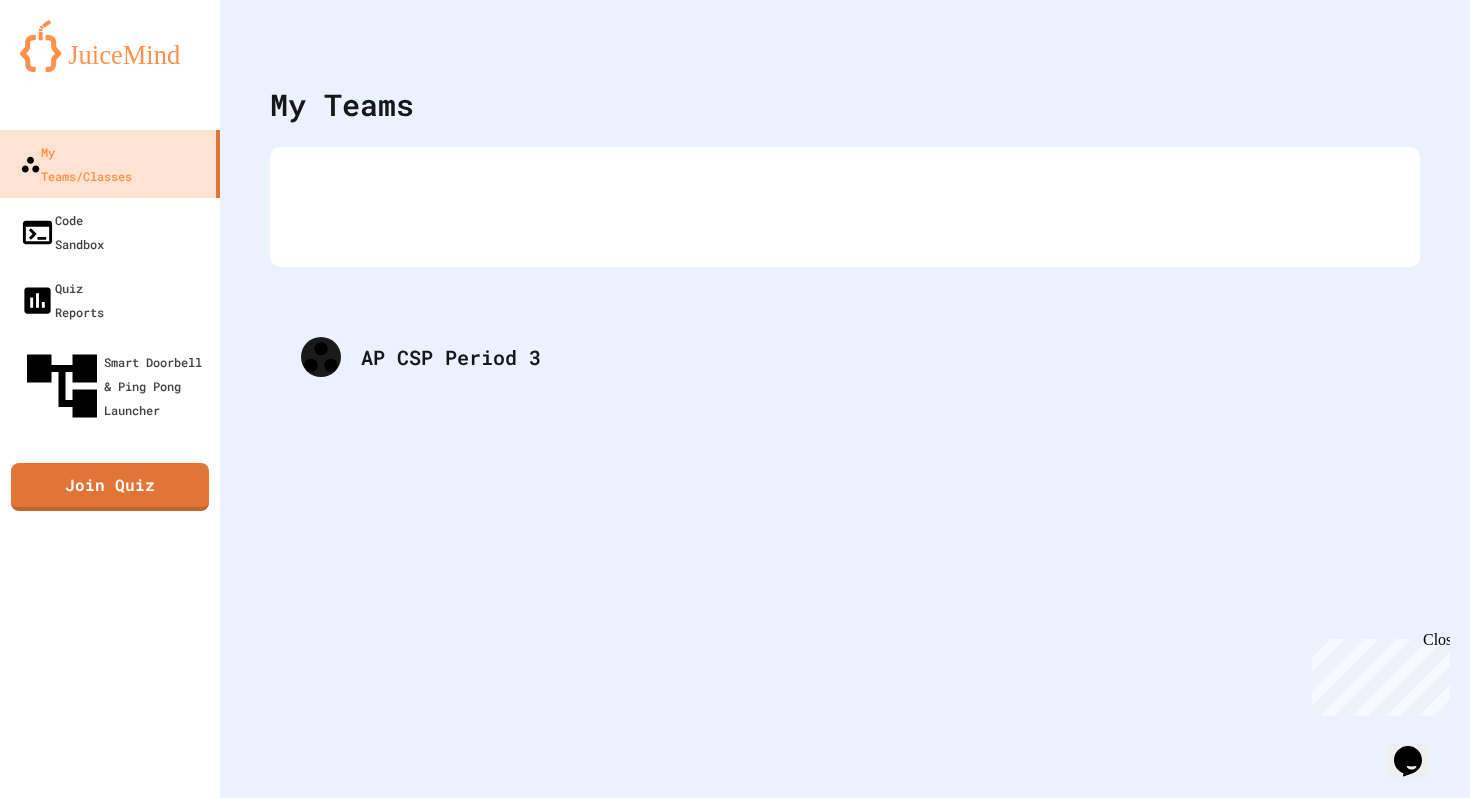 drag, startPoint x: 560, startPoint y: 227, endPoint x: 545, endPoint y: 438, distance: 211.5325 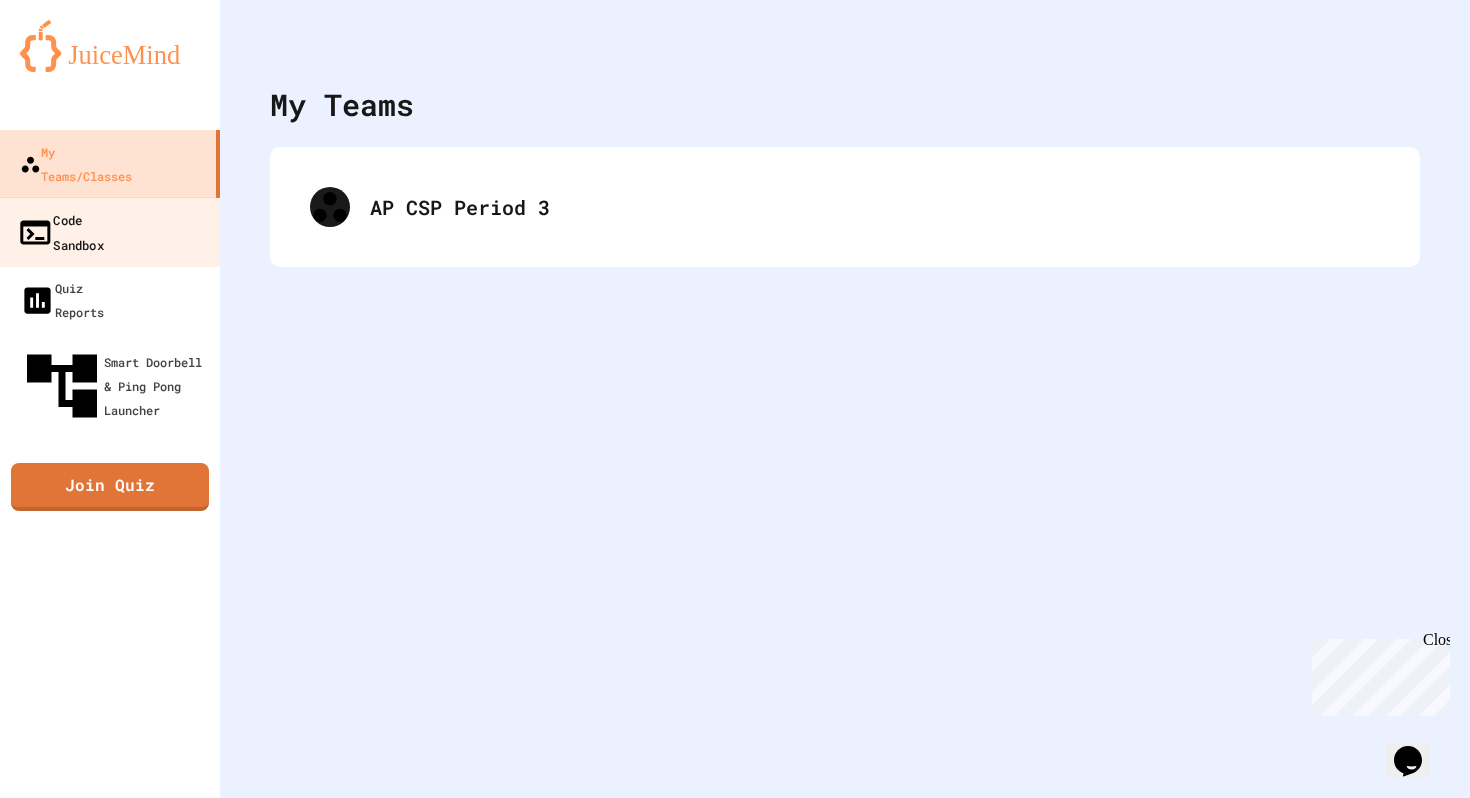 click on "Code Sandbox" at bounding box center (110, 232) 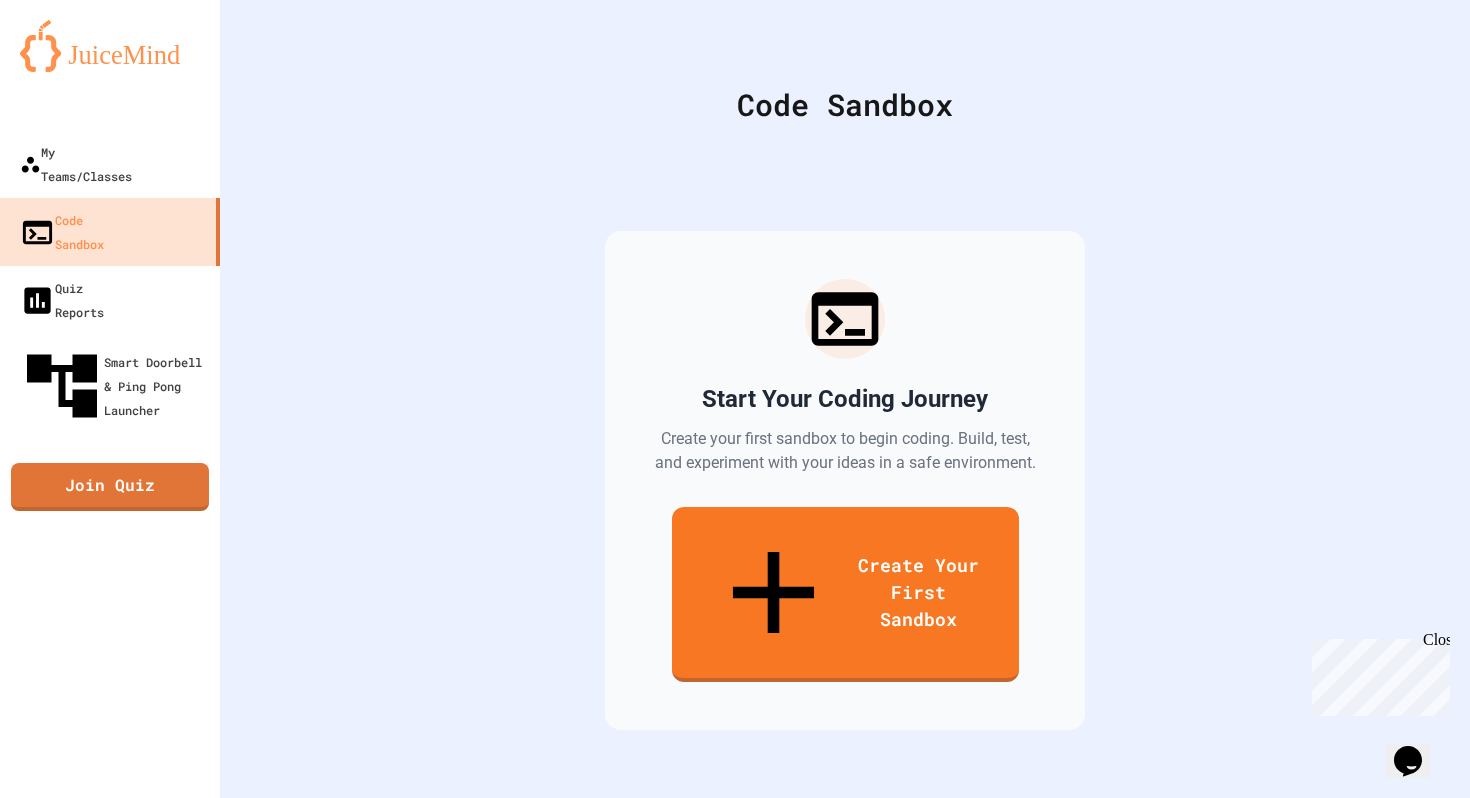 click on "Start Your Coding Journey Create your first sandbox to begin coding. Build, test, and experiment with your ideas in a safe environment.  Create Your First Sandbox" at bounding box center [845, 480] 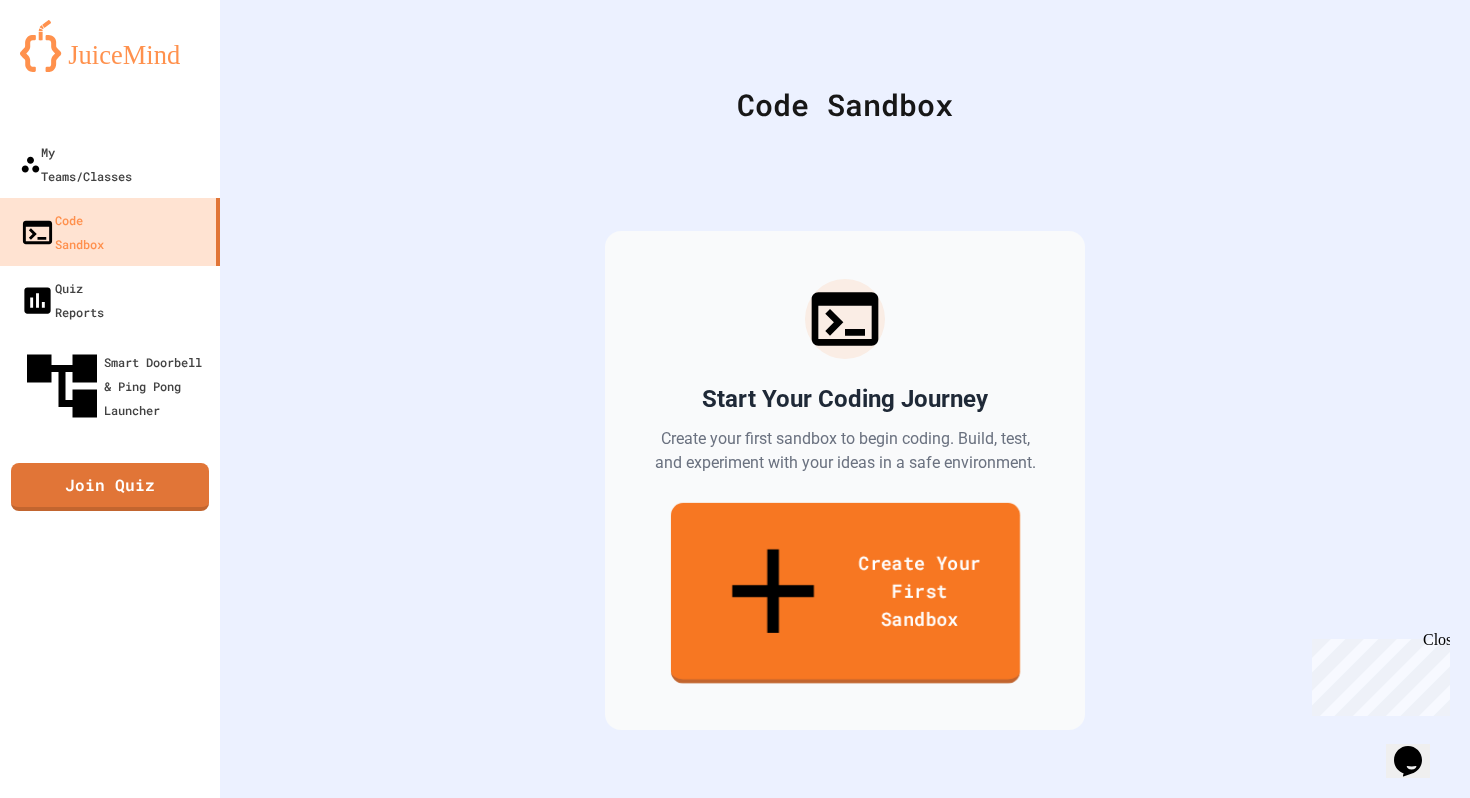 click on "Create Your First Sandbox" at bounding box center (844, 593) 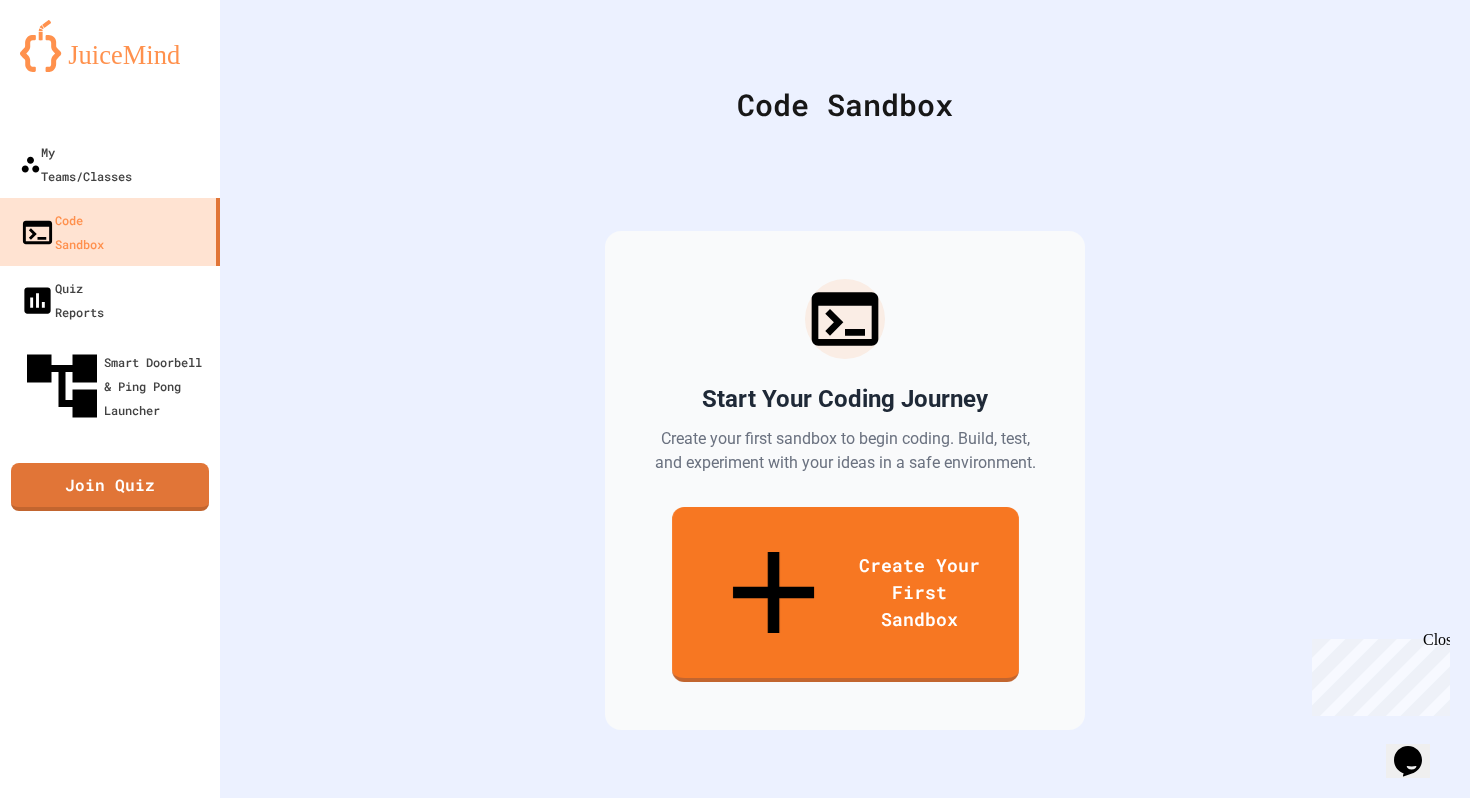 click at bounding box center [735, 895] 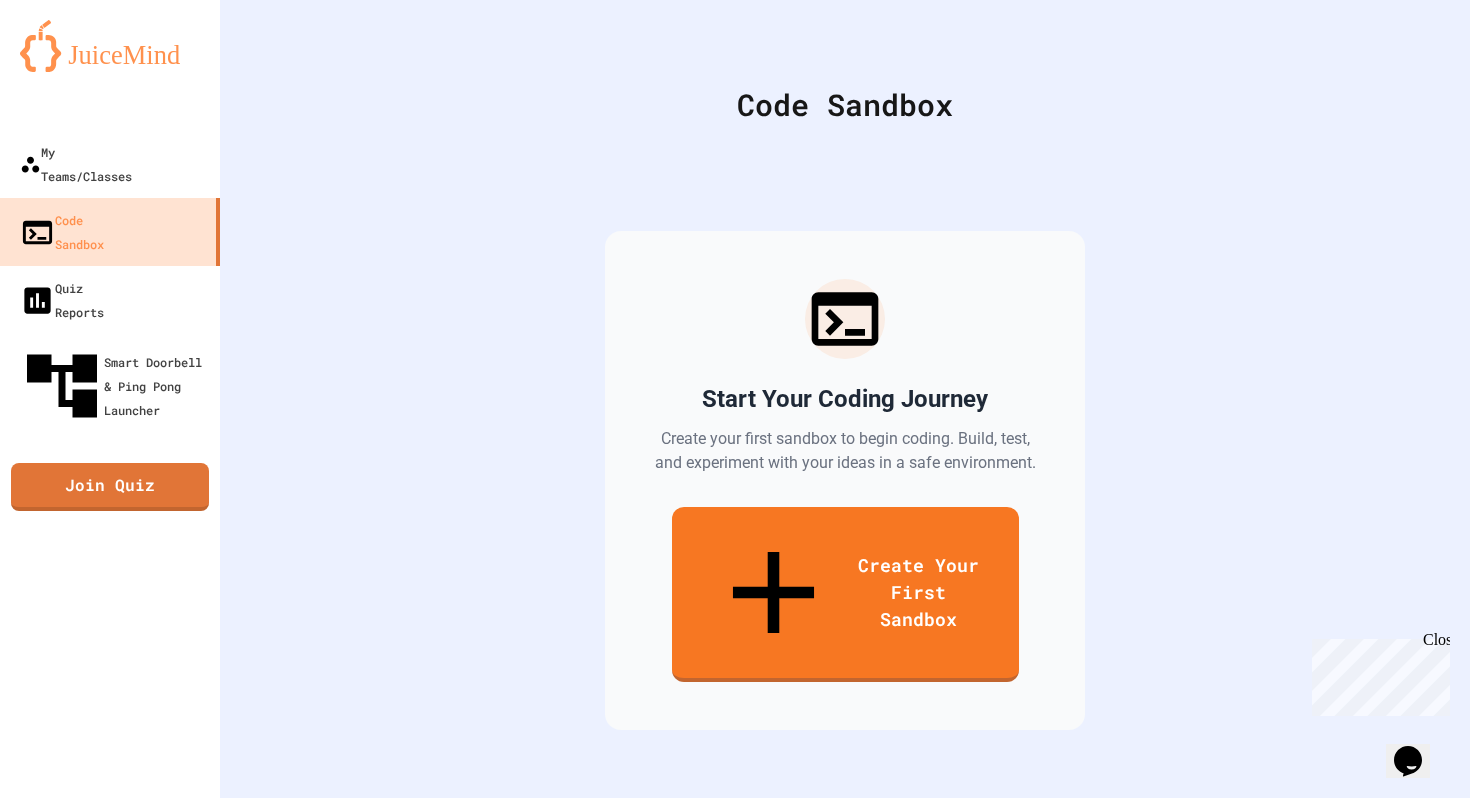 type on "***" 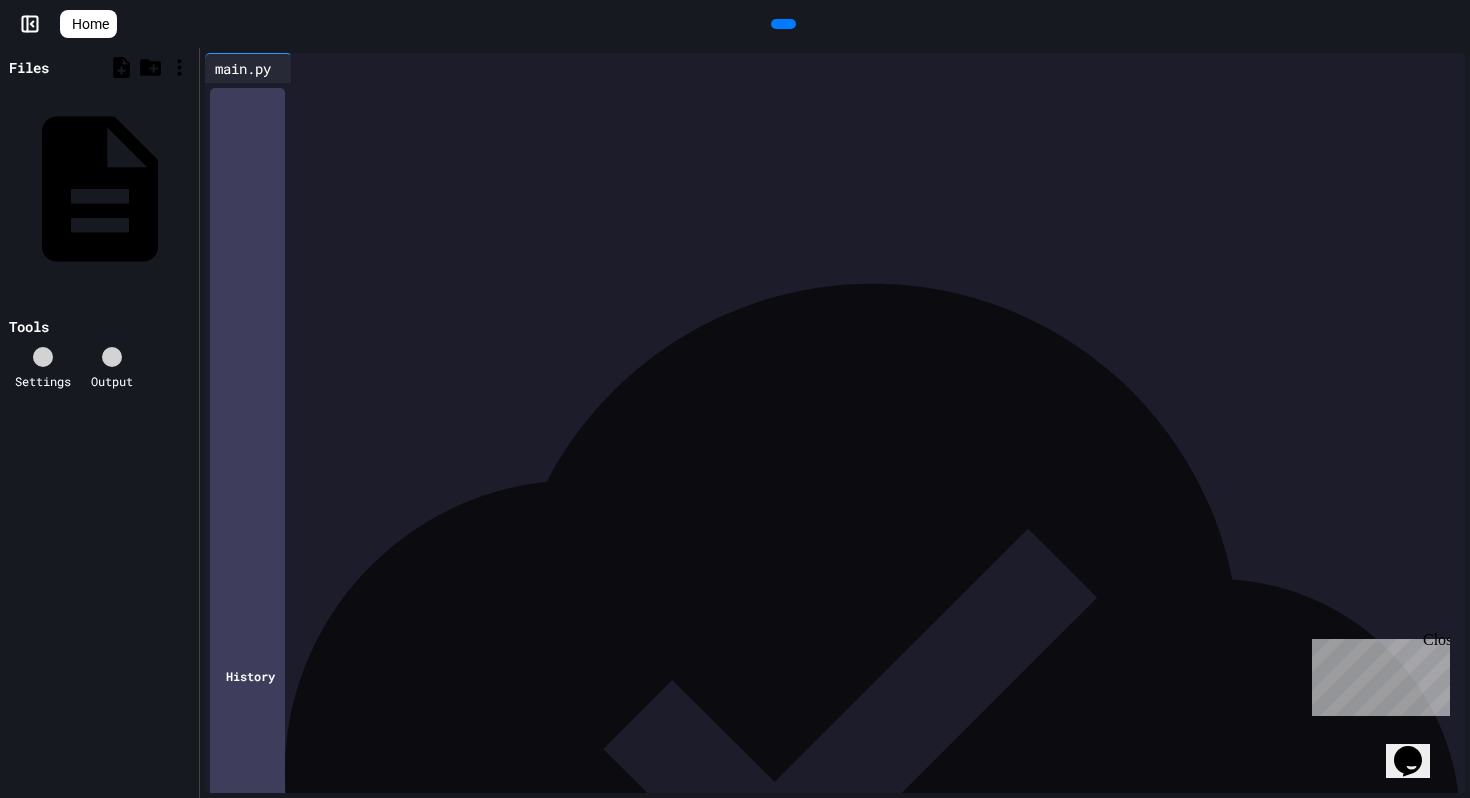 click at bounding box center [848, 97] 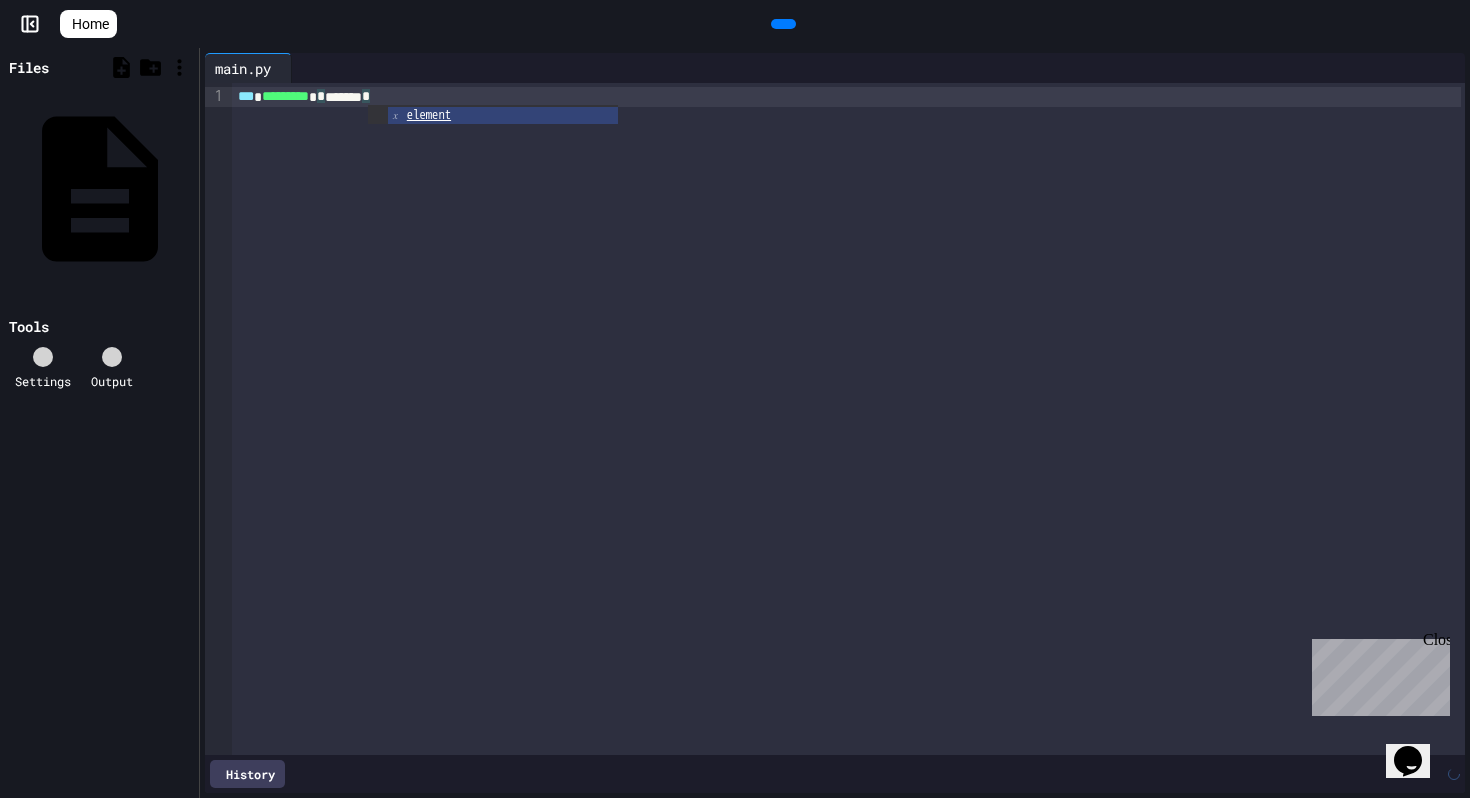 click on "***   *********   * ******* *" at bounding box center (847, 97) 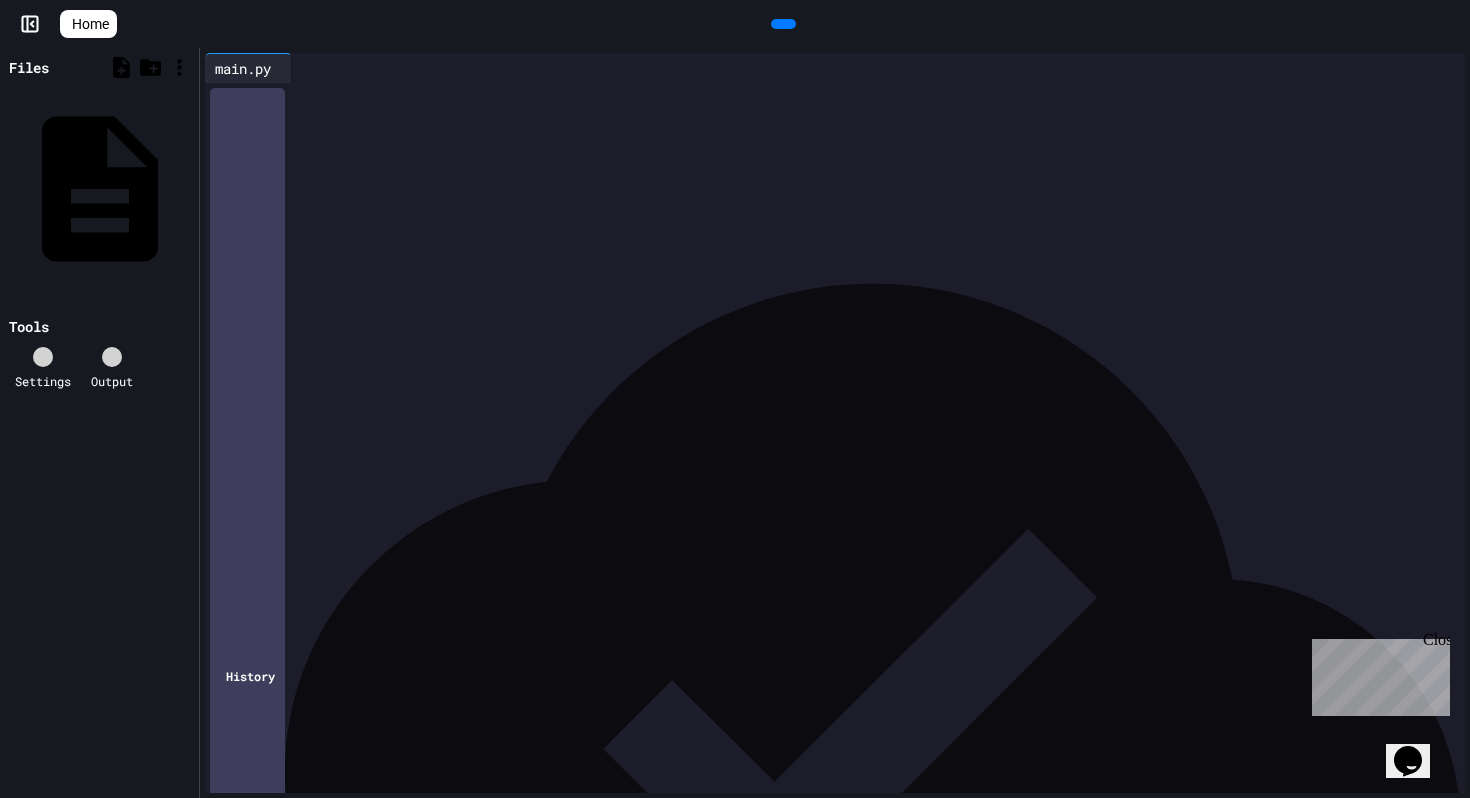drag, startPoint x: 378, startPoint y: 153, endPoint x: 260, endPoint y: 115, distance: 123.967735 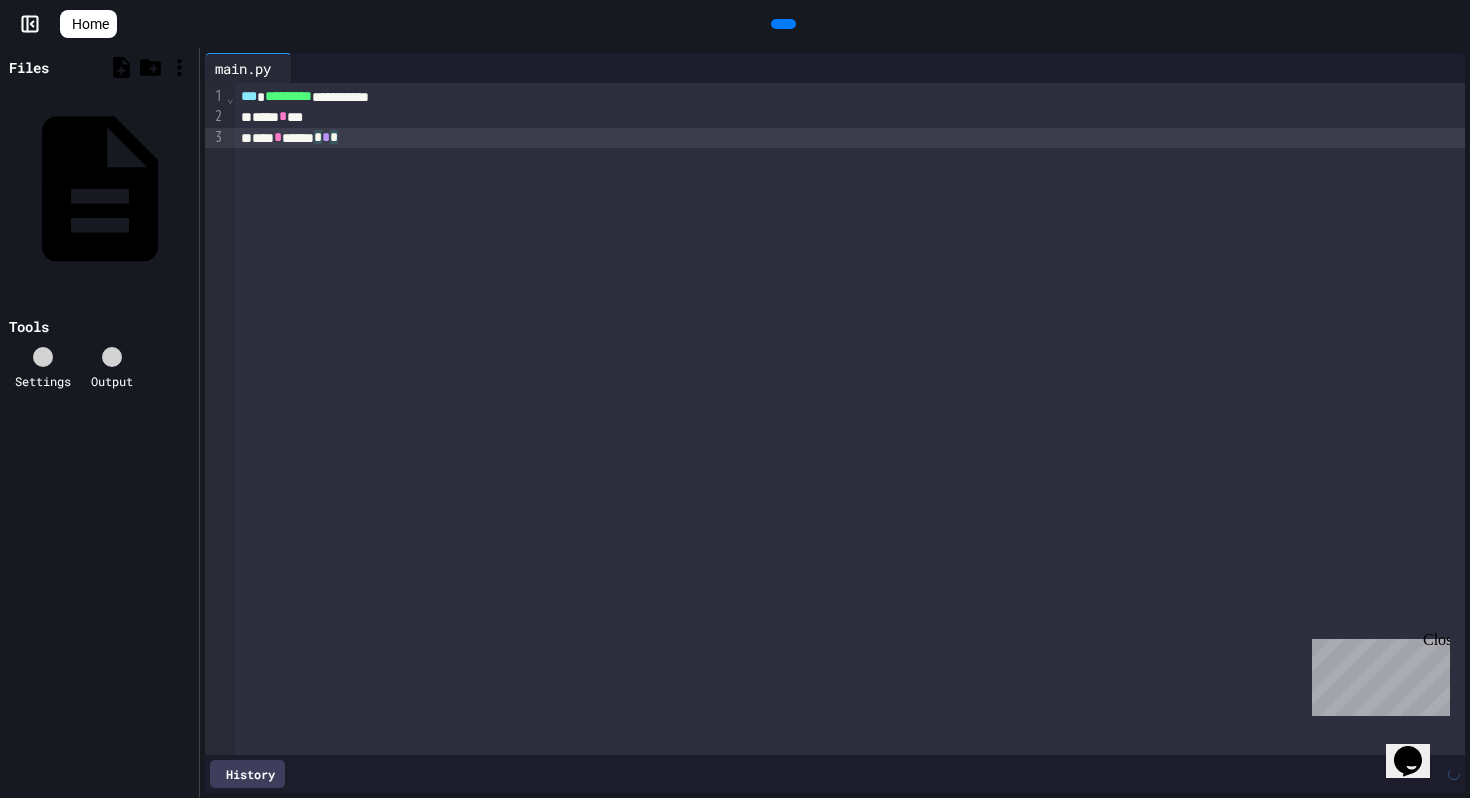 click on "**** * ****** * * *" at bounding box center [850, 138] 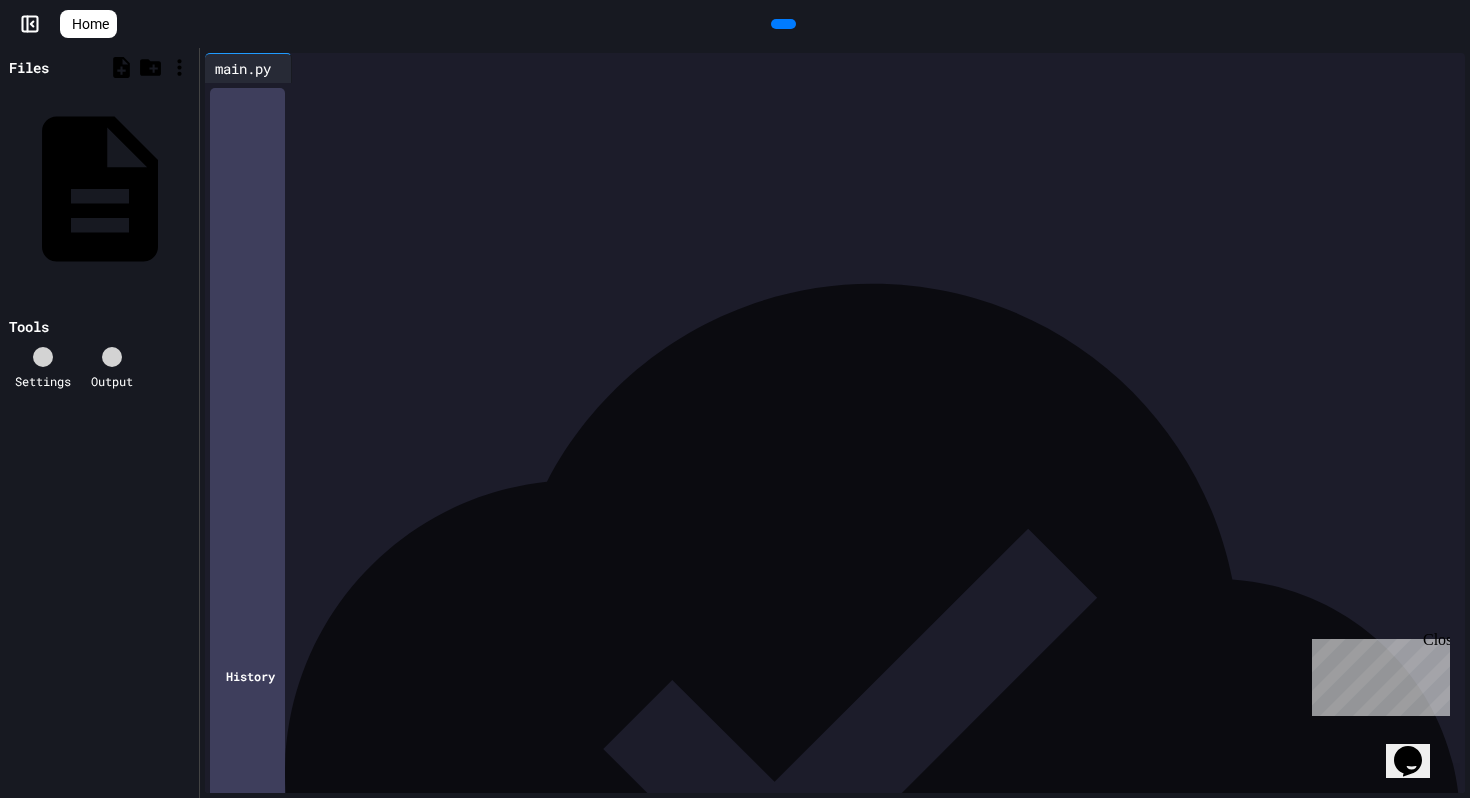 click on "****" at bounding box center [850, 158] 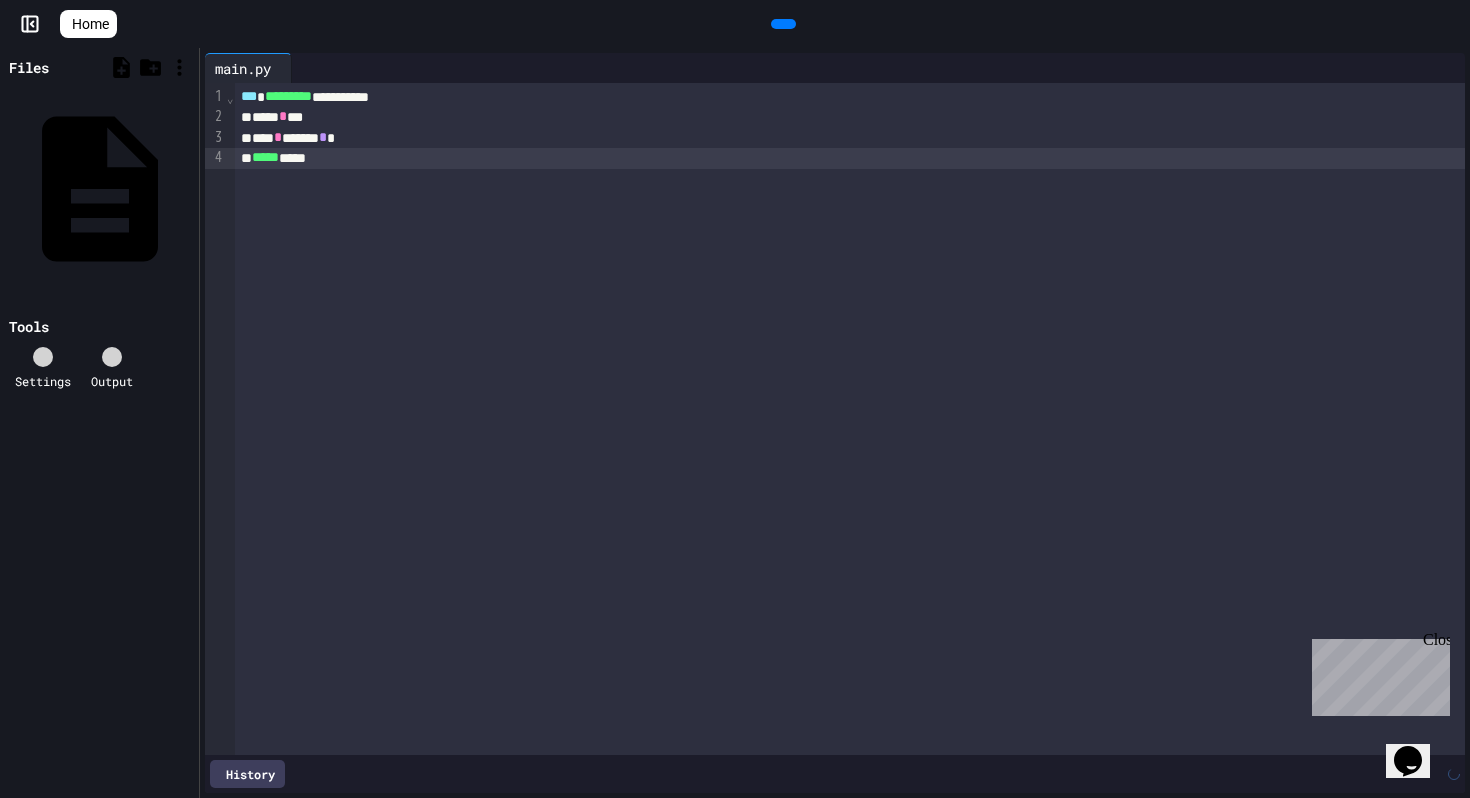 click on "***** *****" at bounding box center [850, 158] 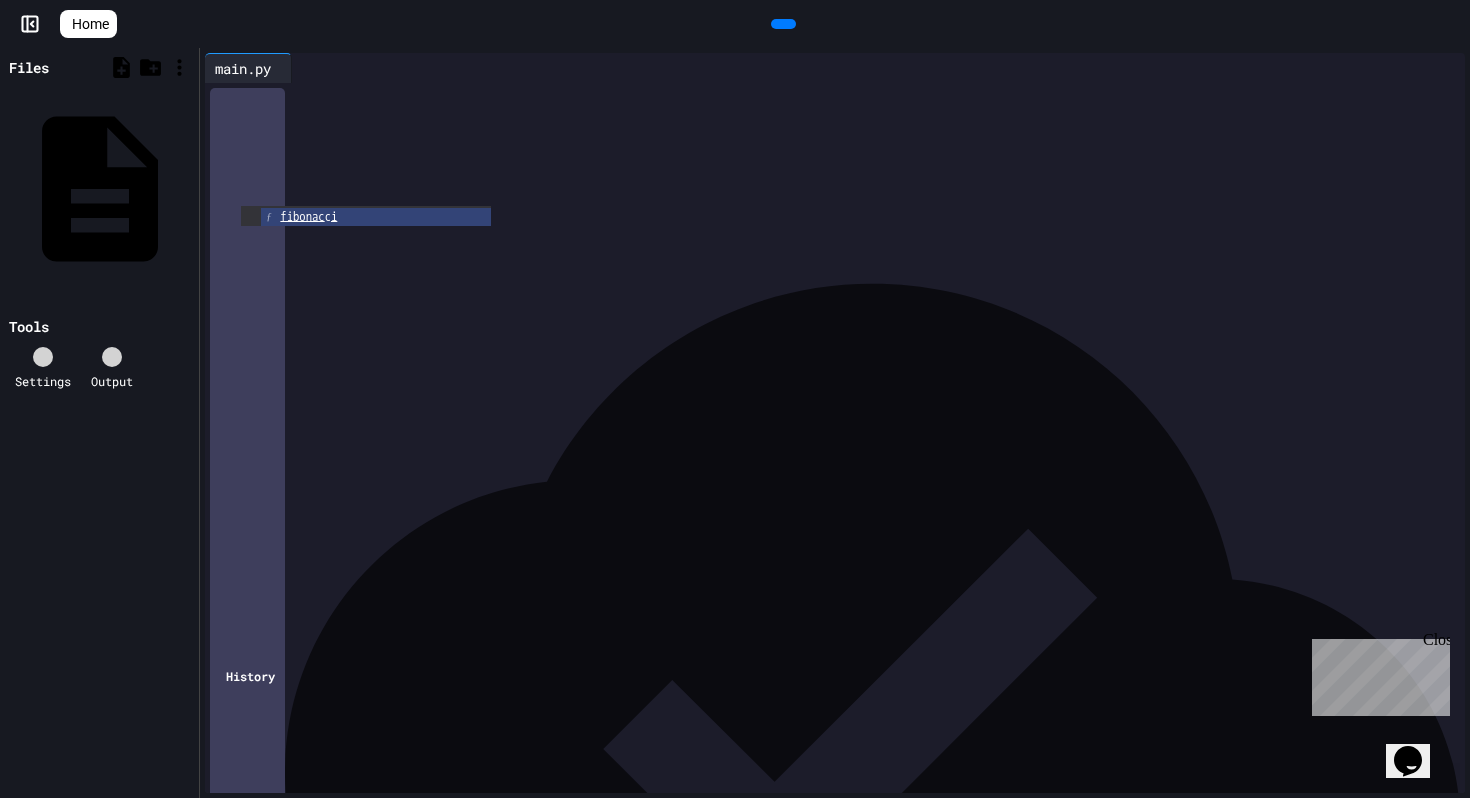 click on "**** * ******* * *" at bounding box center (850, 138) 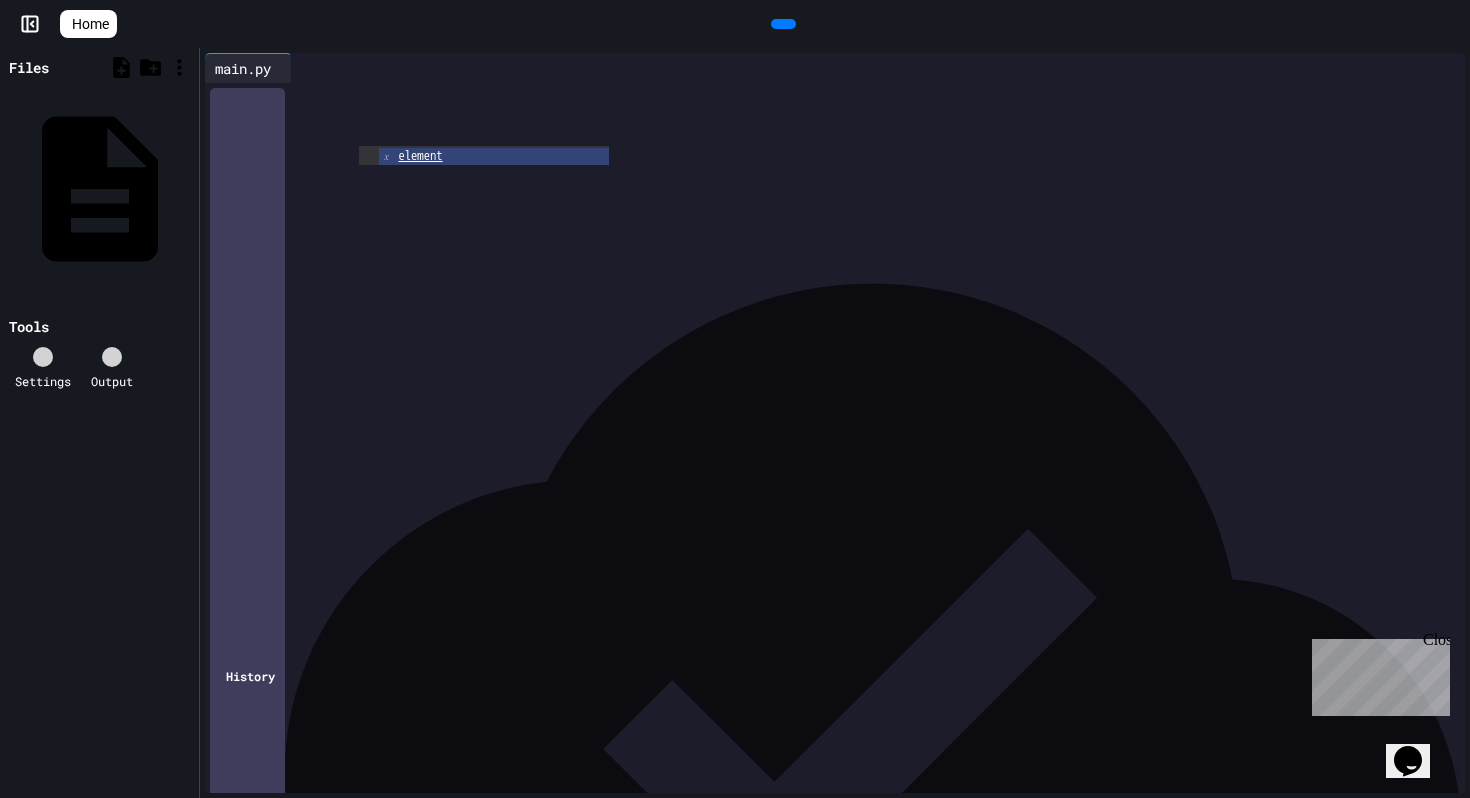 click on "**** * **" at bounding box center (850, 117) 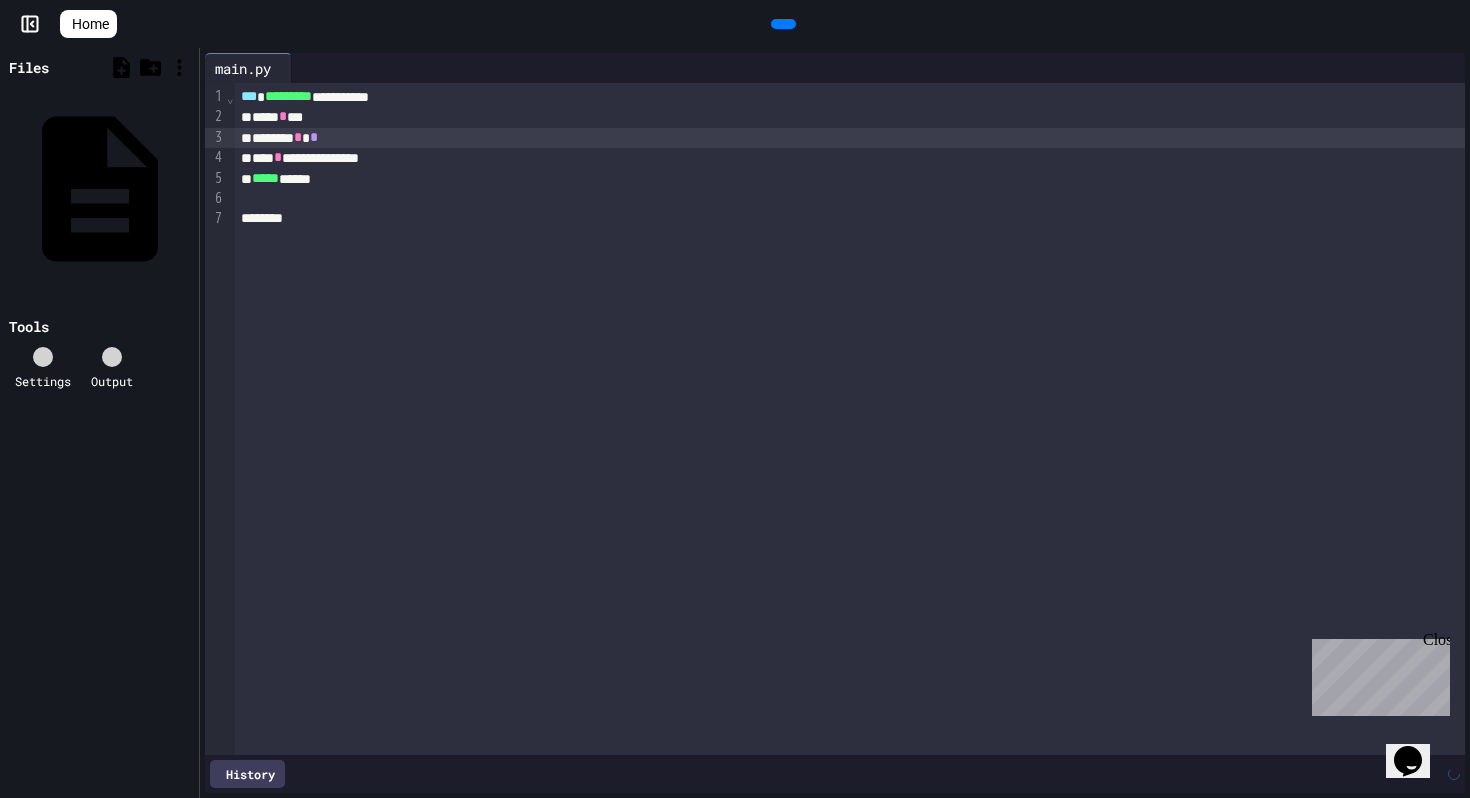 click on "********" at bounding box center [850, 219] 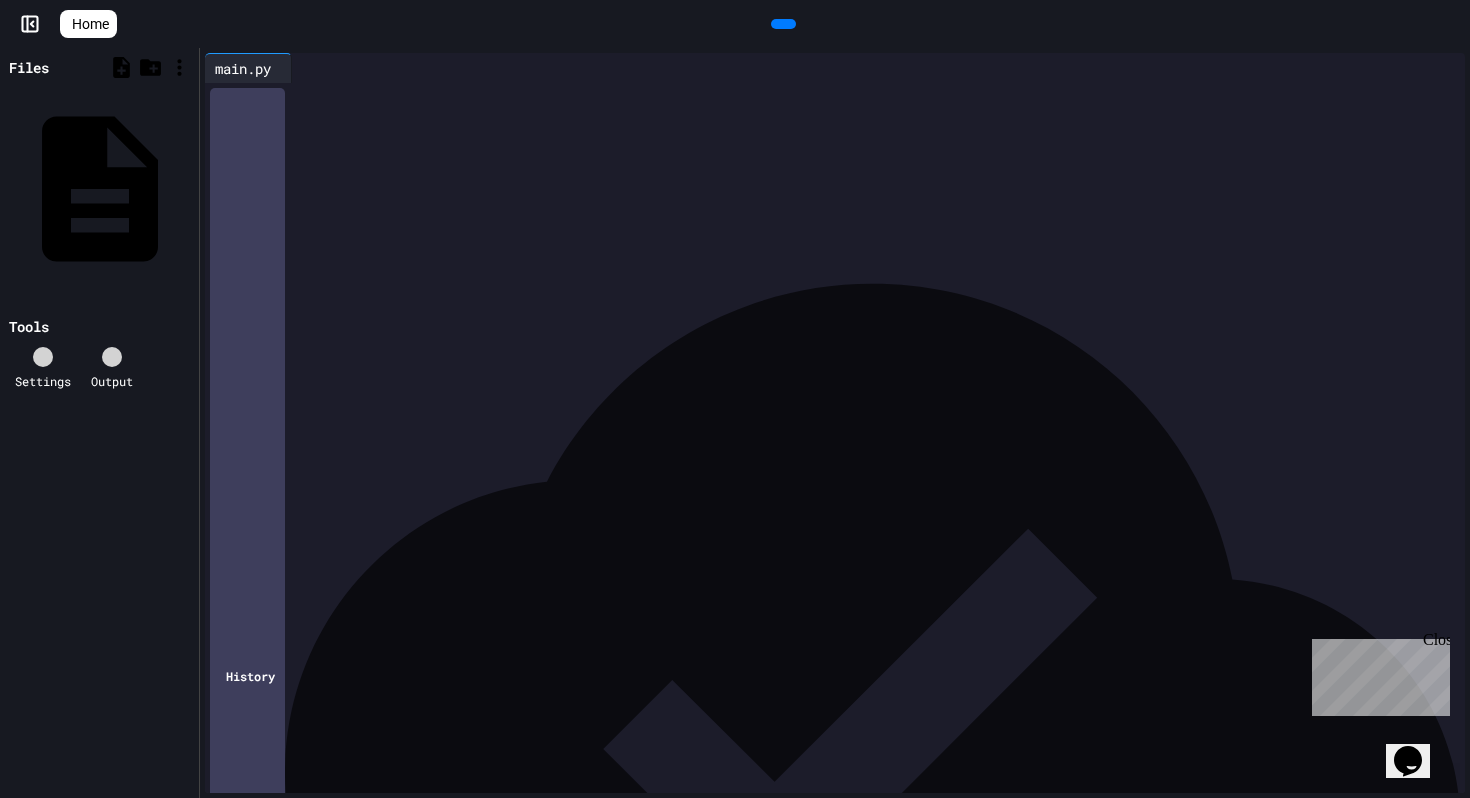 drag, startPoint x: 366, startPoint y: 138, endPoint x: 227, endPoint y: 141, distance: 139.03236 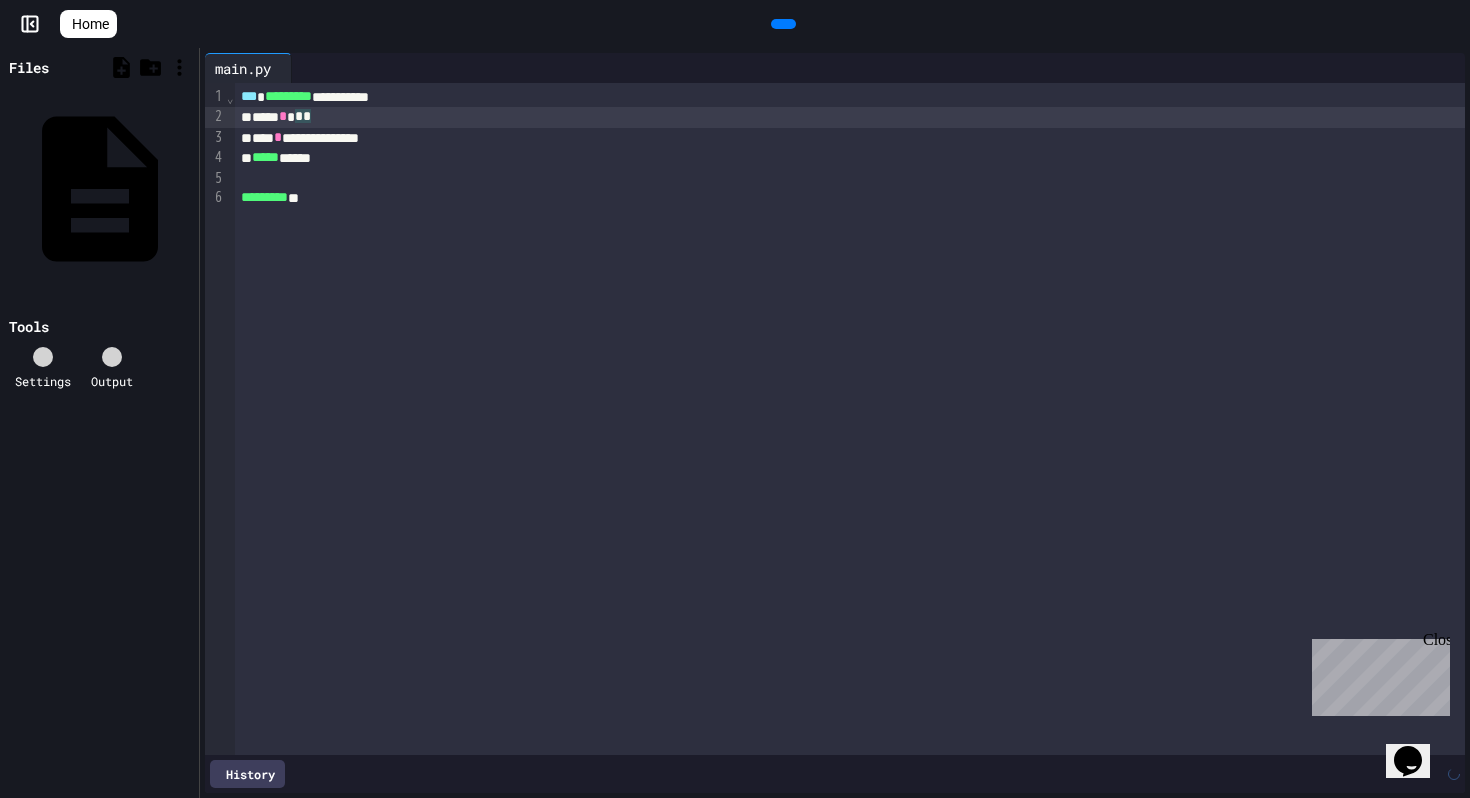 click on "********* **" at bounding box center (850, 198) 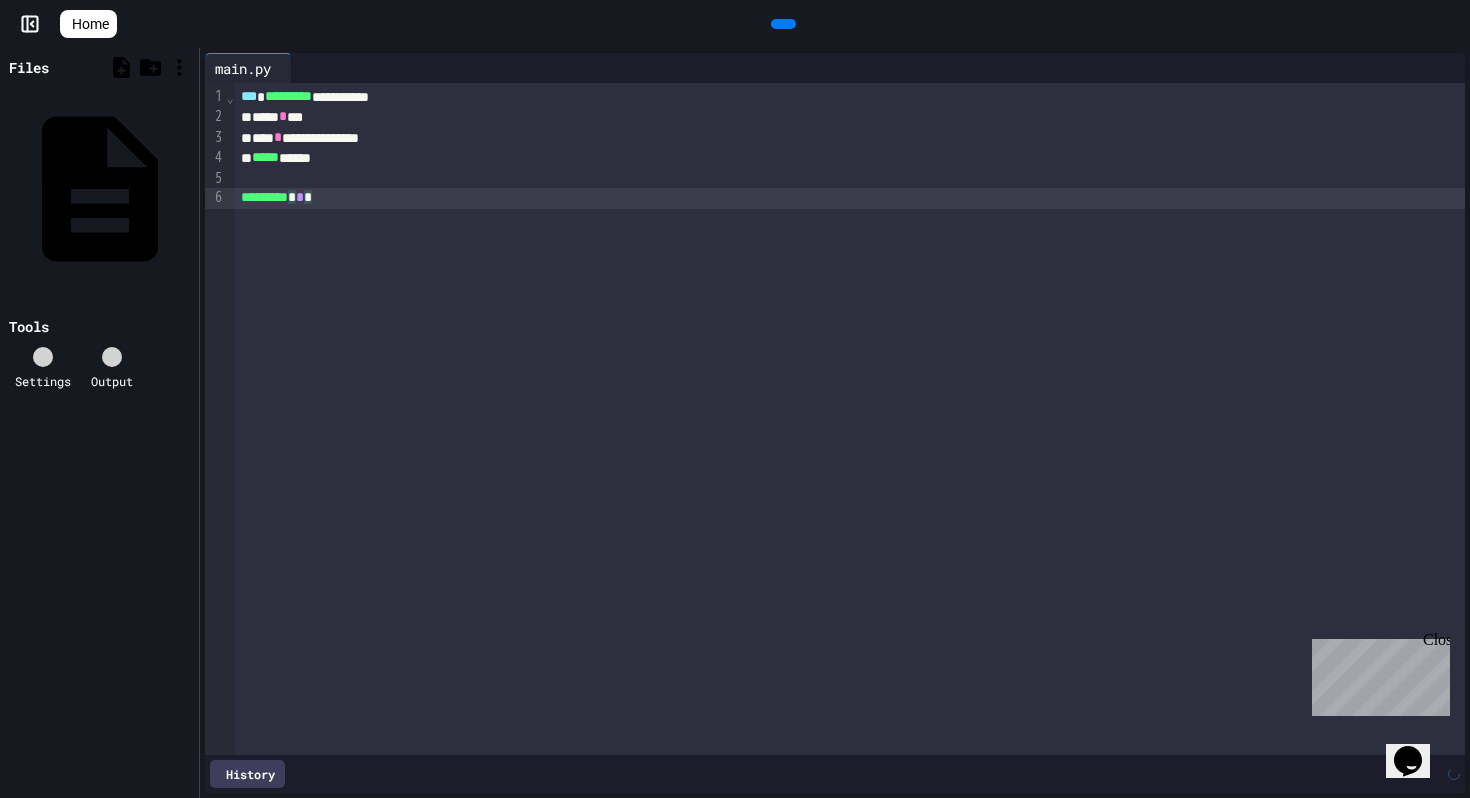 click 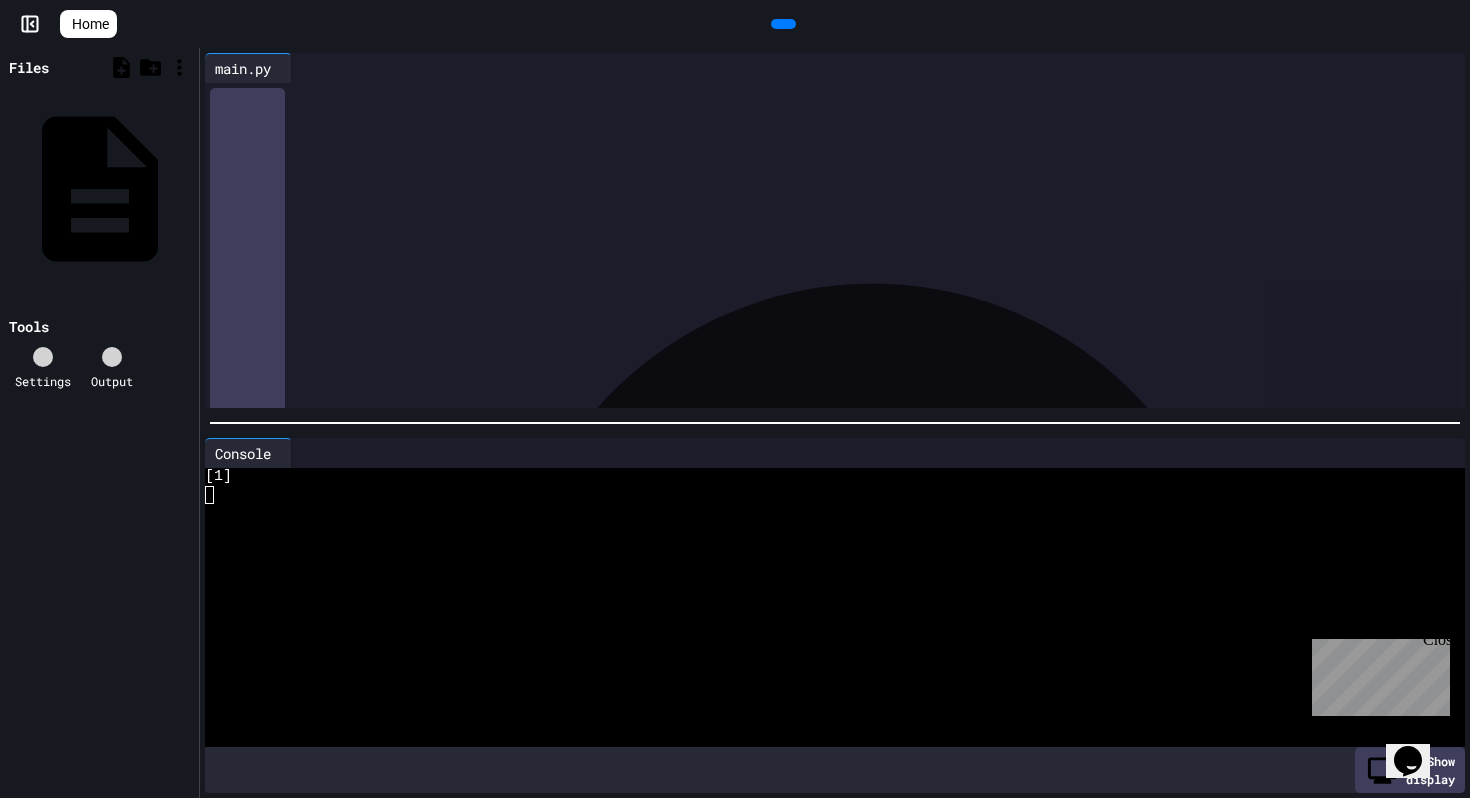 click on "*" at bounding box center [300, 197] 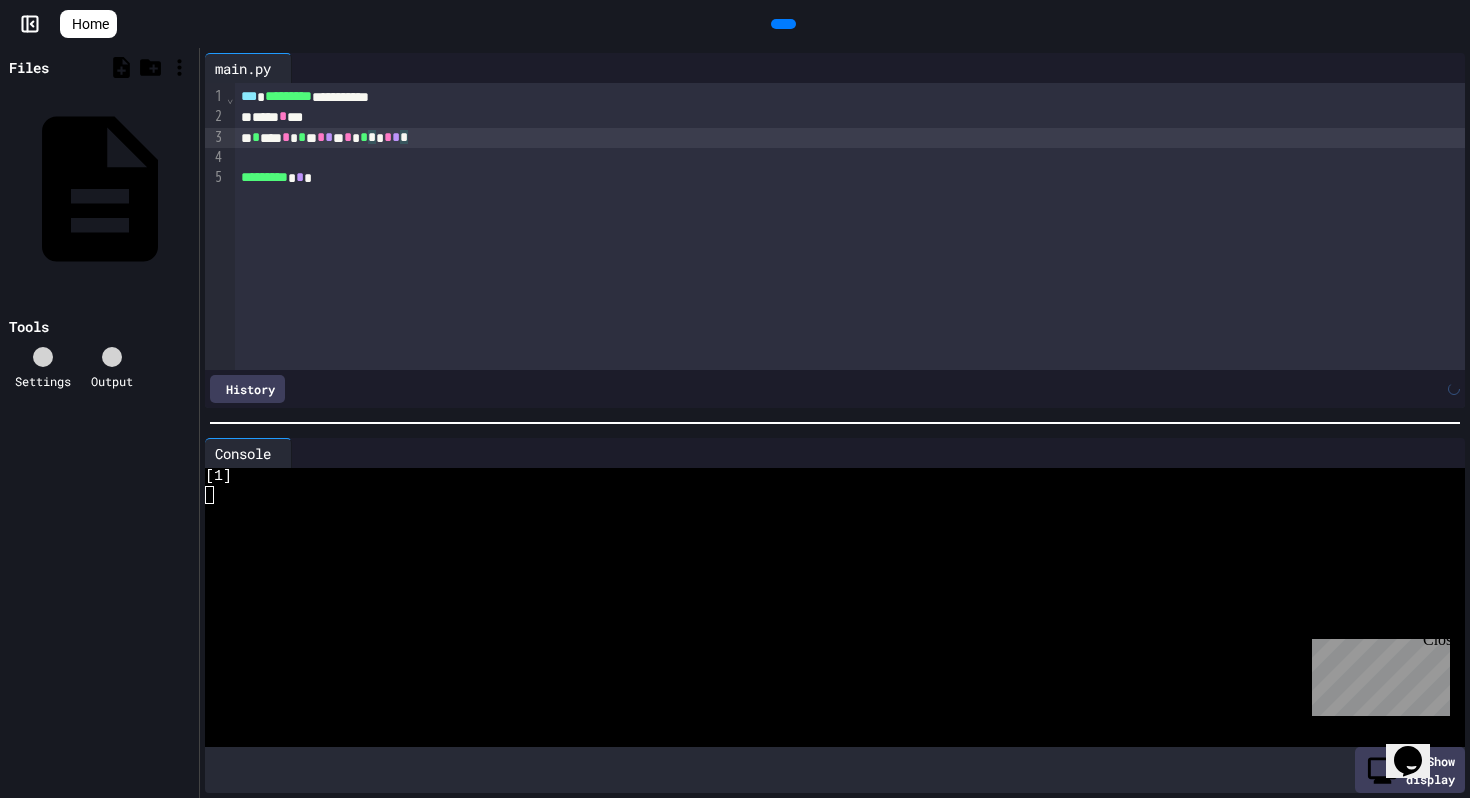 click on "*" at bounding box center [256, 137] 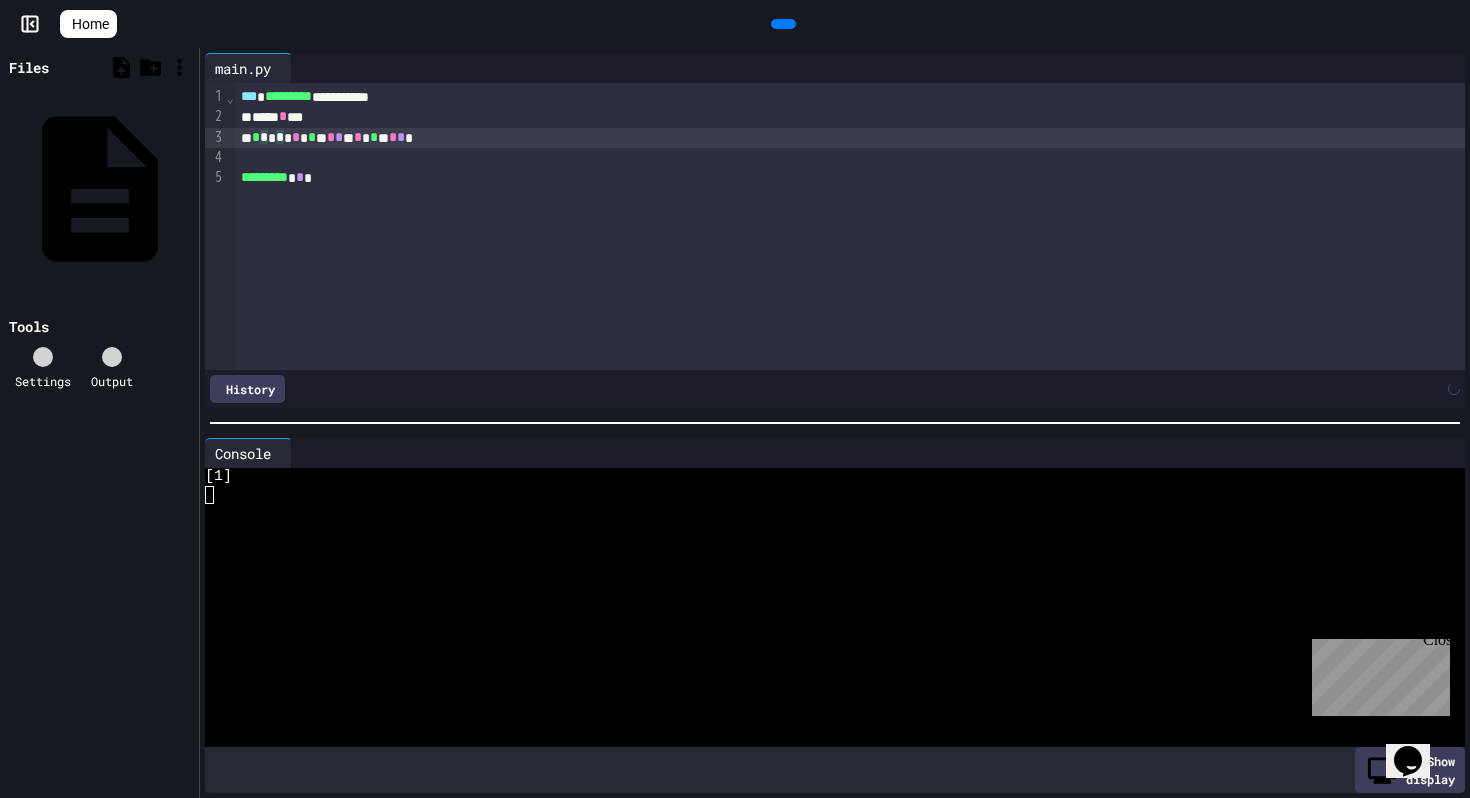 click on "**** * **" at bounding box center (850, 117) 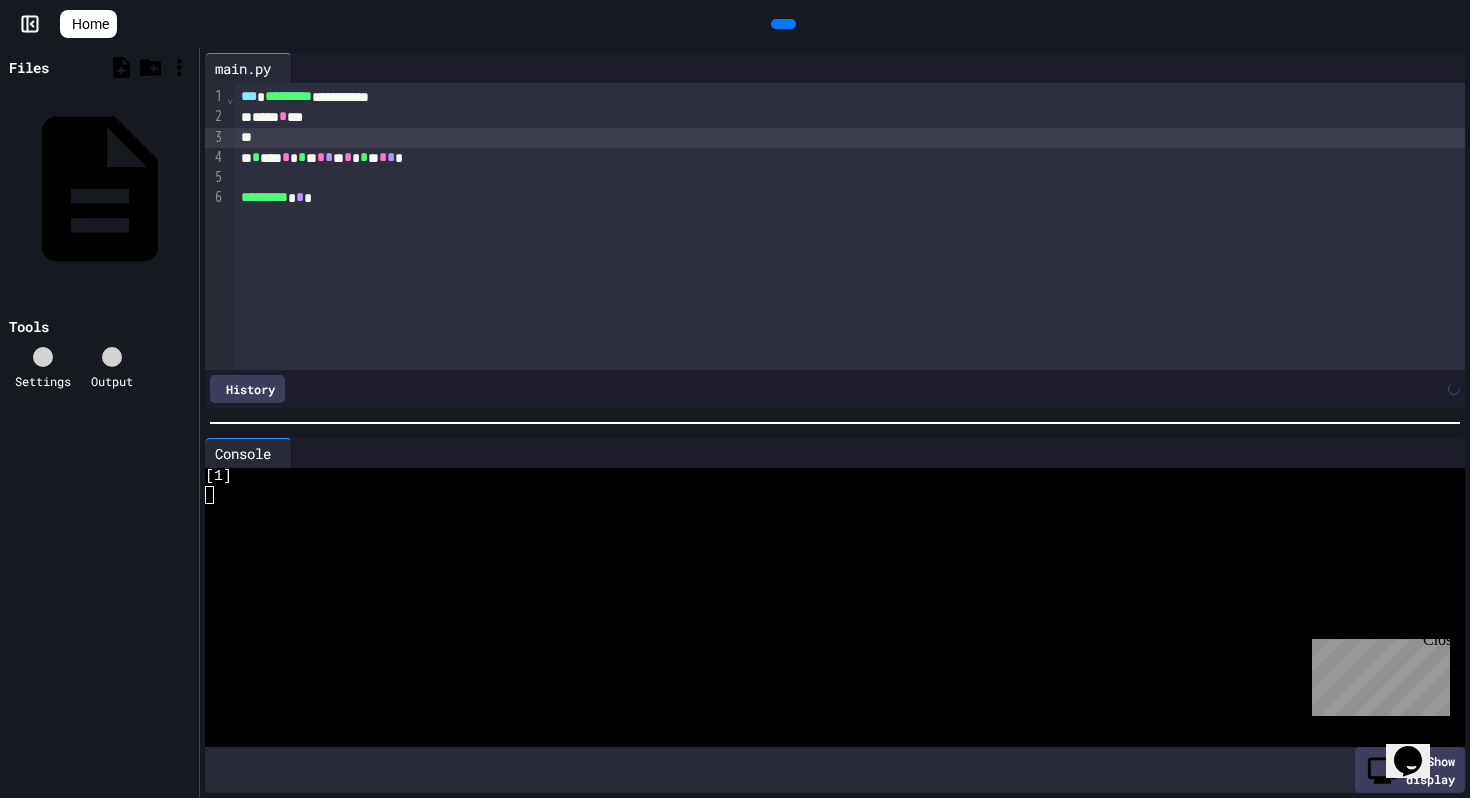 click at bounding box center [850, 178] 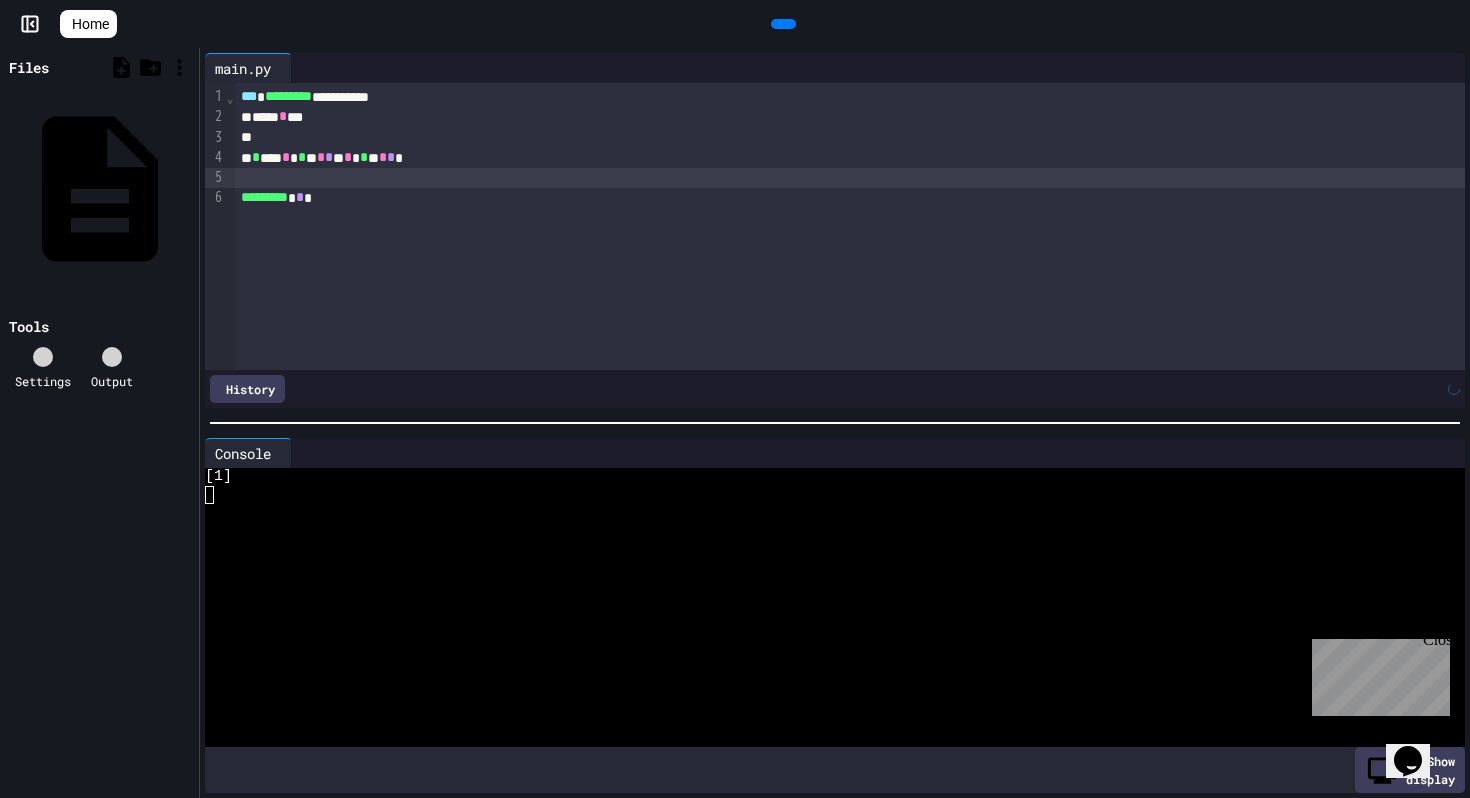 click at bounding box center [850, 178] 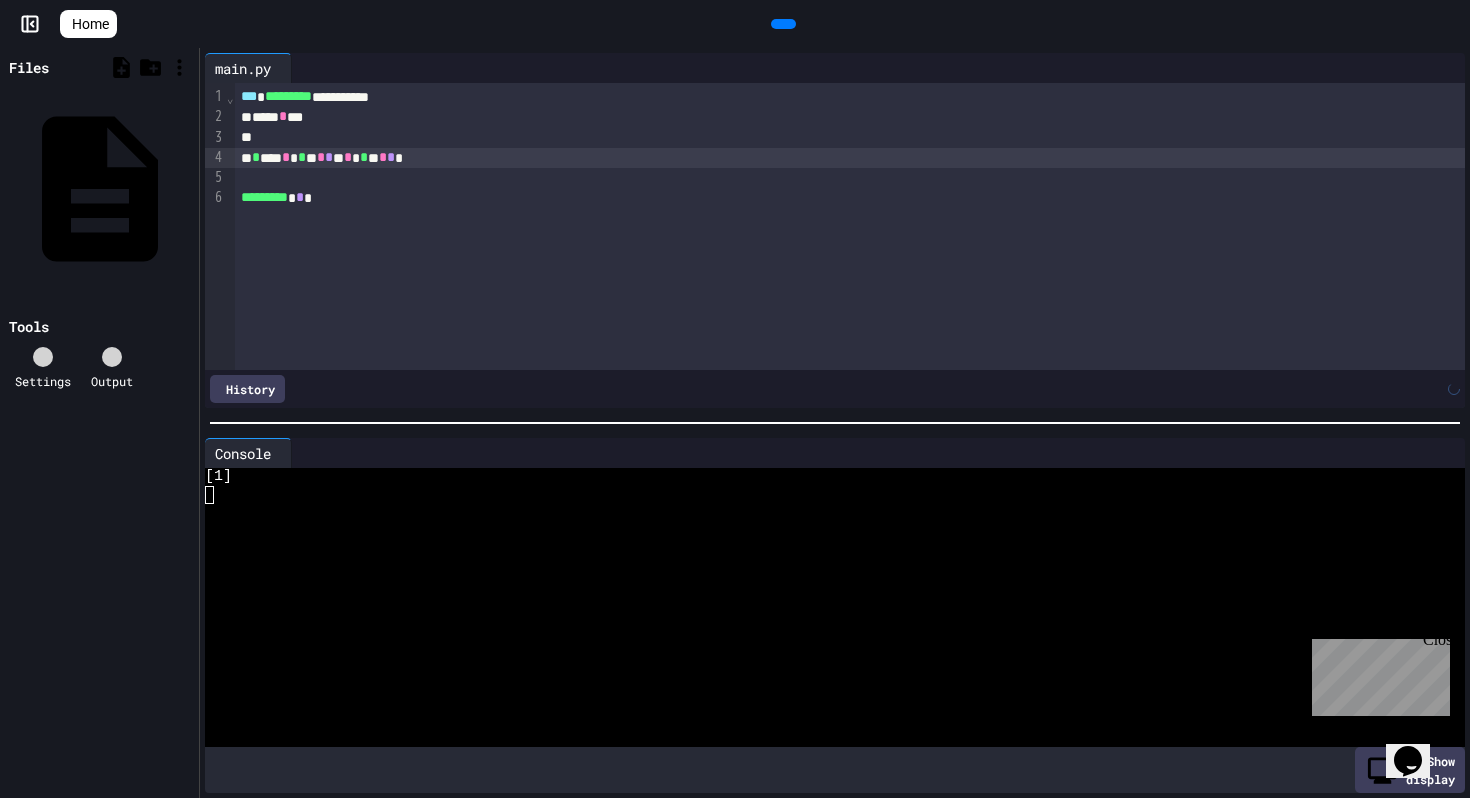 click on "* *** *   * ** * * * *   * ** * * *" at bounding box center [850, 158] 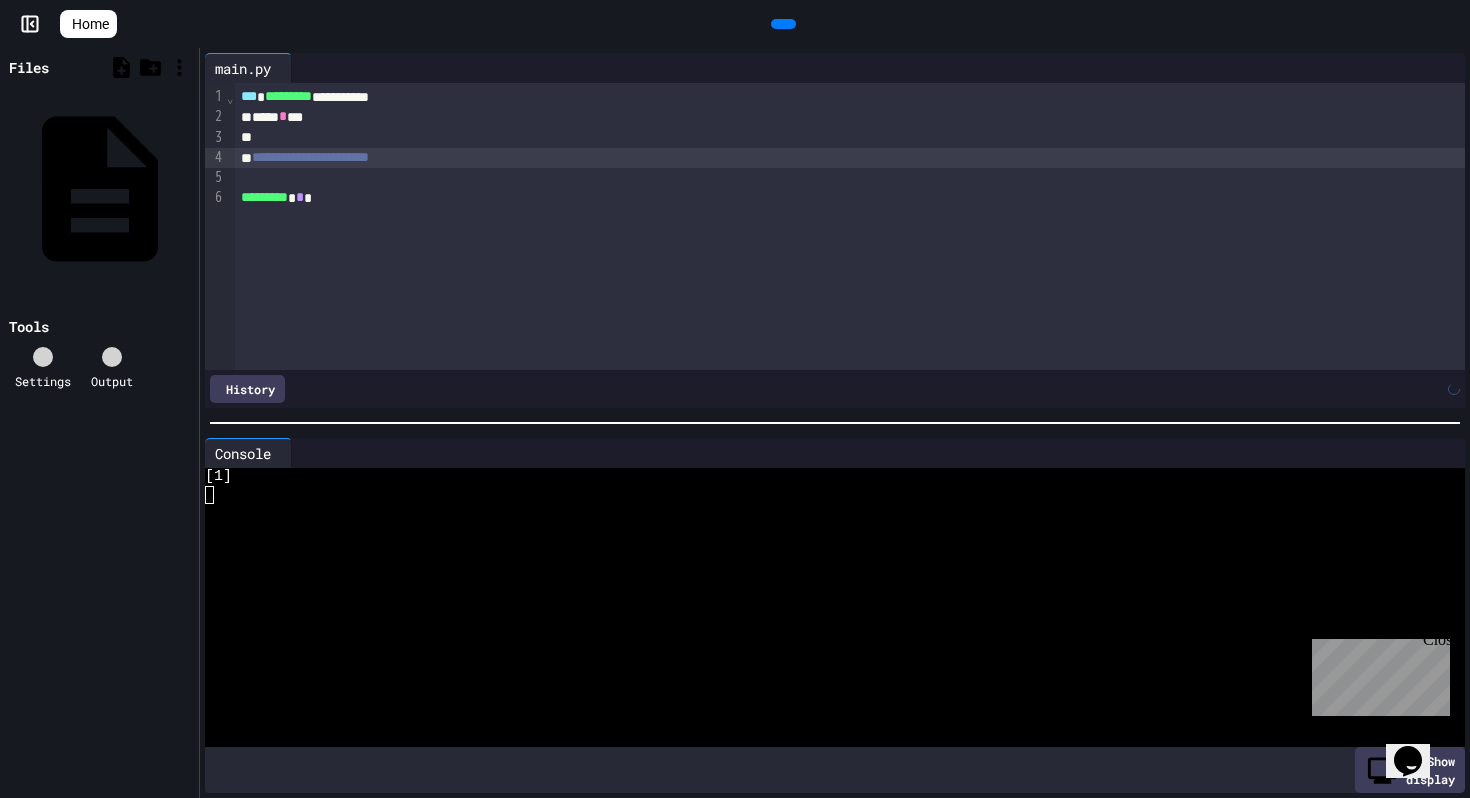 click at bounding box center (850, 138) 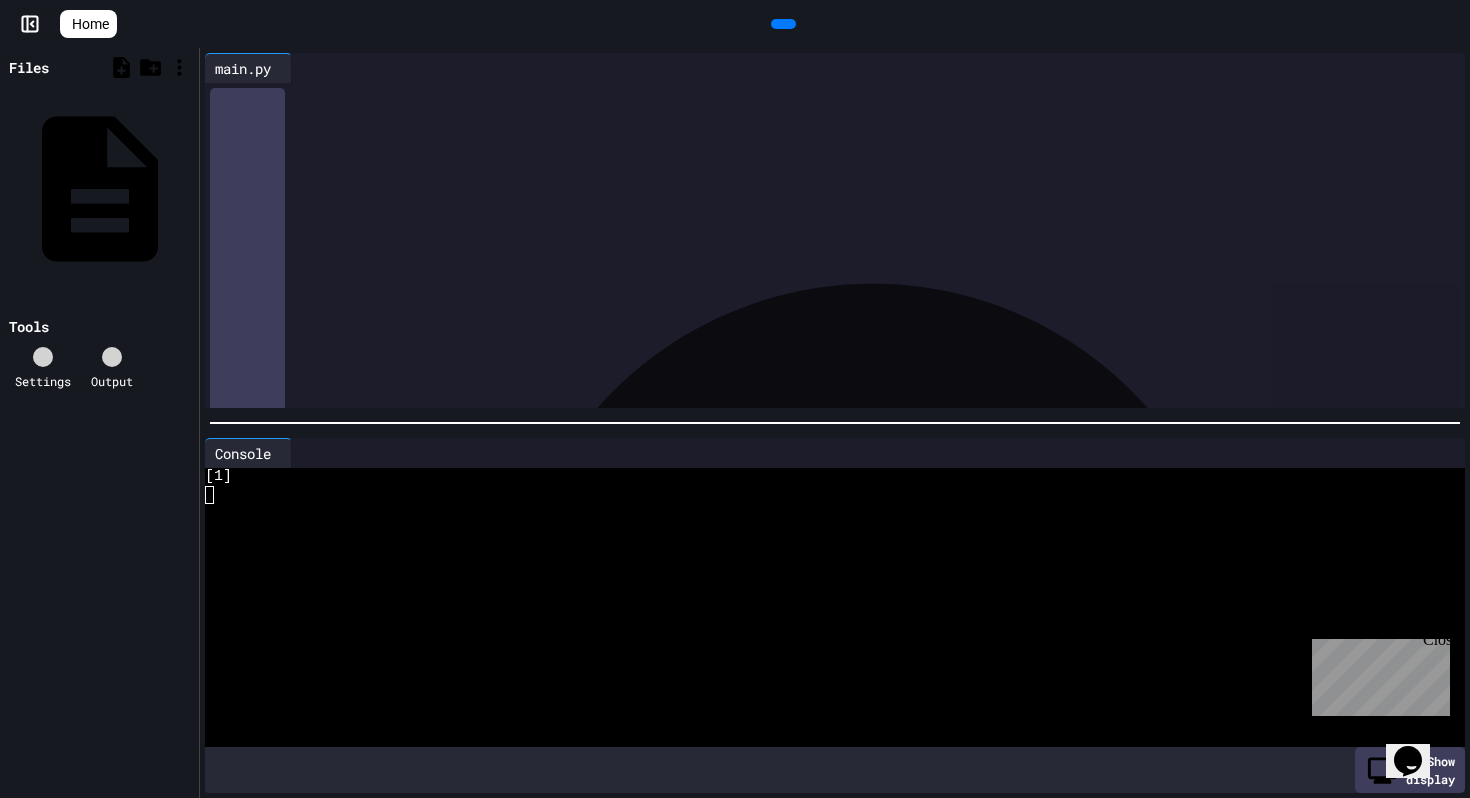 click on "******* * ******** * * *" at bounding box center (850, 138) 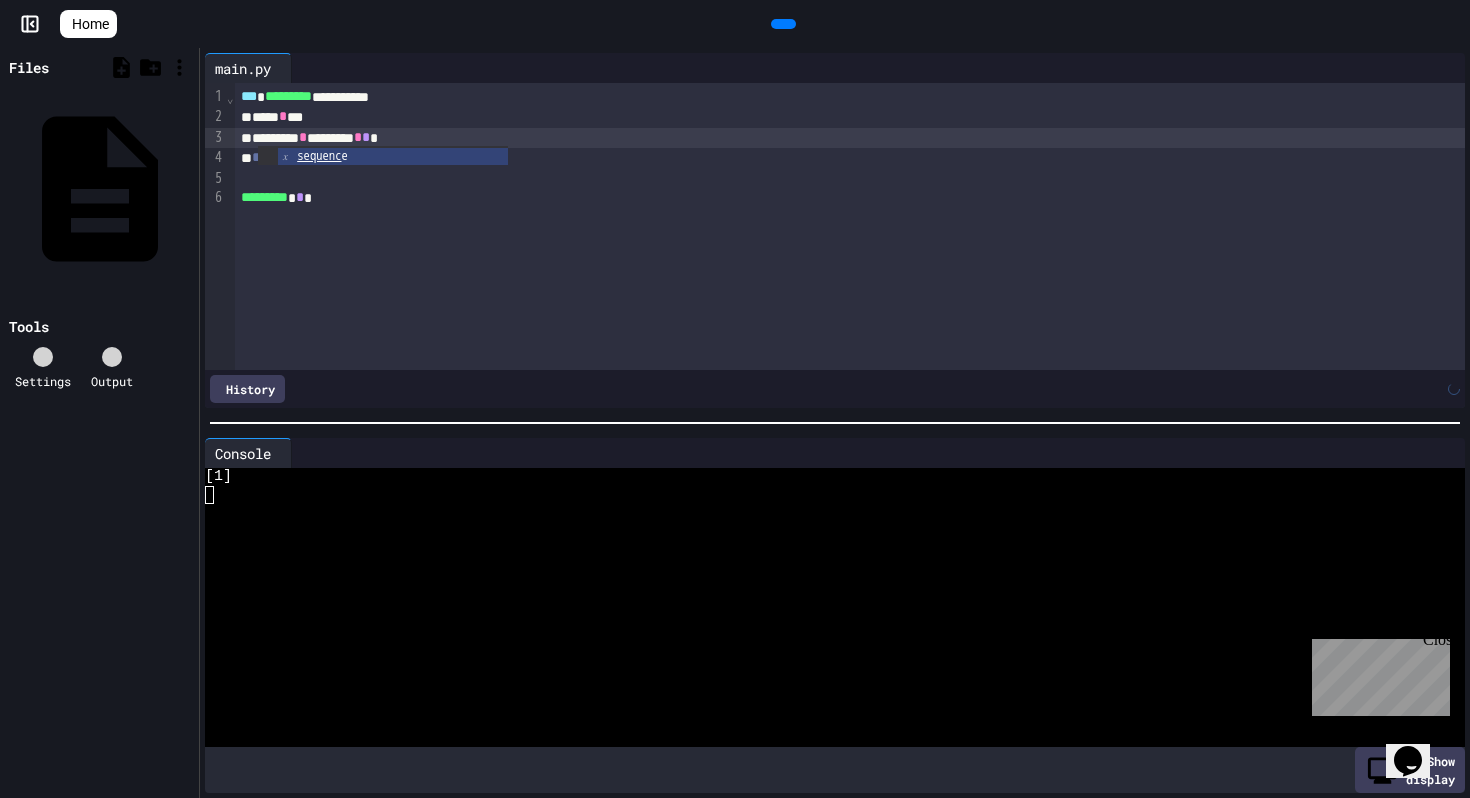 click on "******** * ******** * * *" at bounding box center [850, 138] 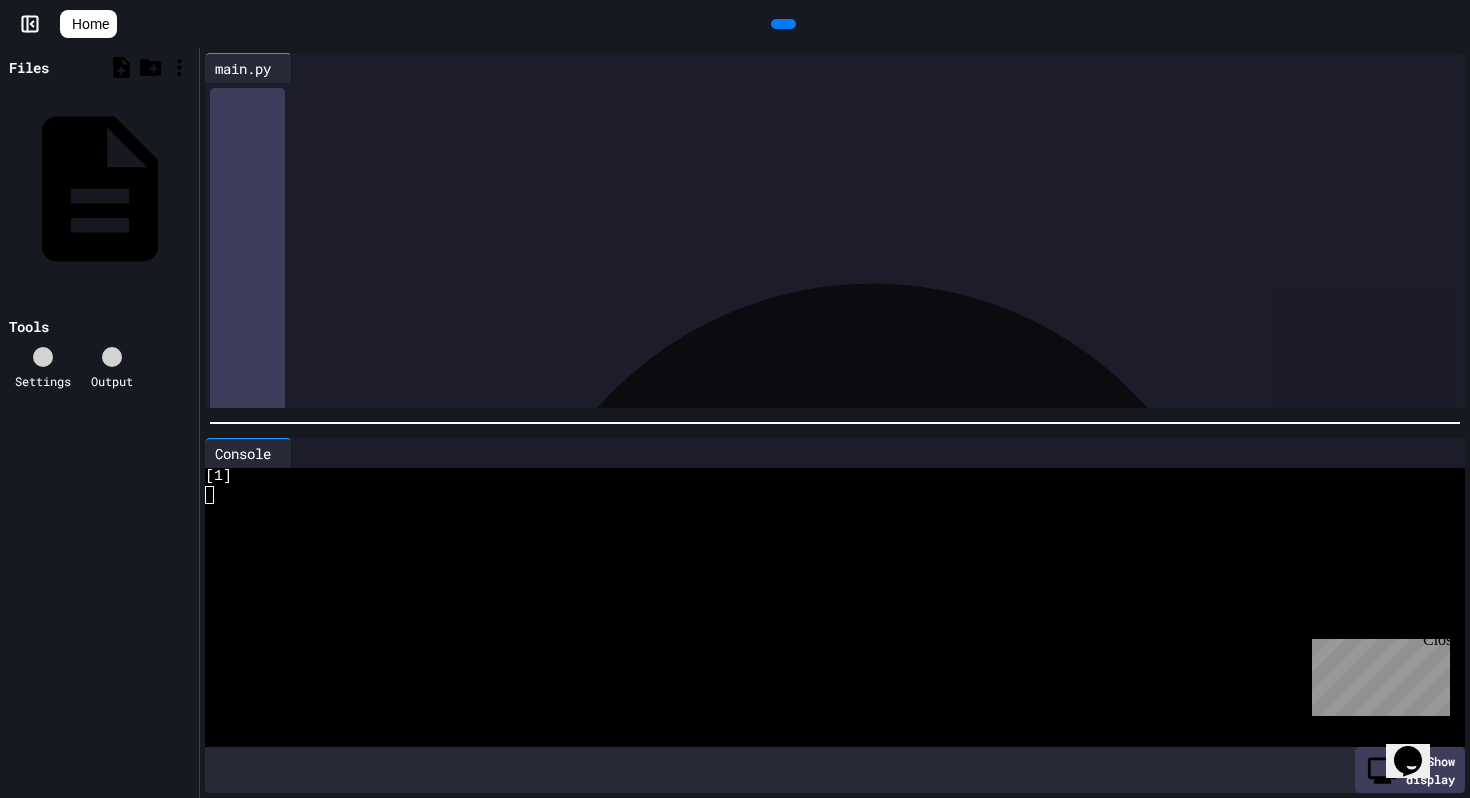 click on "******** * ********* * * *   * * * * *" at bounding box center [850, 138] 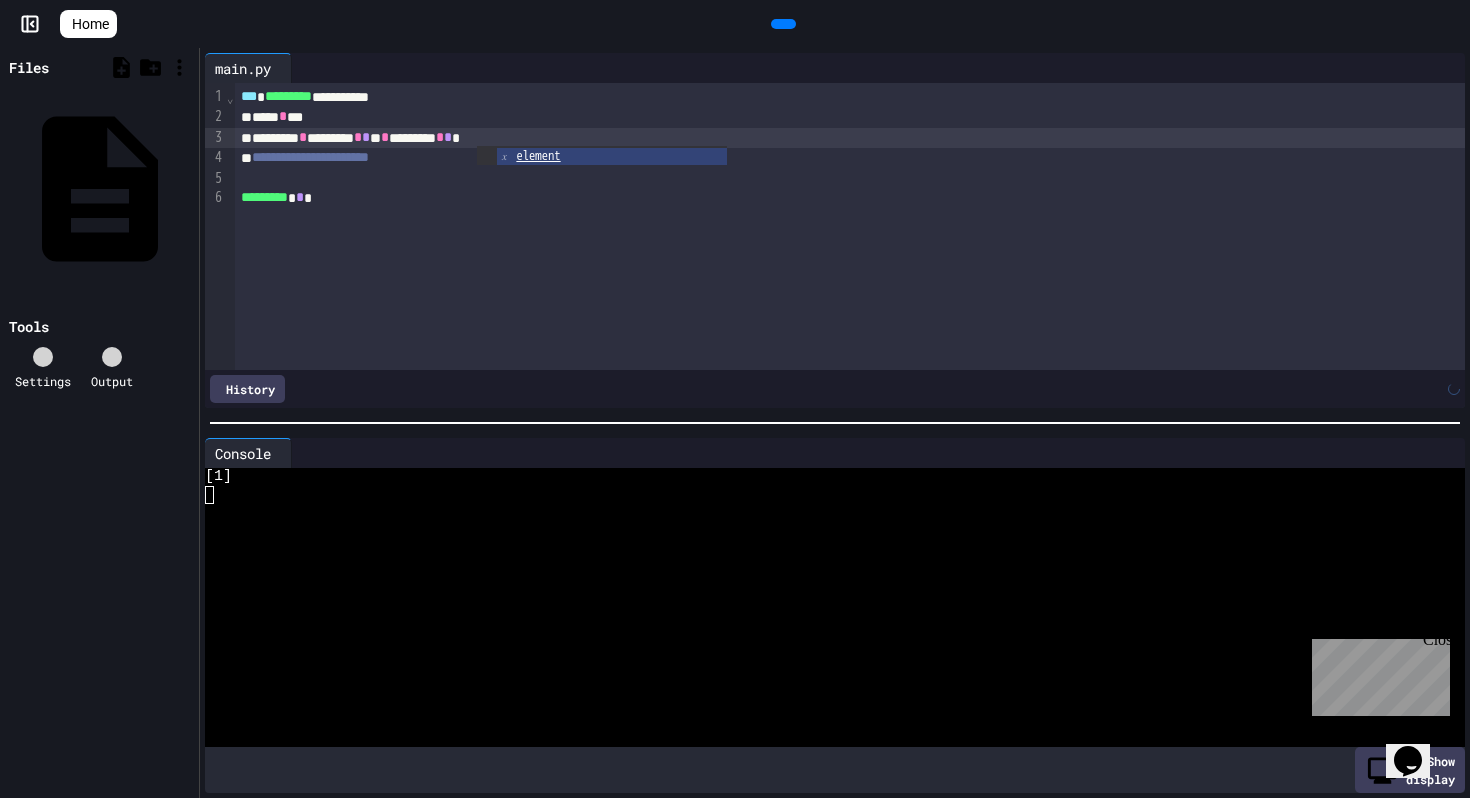 click on "******** * ******** * * * * ******** * * *" at bounding box center [850, 138] 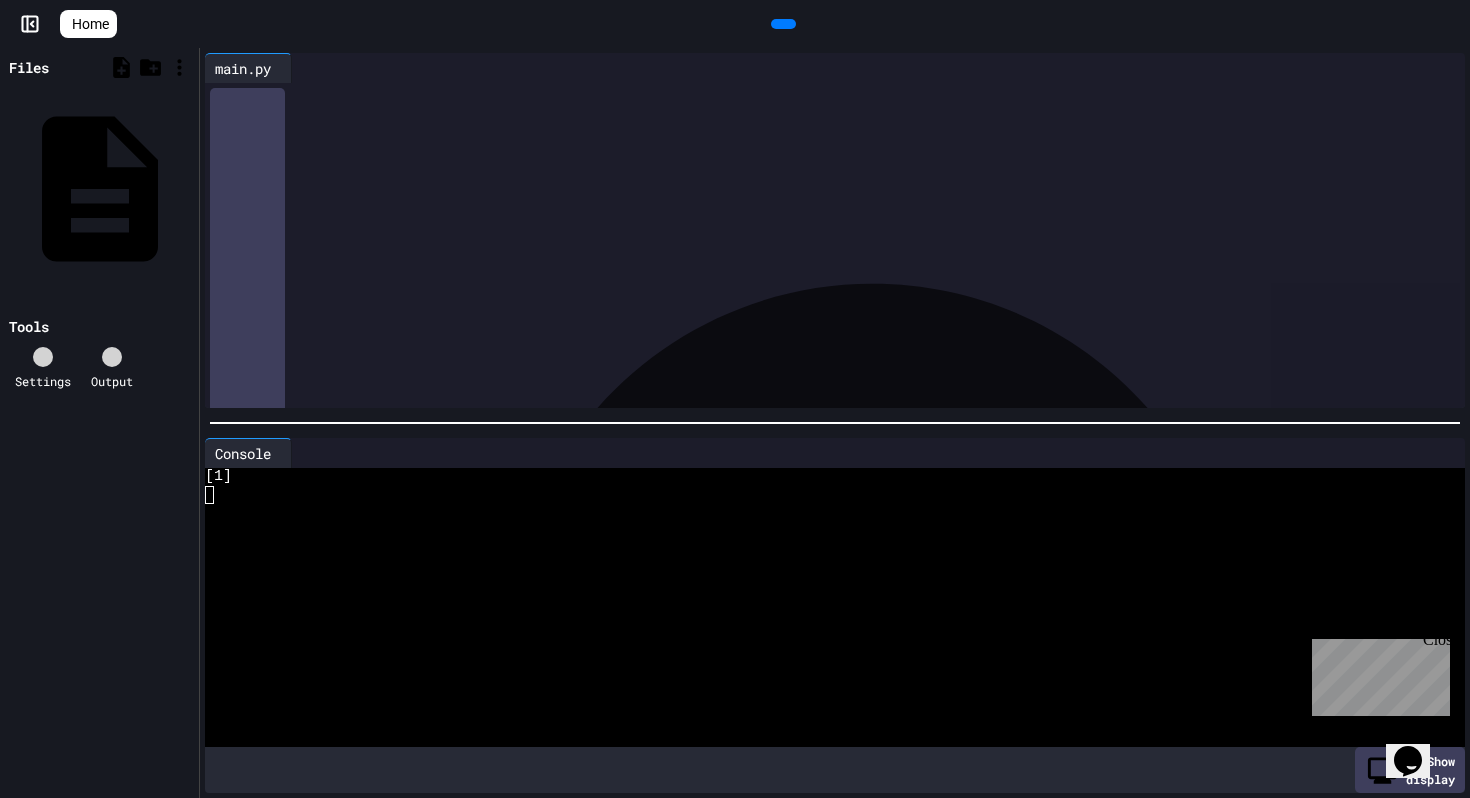 click on "******** * ******** * * * *   * ******* * * *" at bounding box center (850, 138) 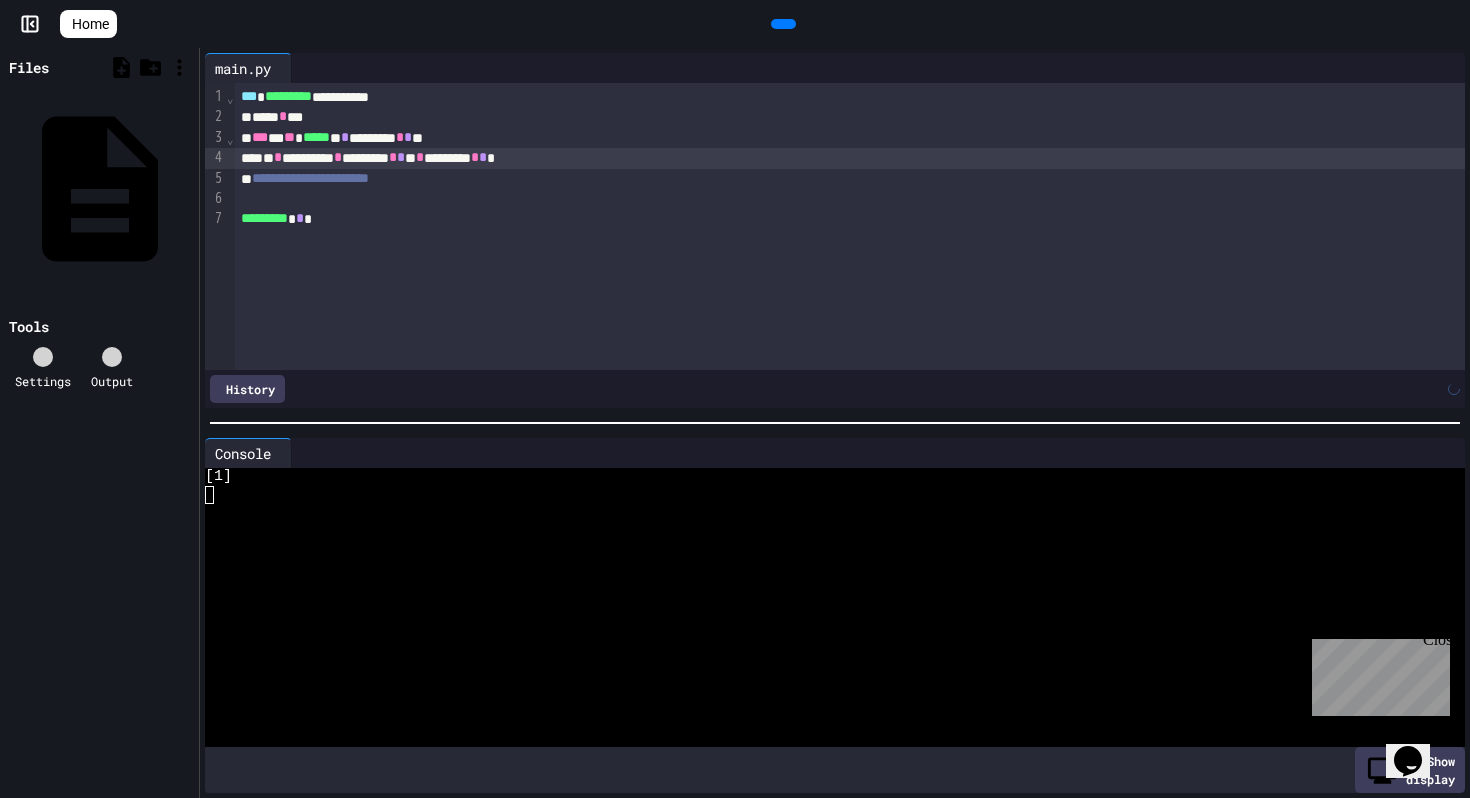 click on "* * ******** * ******** * * * * ******** * * *" at bounding box center (850, 158) 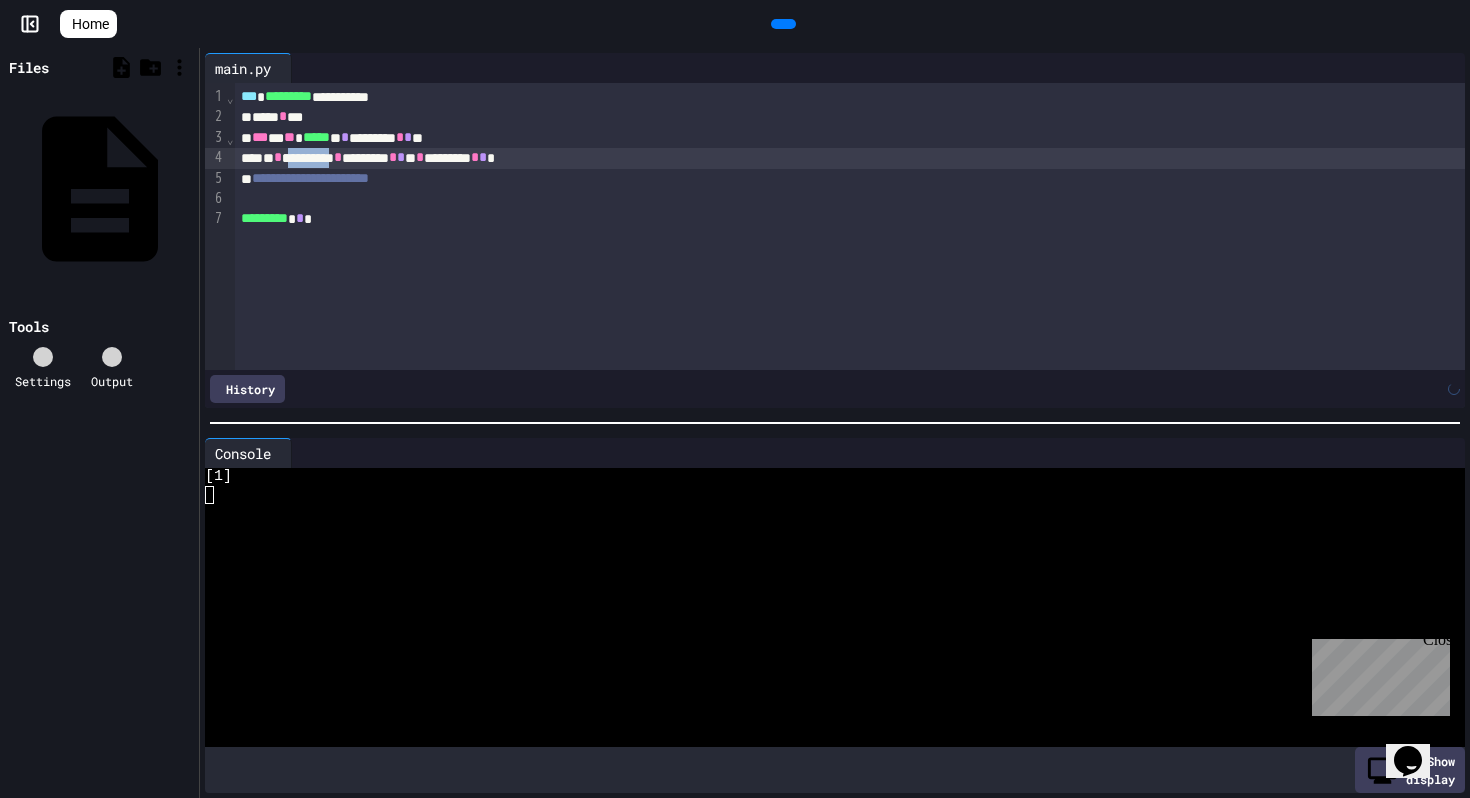 click on "* * ******** * ******** * * * * ******** * * *" at bounding box center (850, 158) 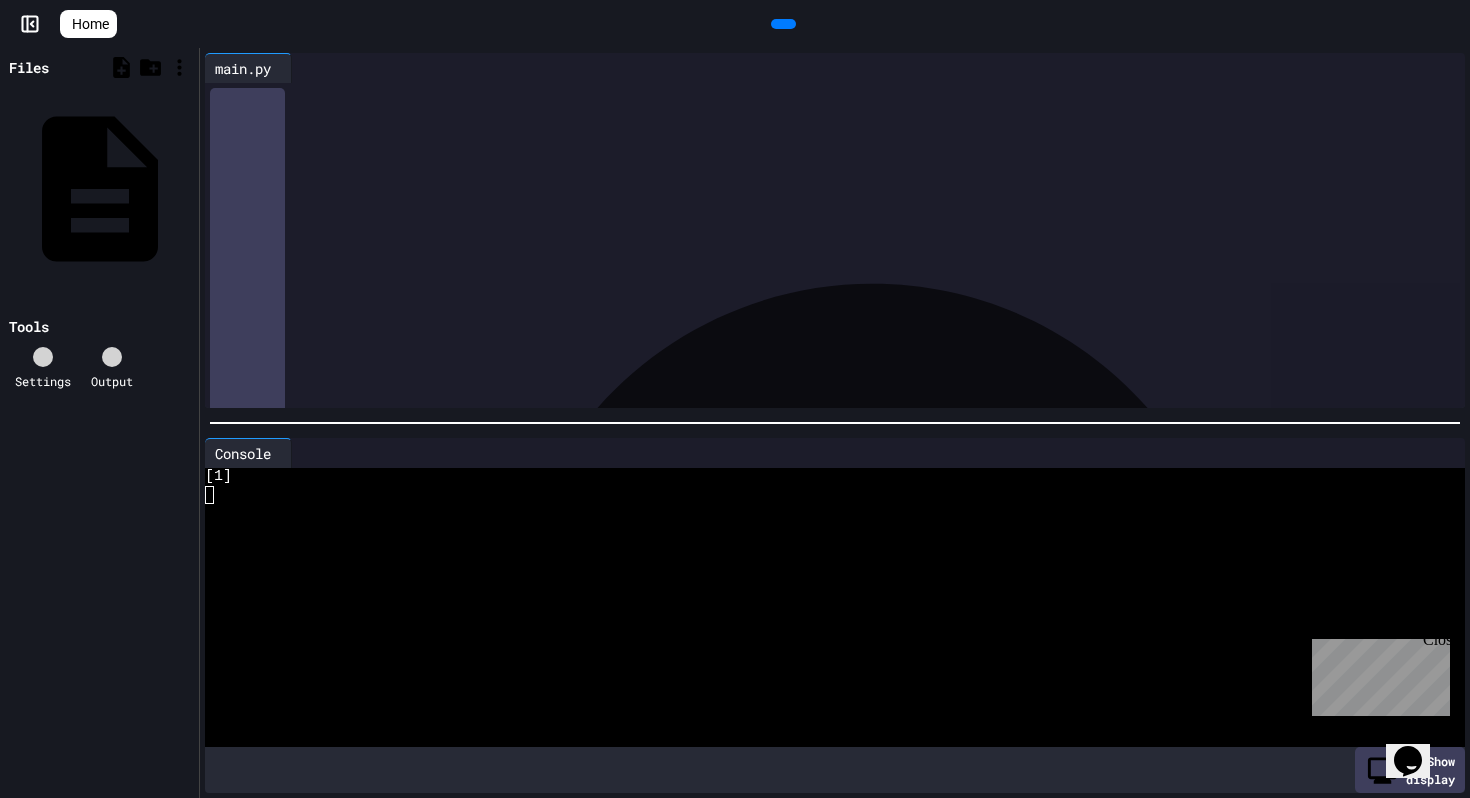 click on "* * ******** * * * * ******** * * *" at bounding box center (850, 158) 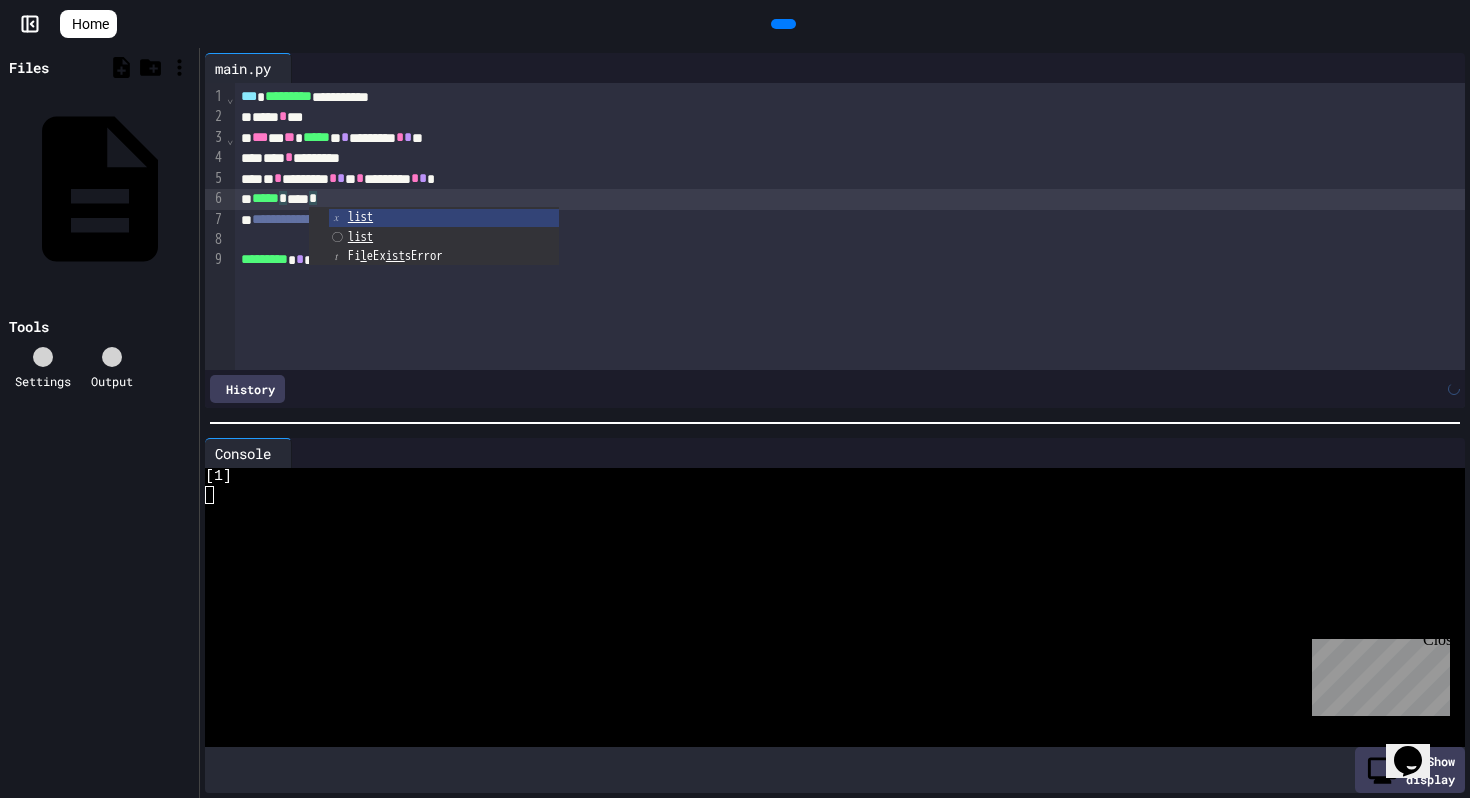 click 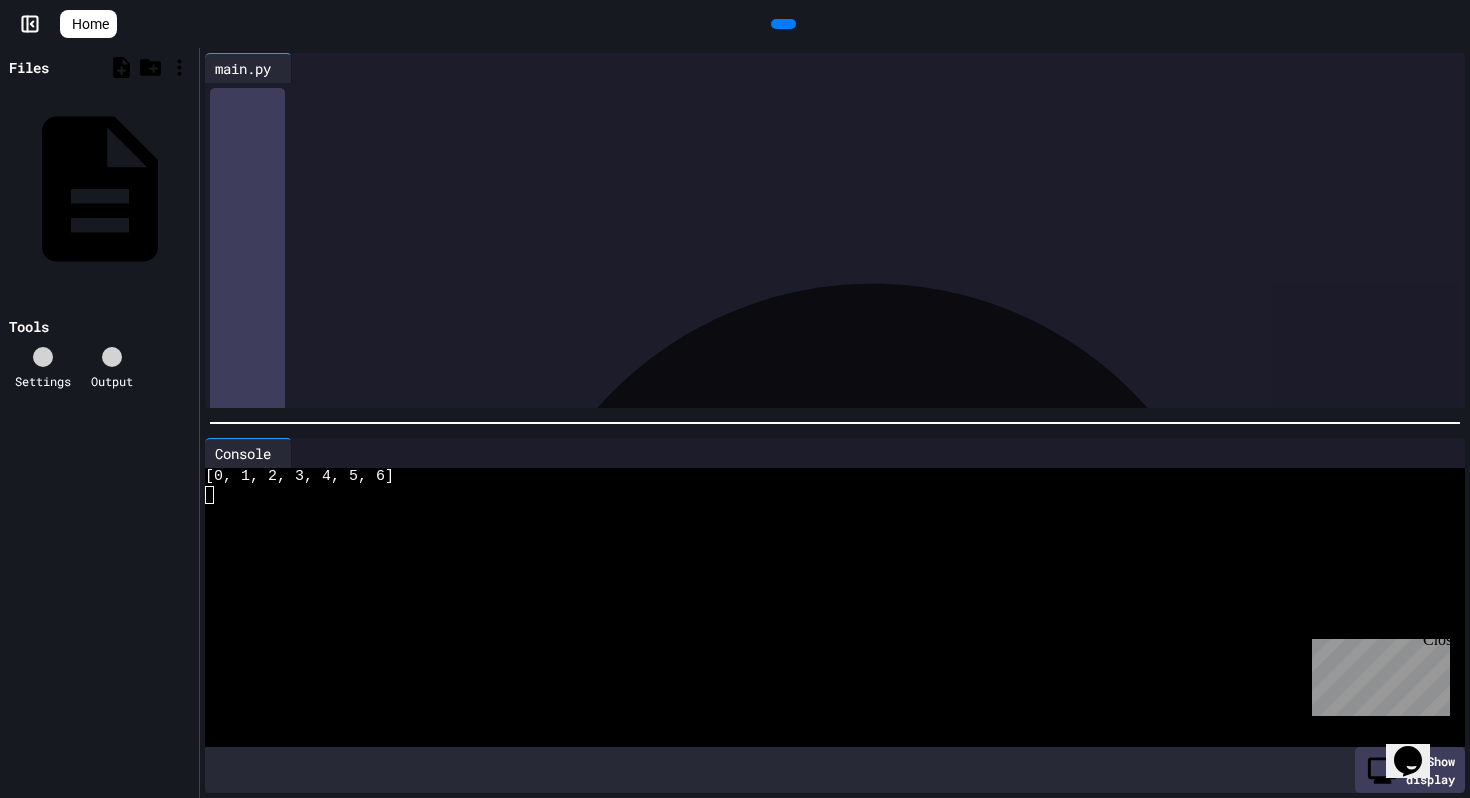 drag, startPoint x: 403, startPoint y: 157, endPoint x: 277, endPoint y: 153, distance: 126.06348 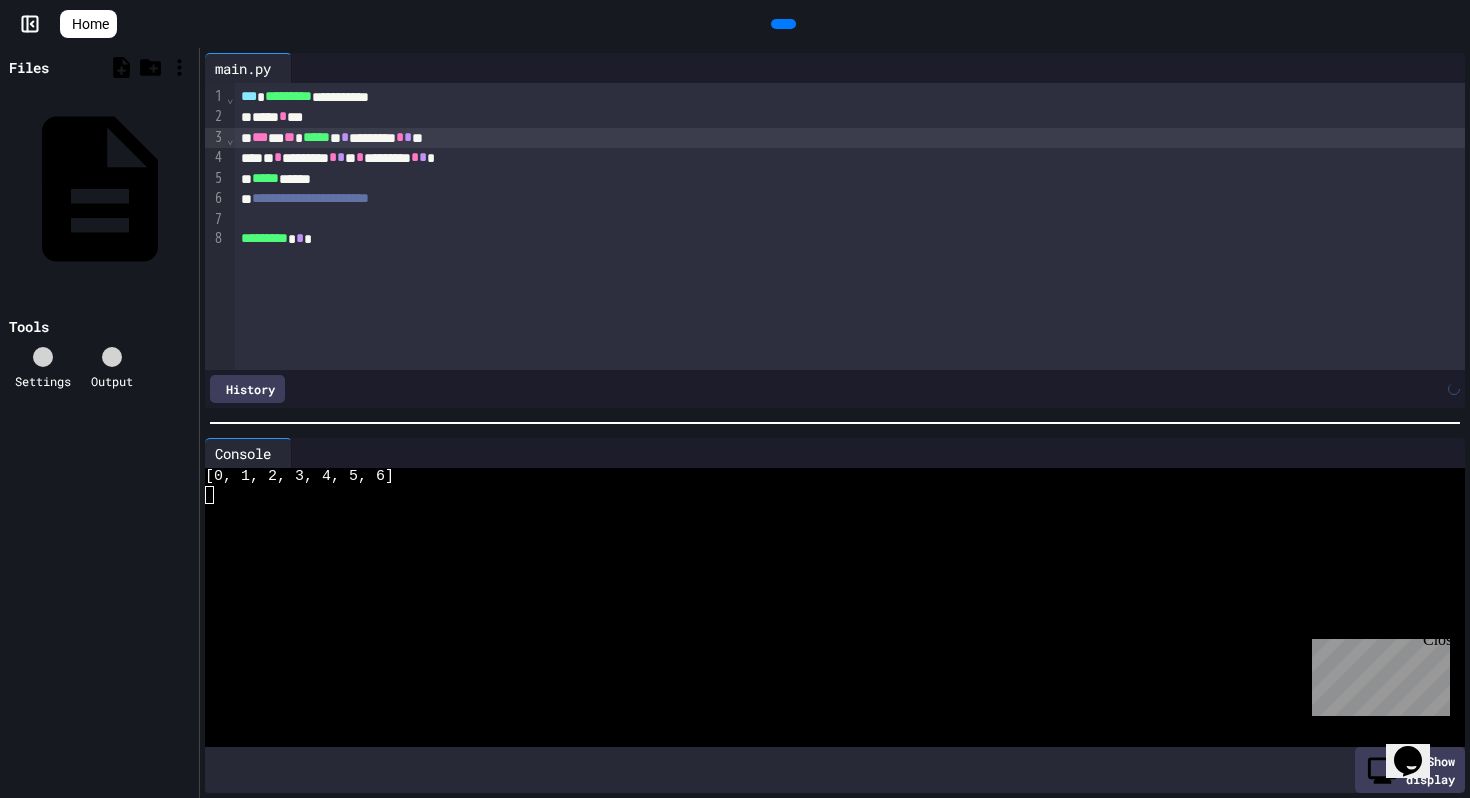 click on "* * ******** * * * * ******** * * *" at bounding box center (850, 158) 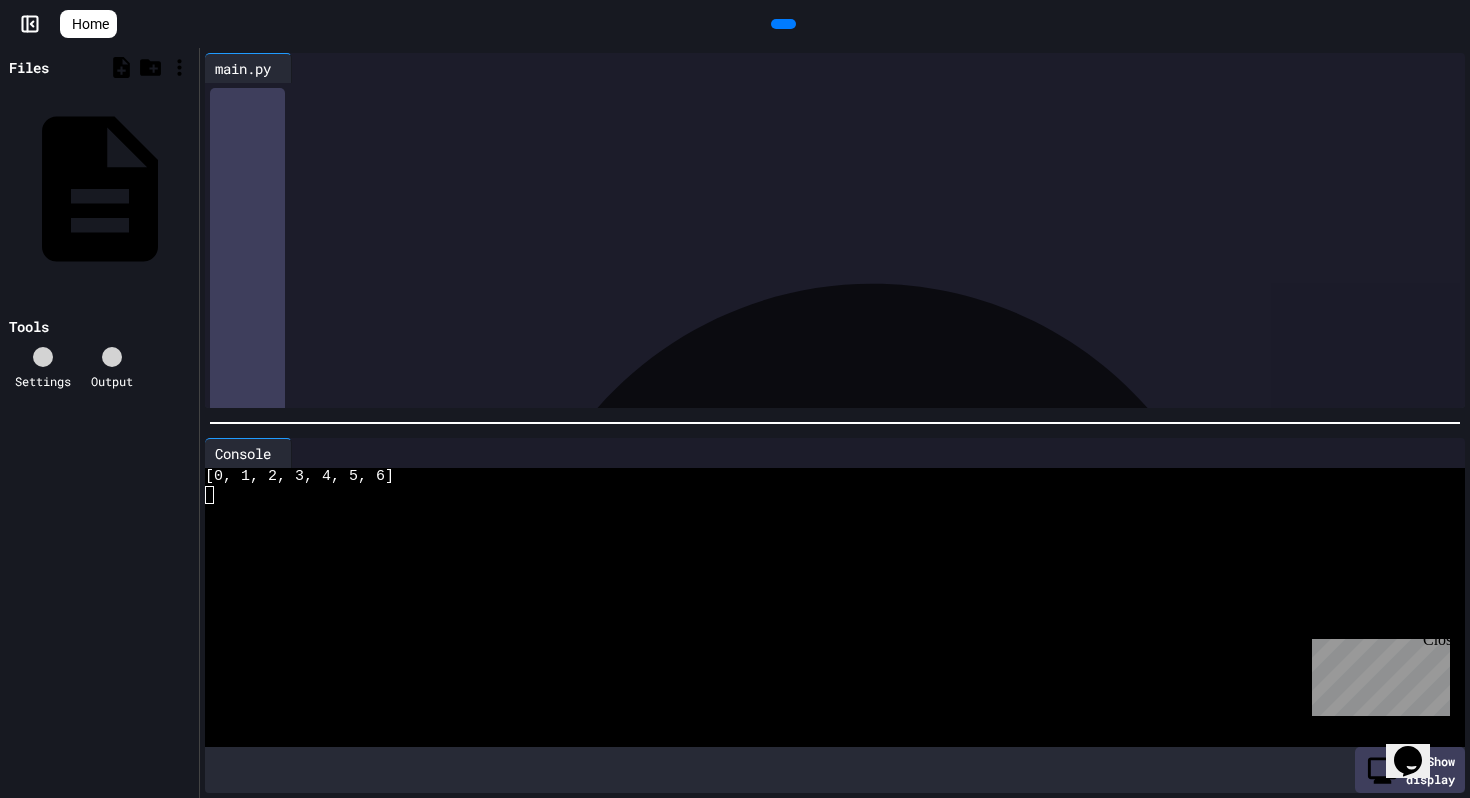 click 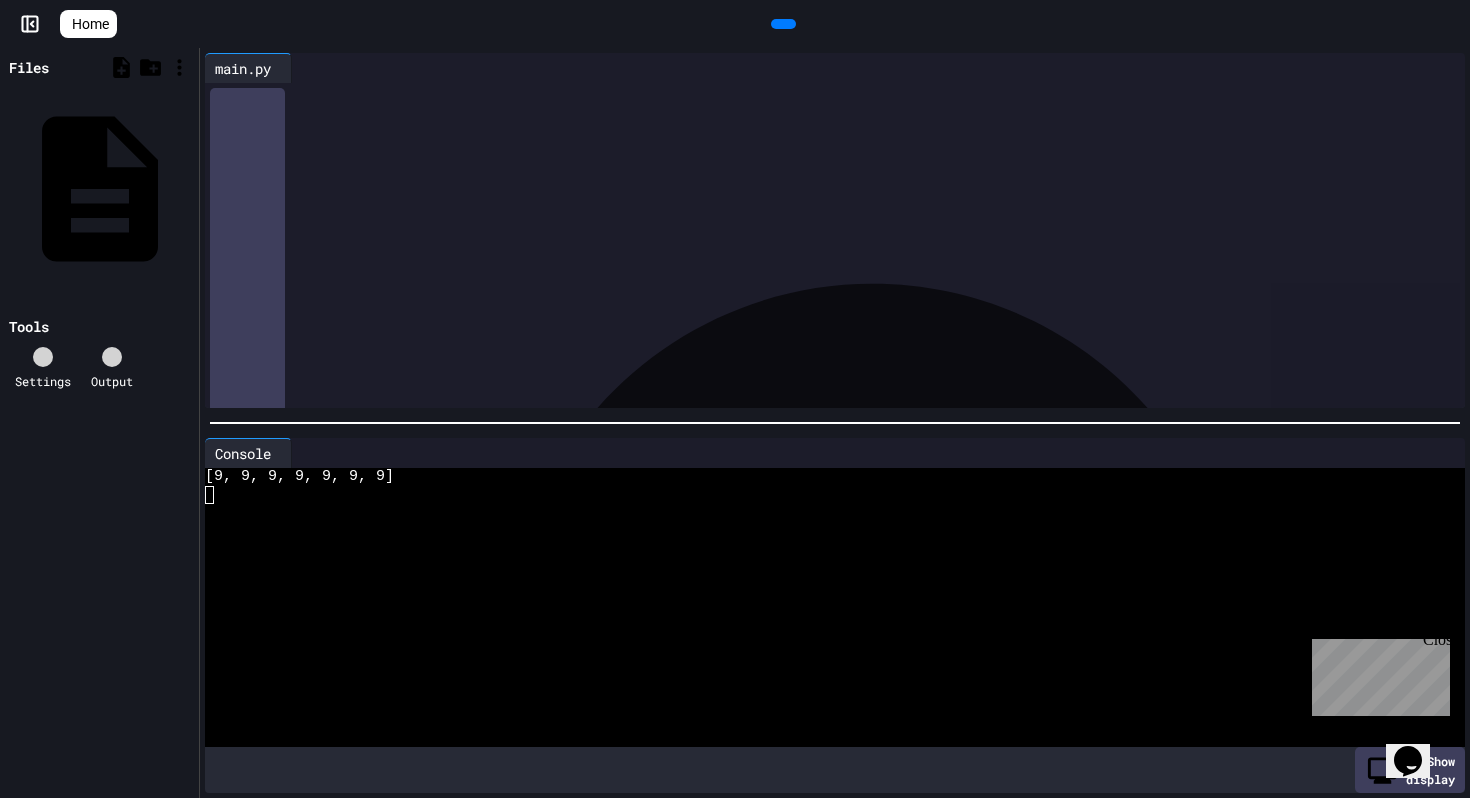 click on "* * ******** * * * * ******** * * *" at bounding box center [850, 158] 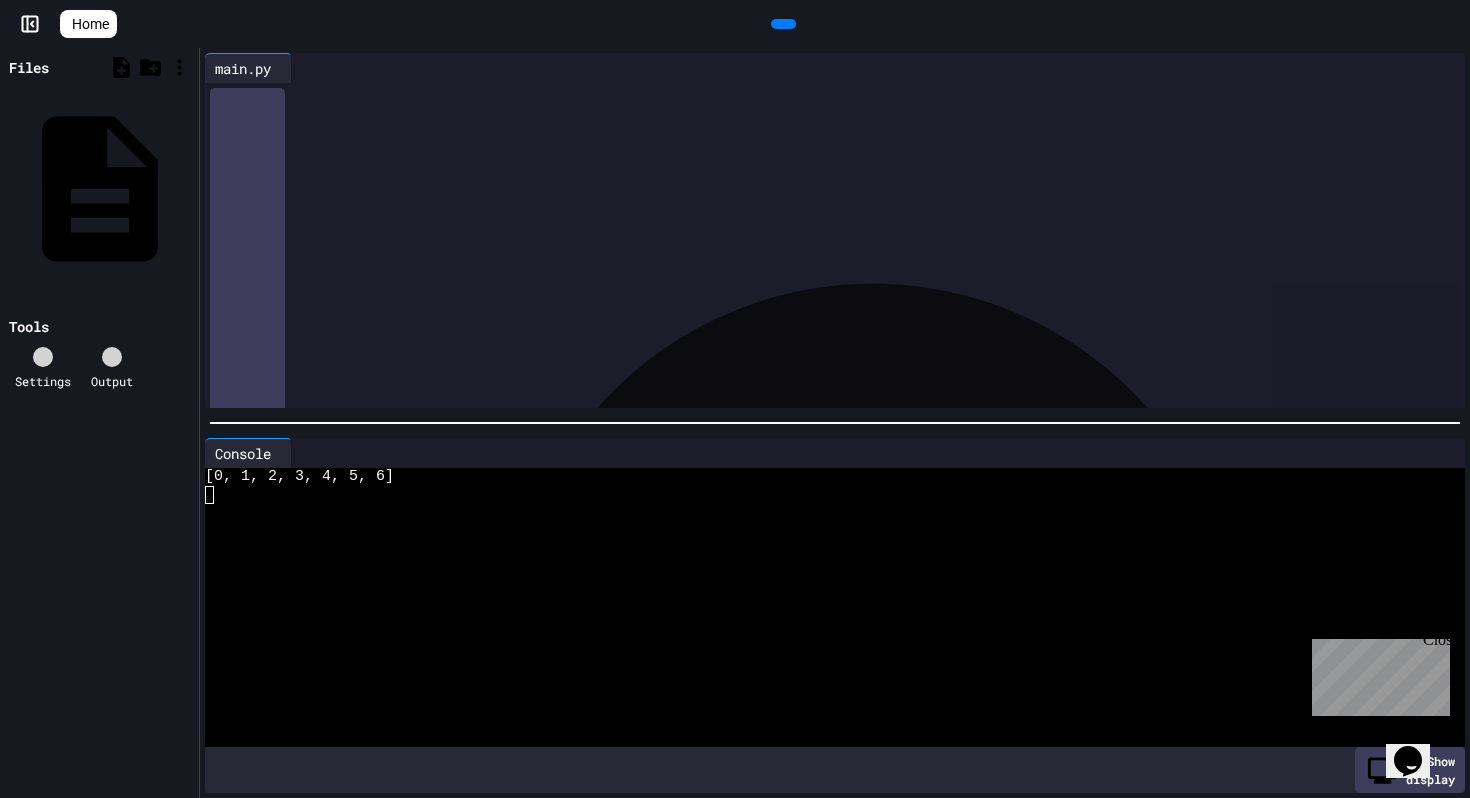 drag, startPoint x: 566, startPoint y: 214, endPoint x: 255, endPoint y: 220, distance: 311.05786 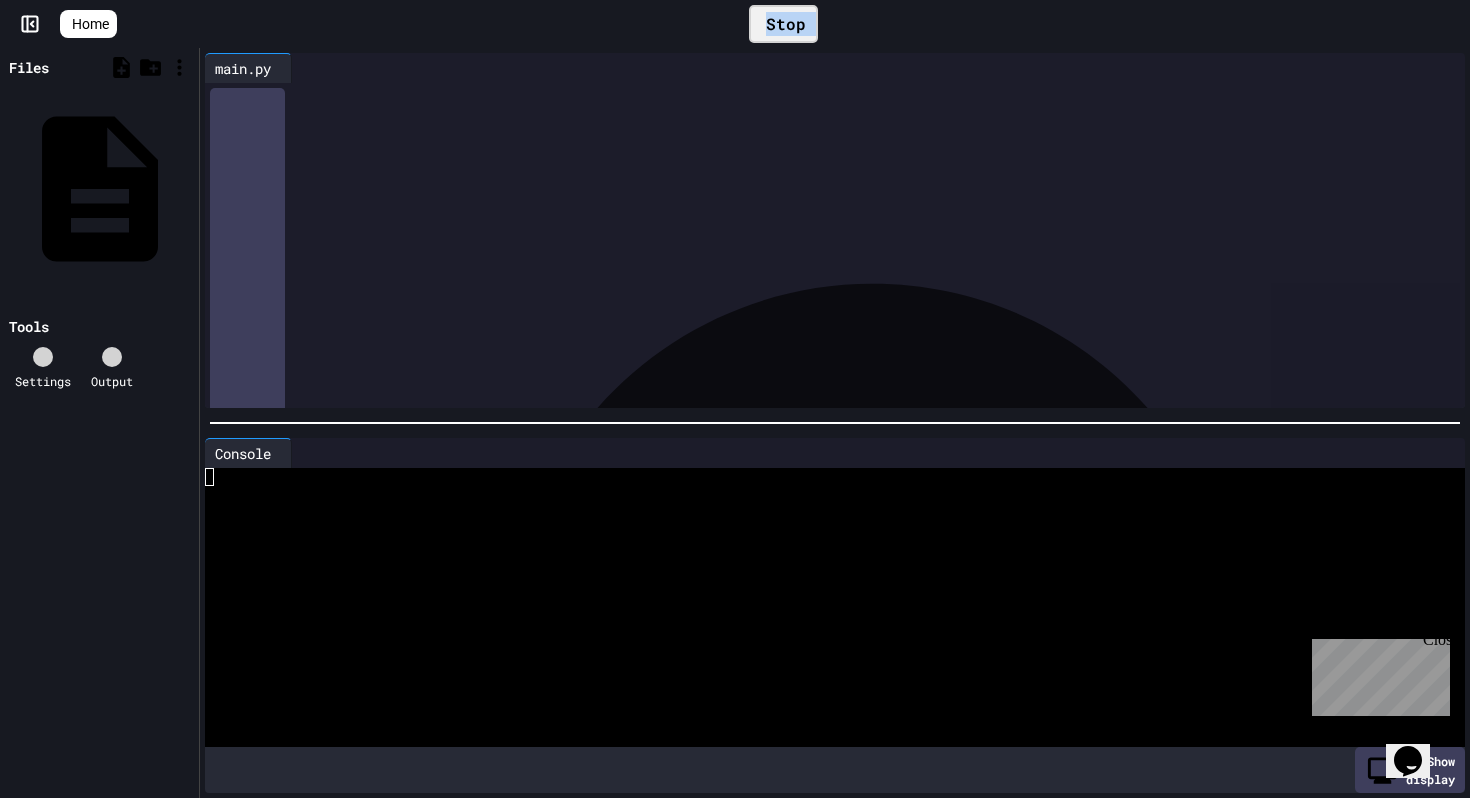 click on "Stop" at bounding box center (783, 24) 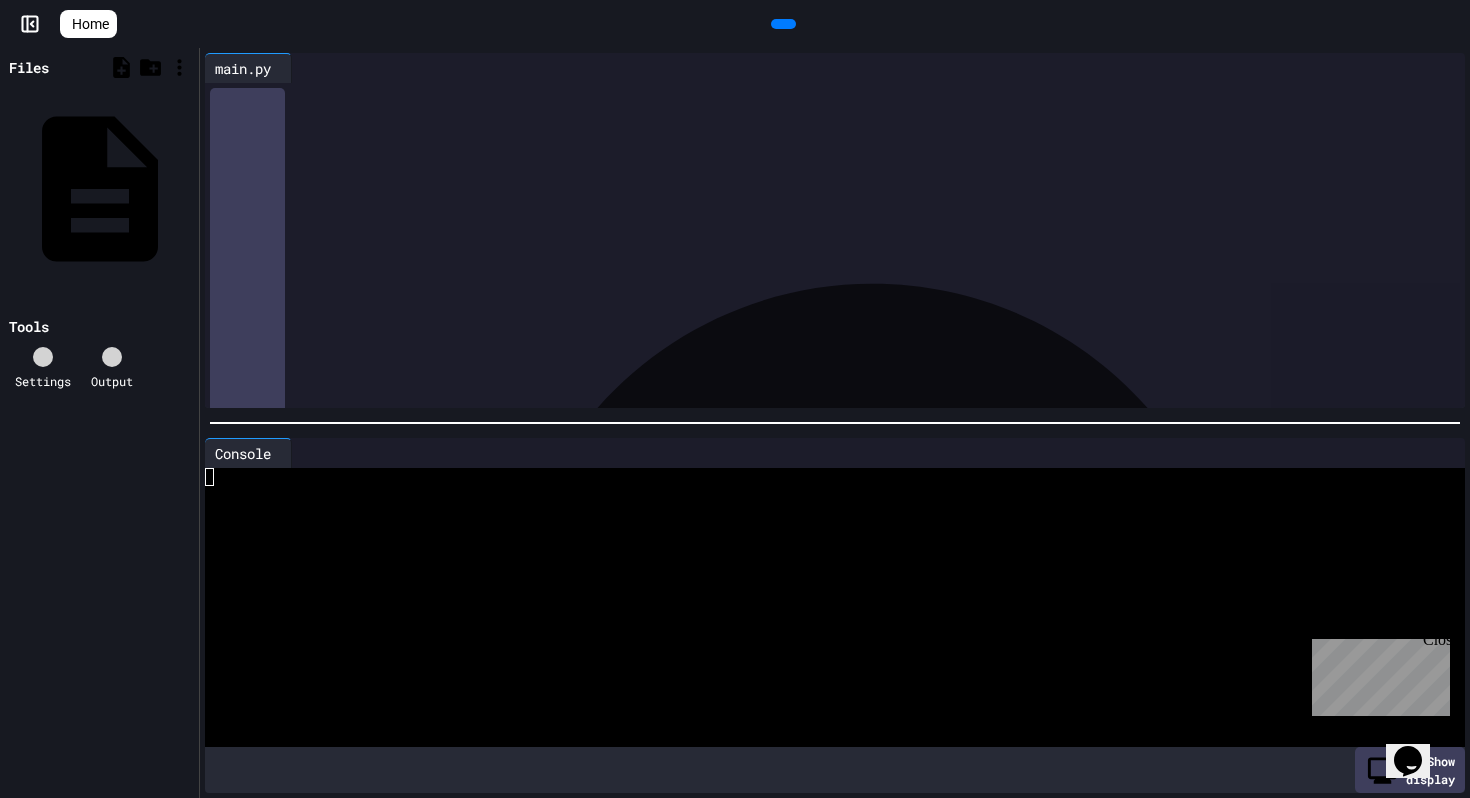 click 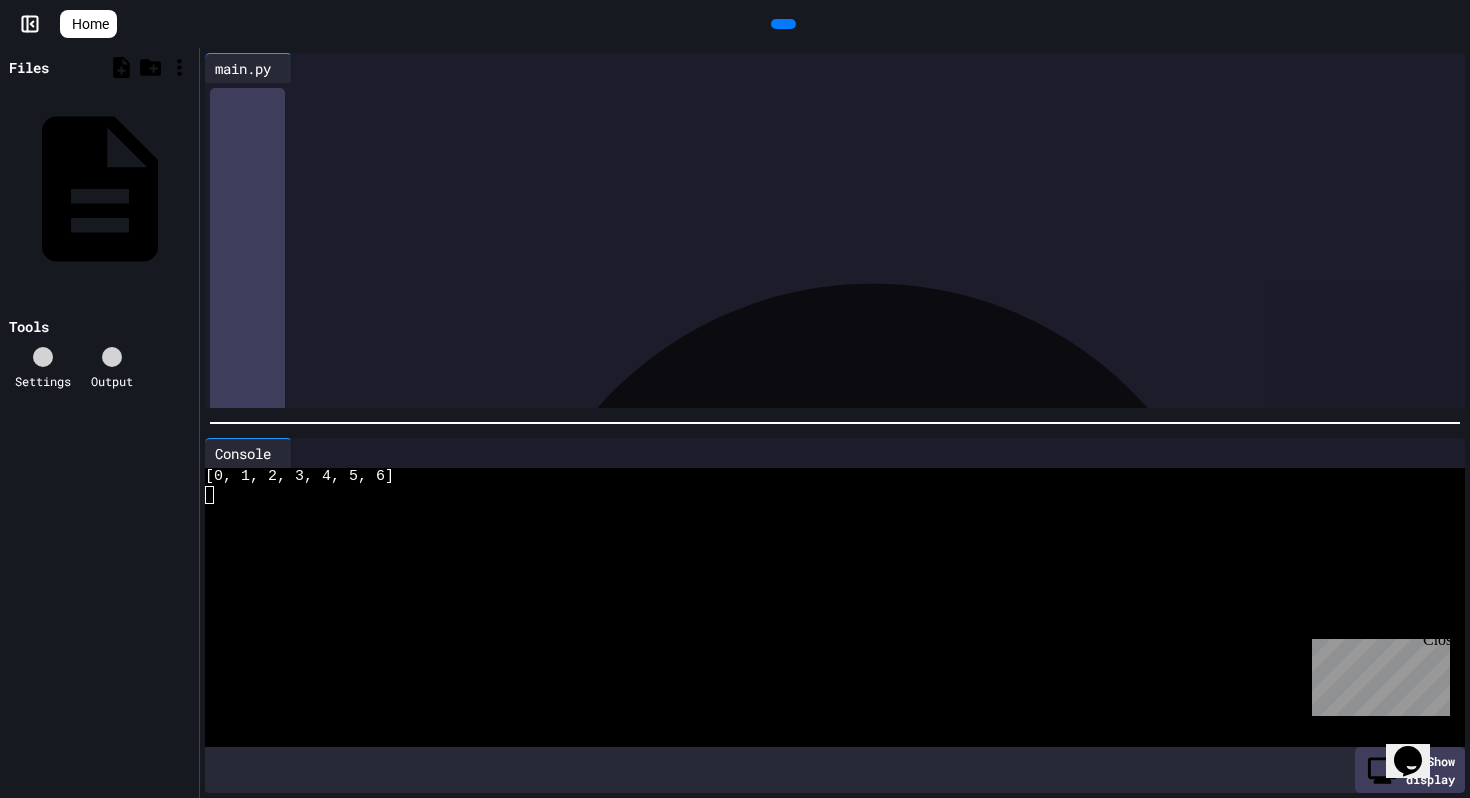 click 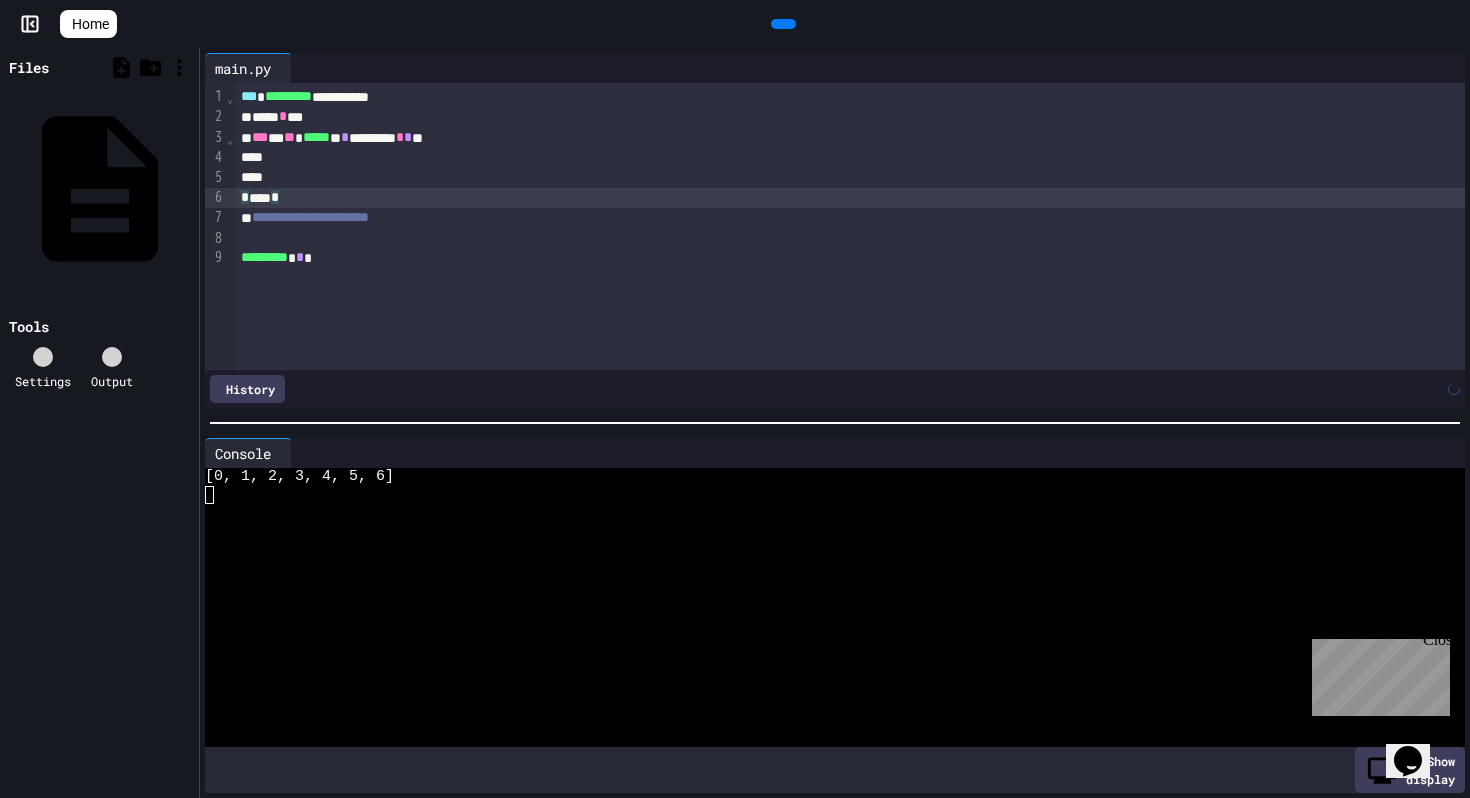 click on "* **** *" at bounding box center [850, 198] 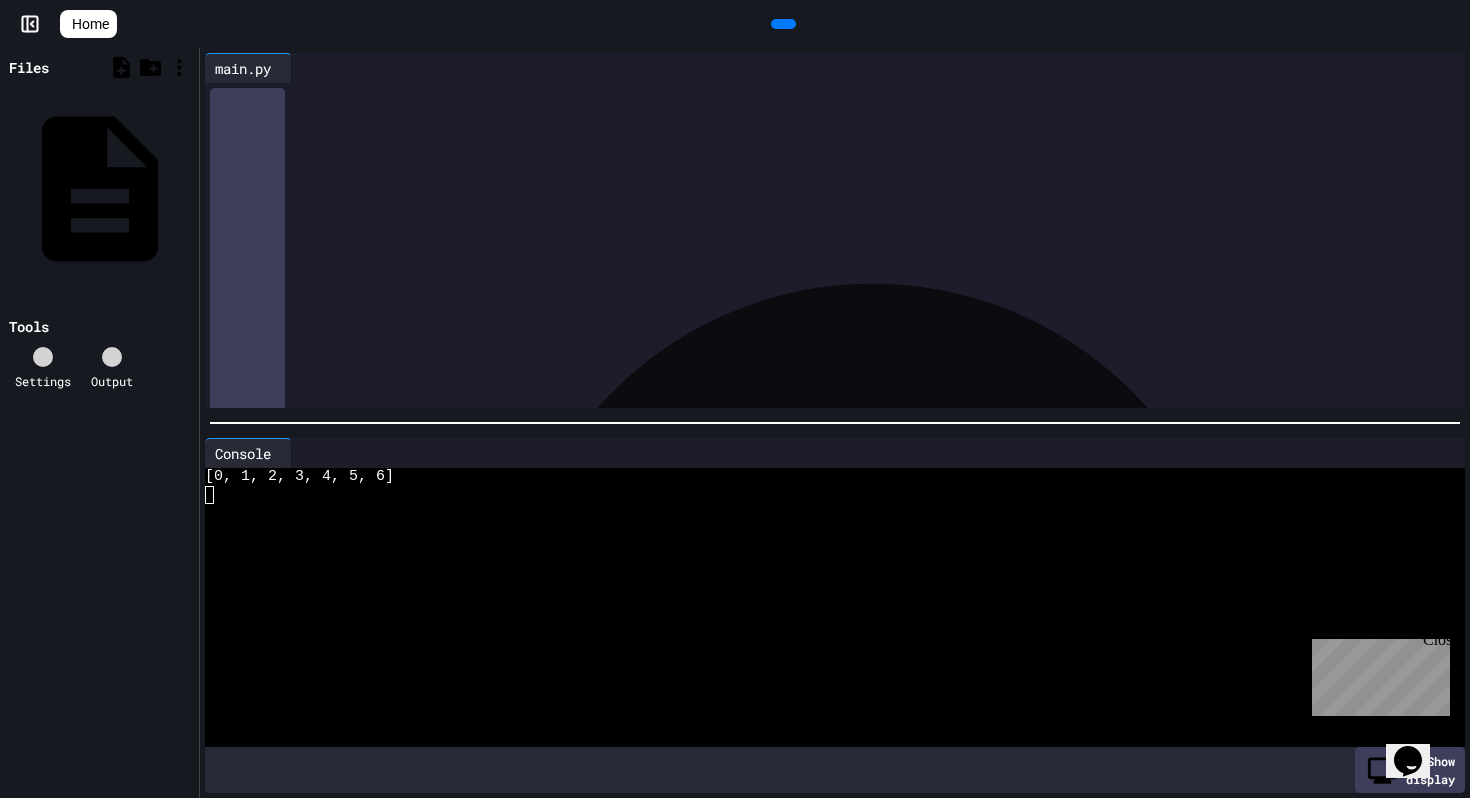 drag, startPoint x: 241, startPoint y: 196, endPoint x: 556, endPoint y: 218, distance: 315.76733 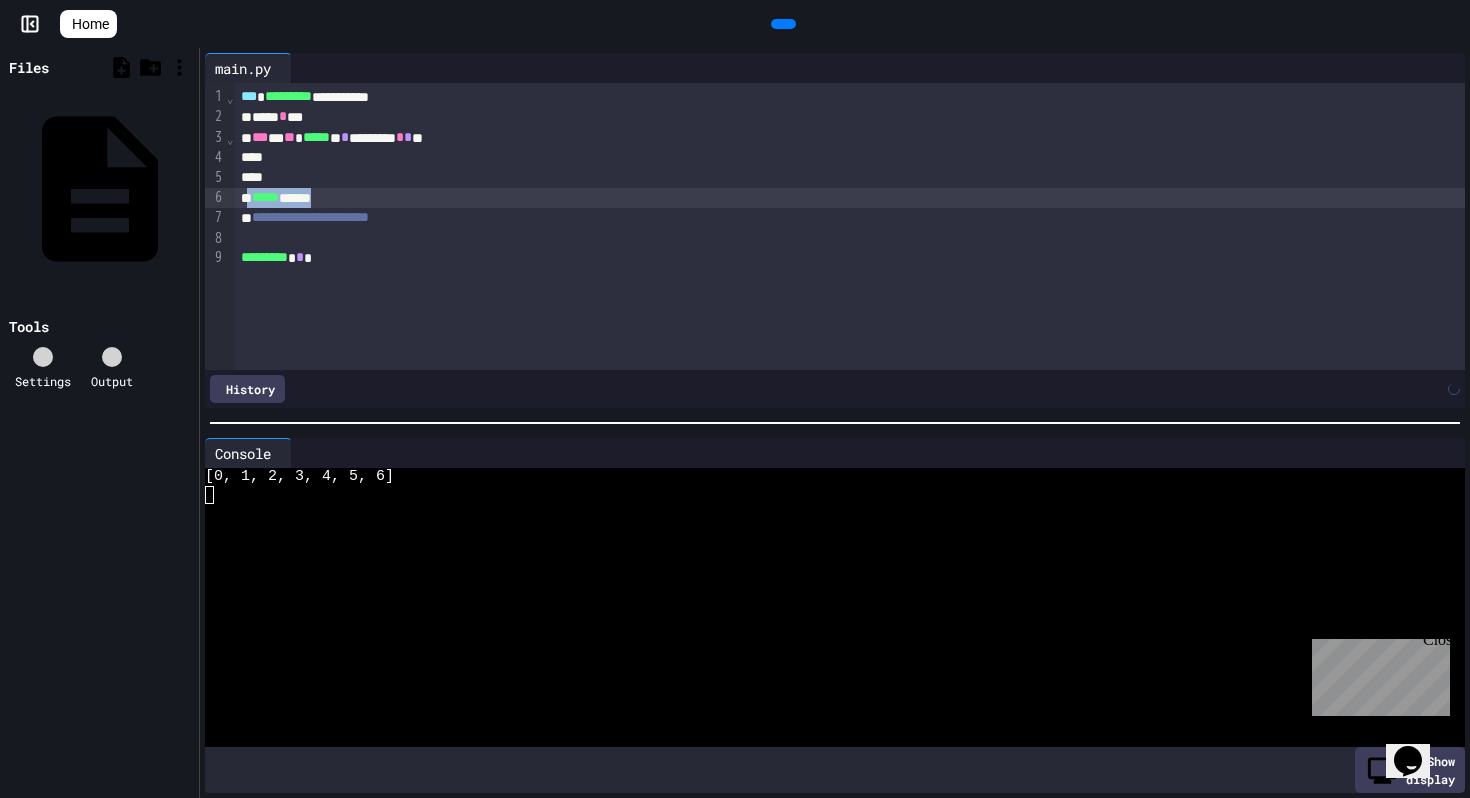 drag, startPoint x: 362, startPoint y: 201, endPoint x: 252, endPoint y: 201, distance: 110 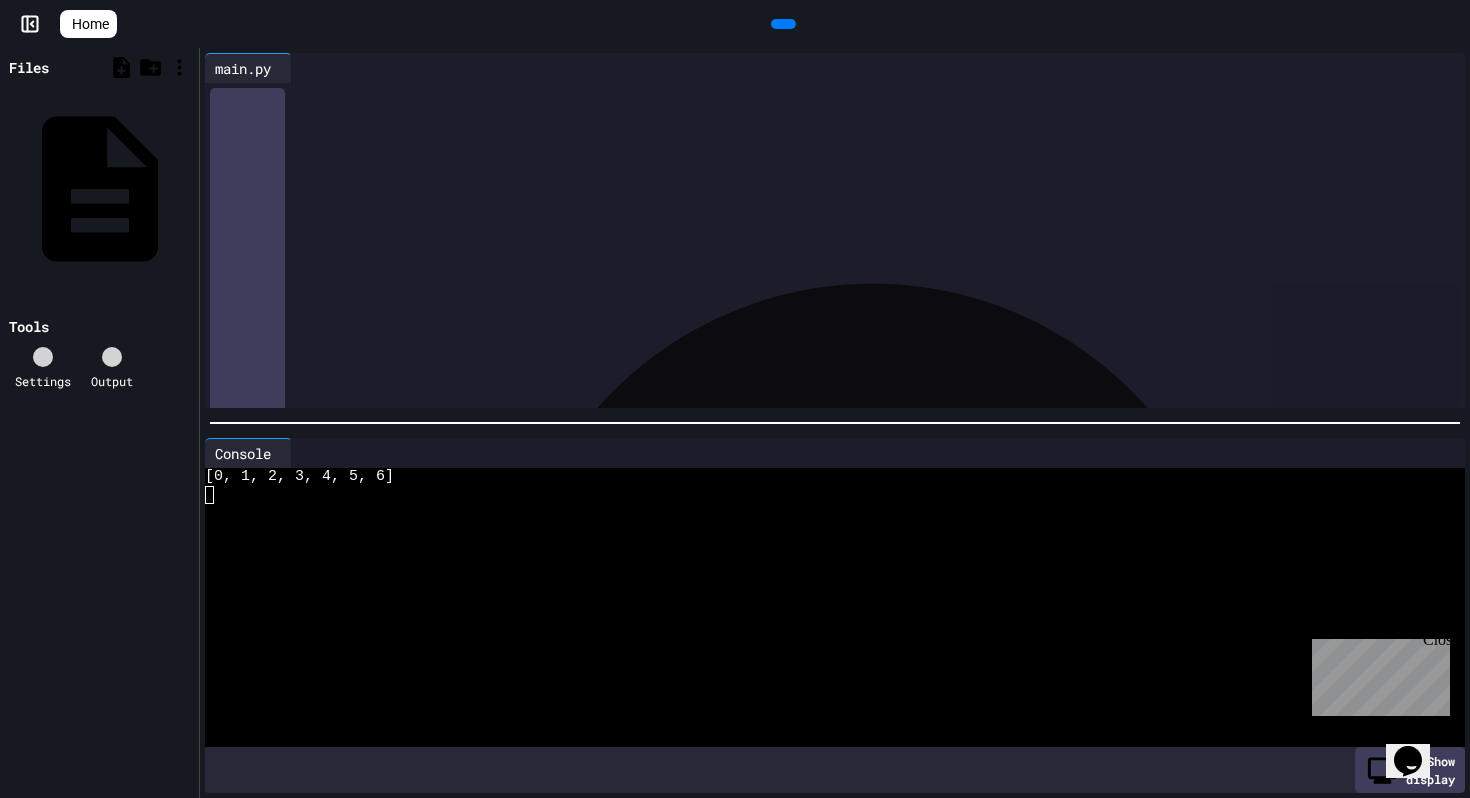 click on "**********" at bounding box center [850, 97] 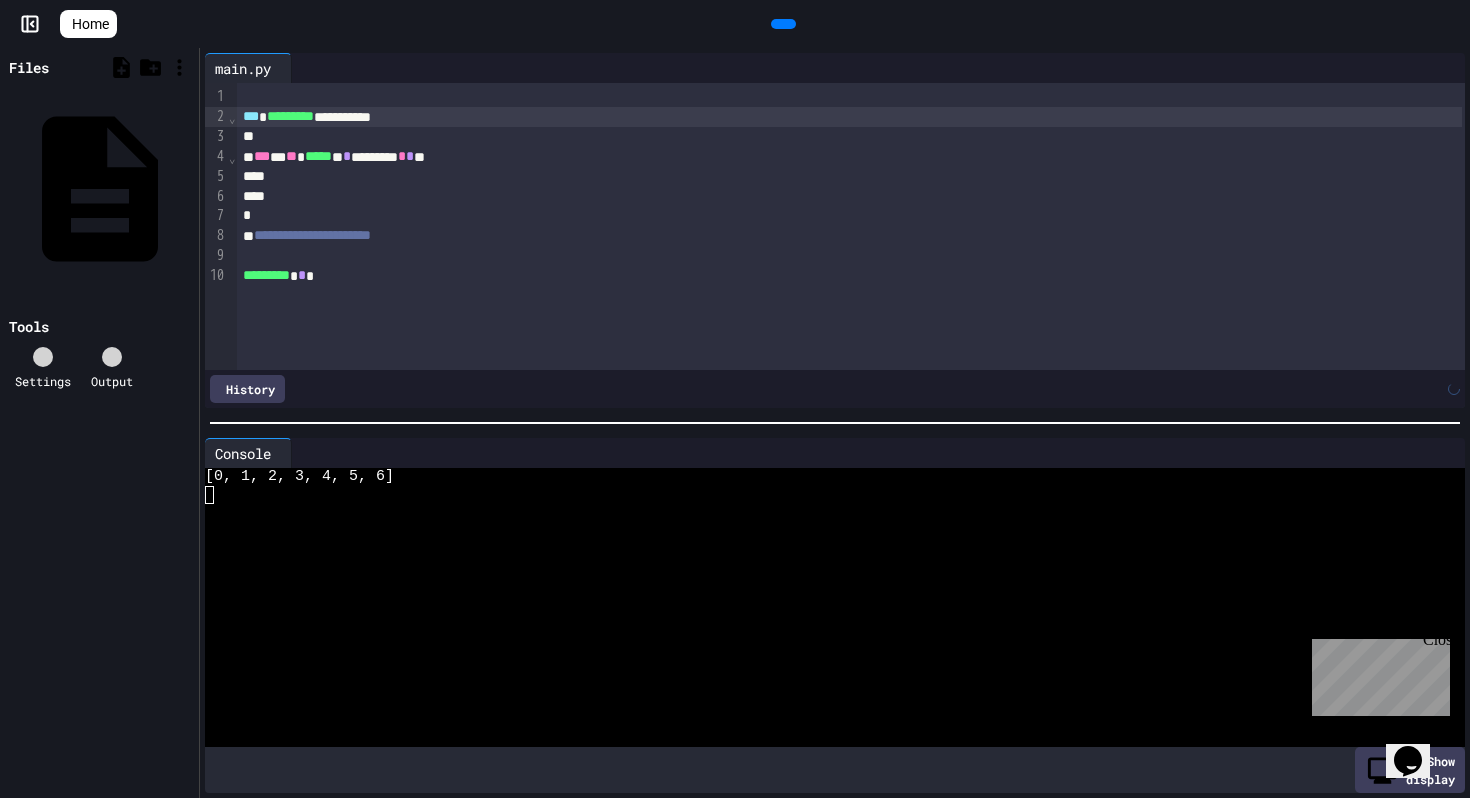 click on "**********" at bounding box center [851, 226] 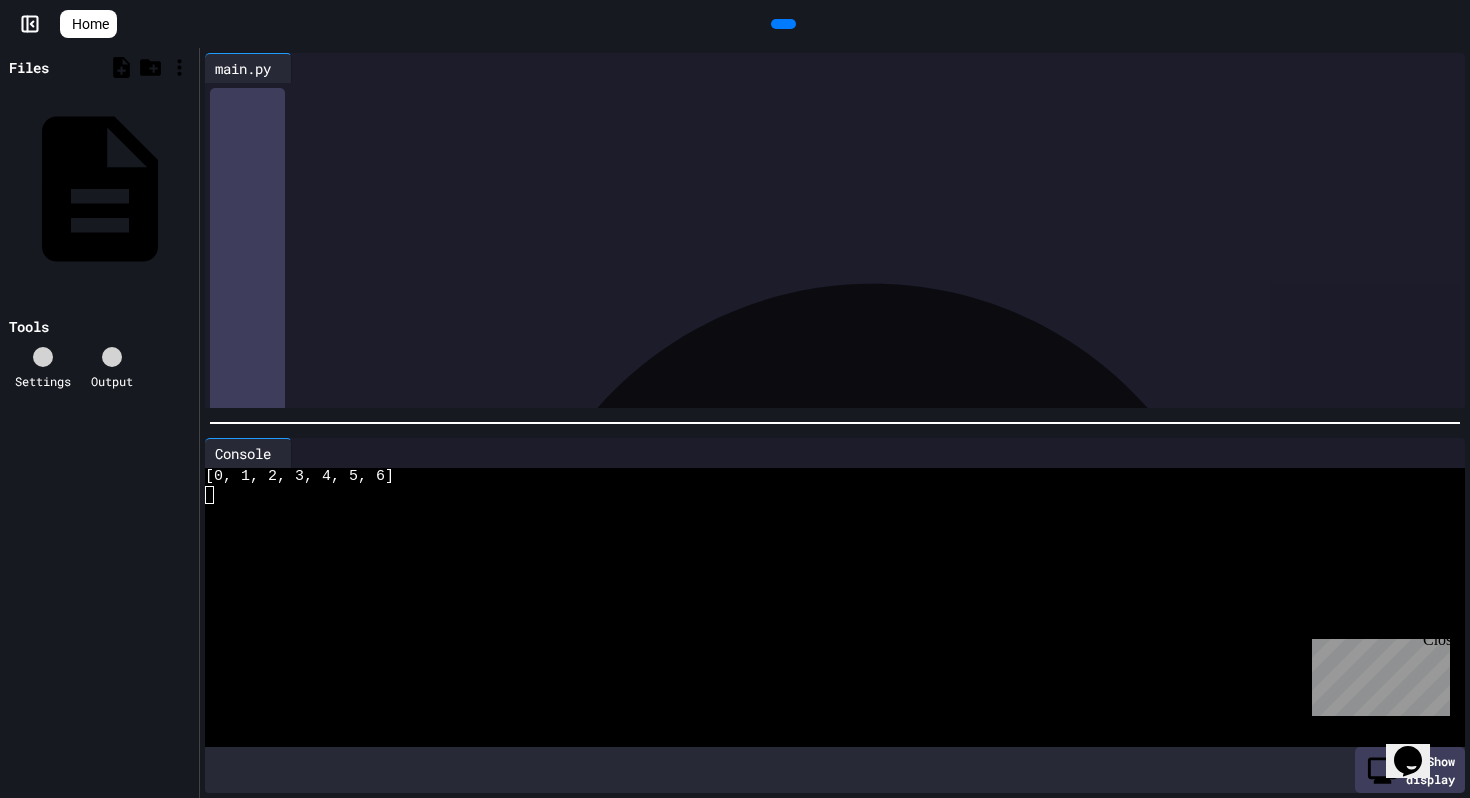 click on "***" at bounding box center (251, 116) 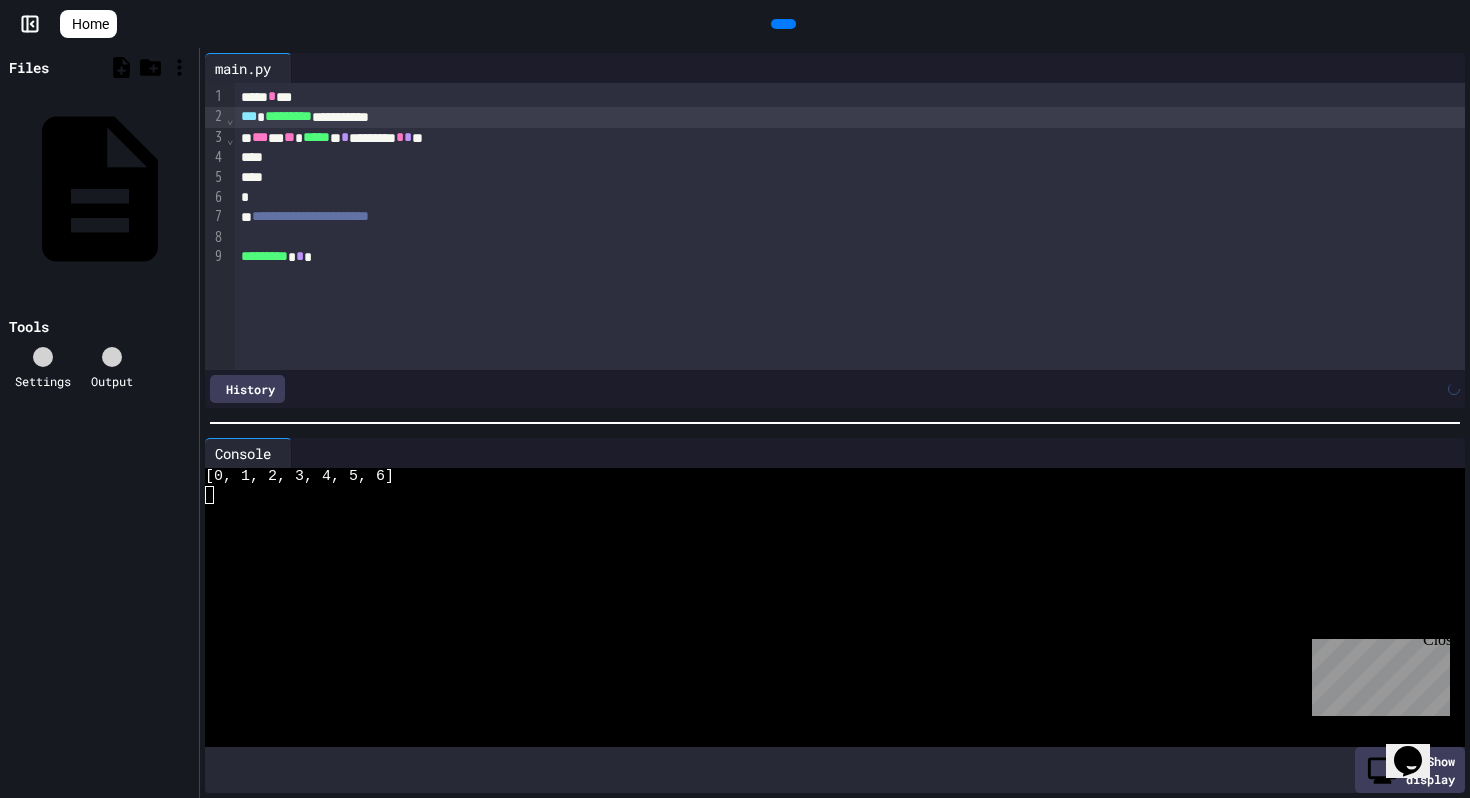 click on "**********" at bounding box center [850, 226] 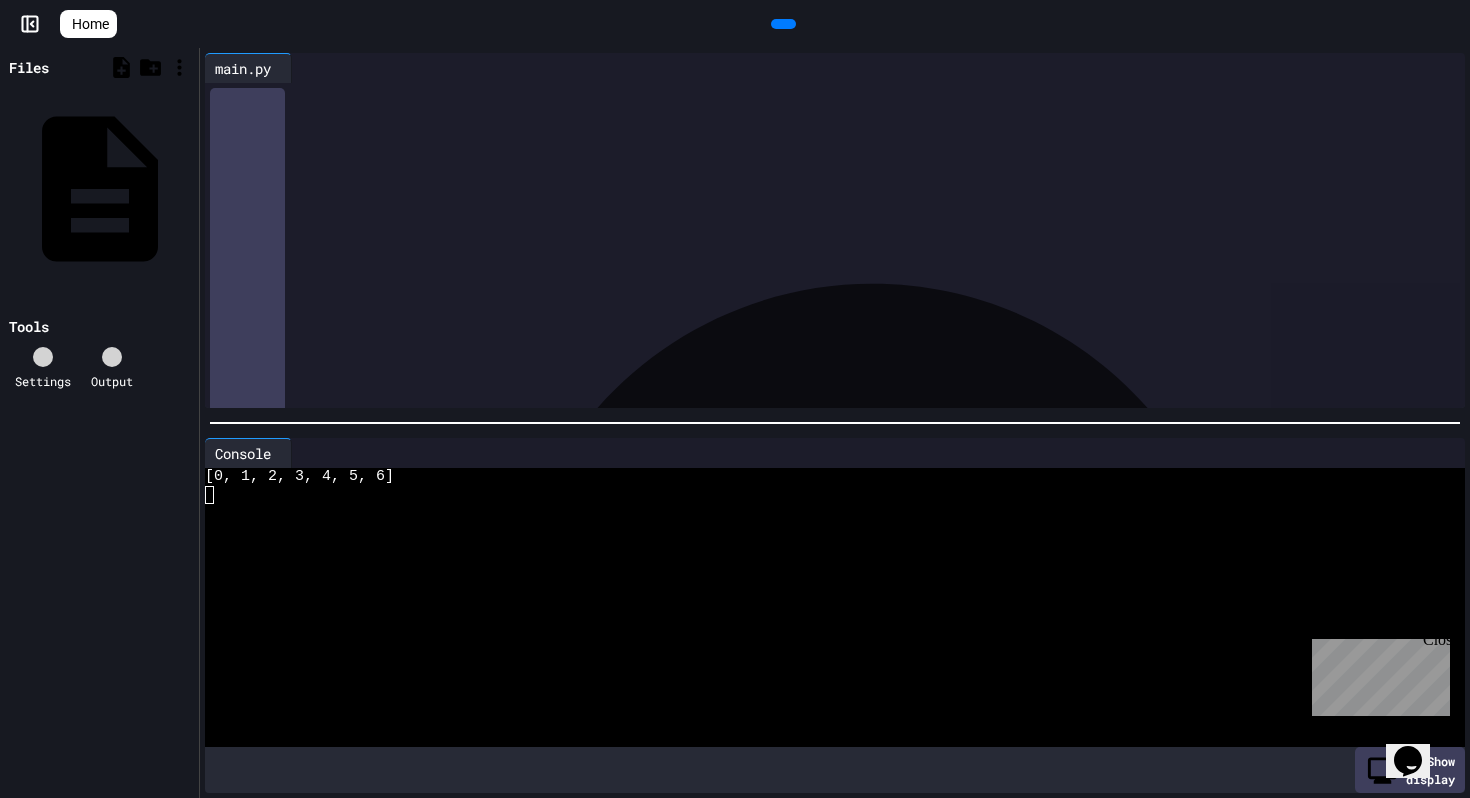 click at bounding box center (850, 178) 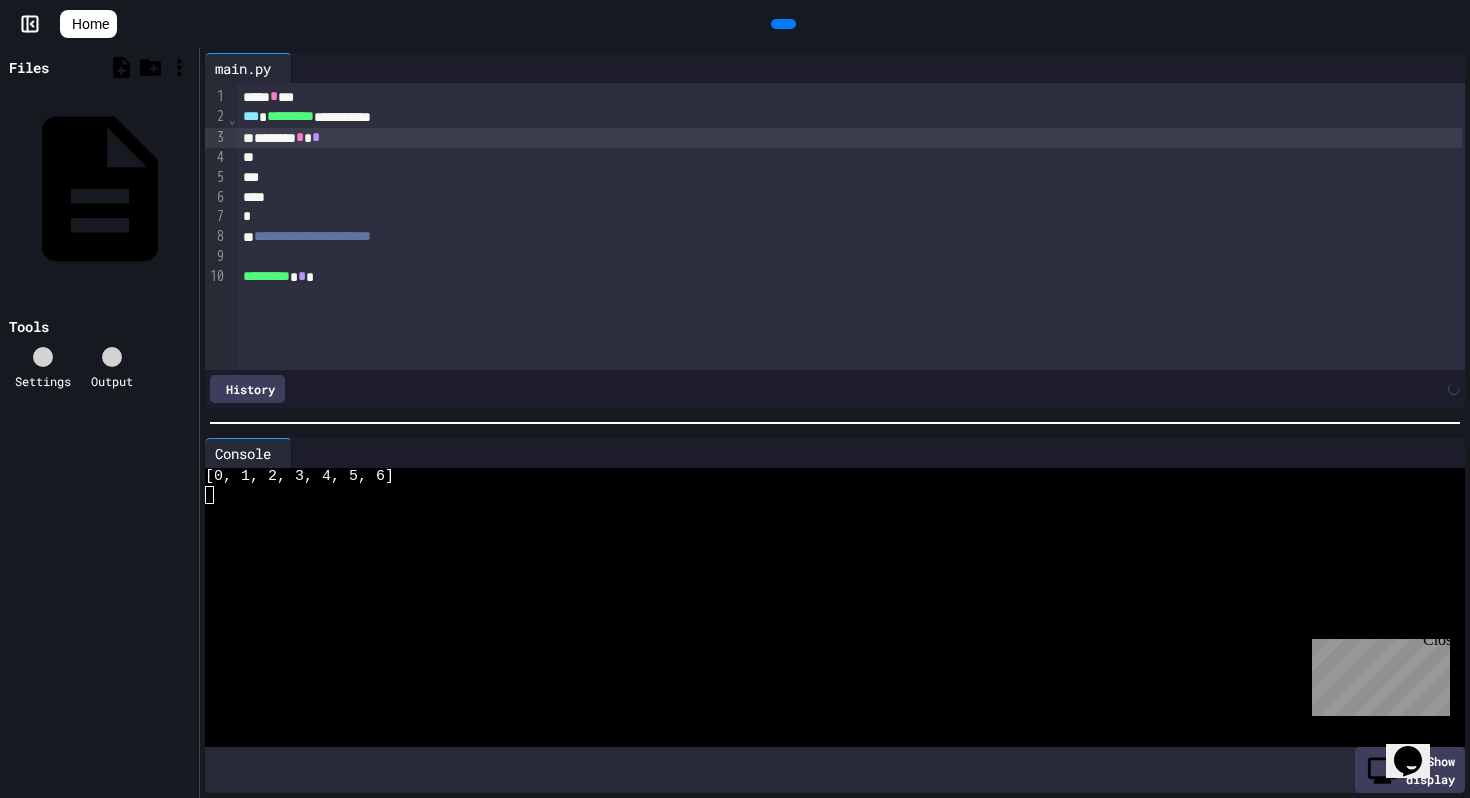 click on "******* *   *" at bounding box center (849, 138) 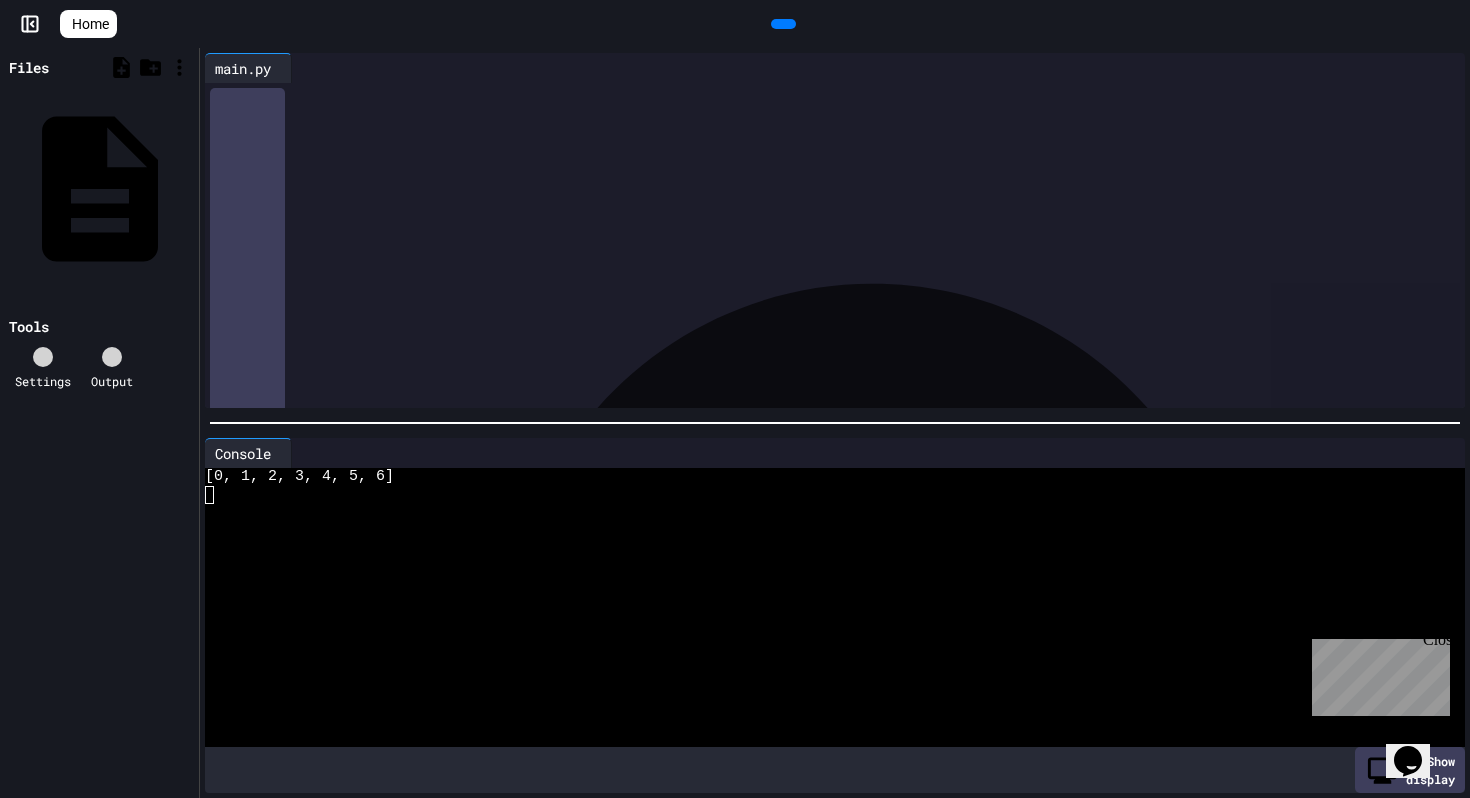 click at bounding box center [849, 158] 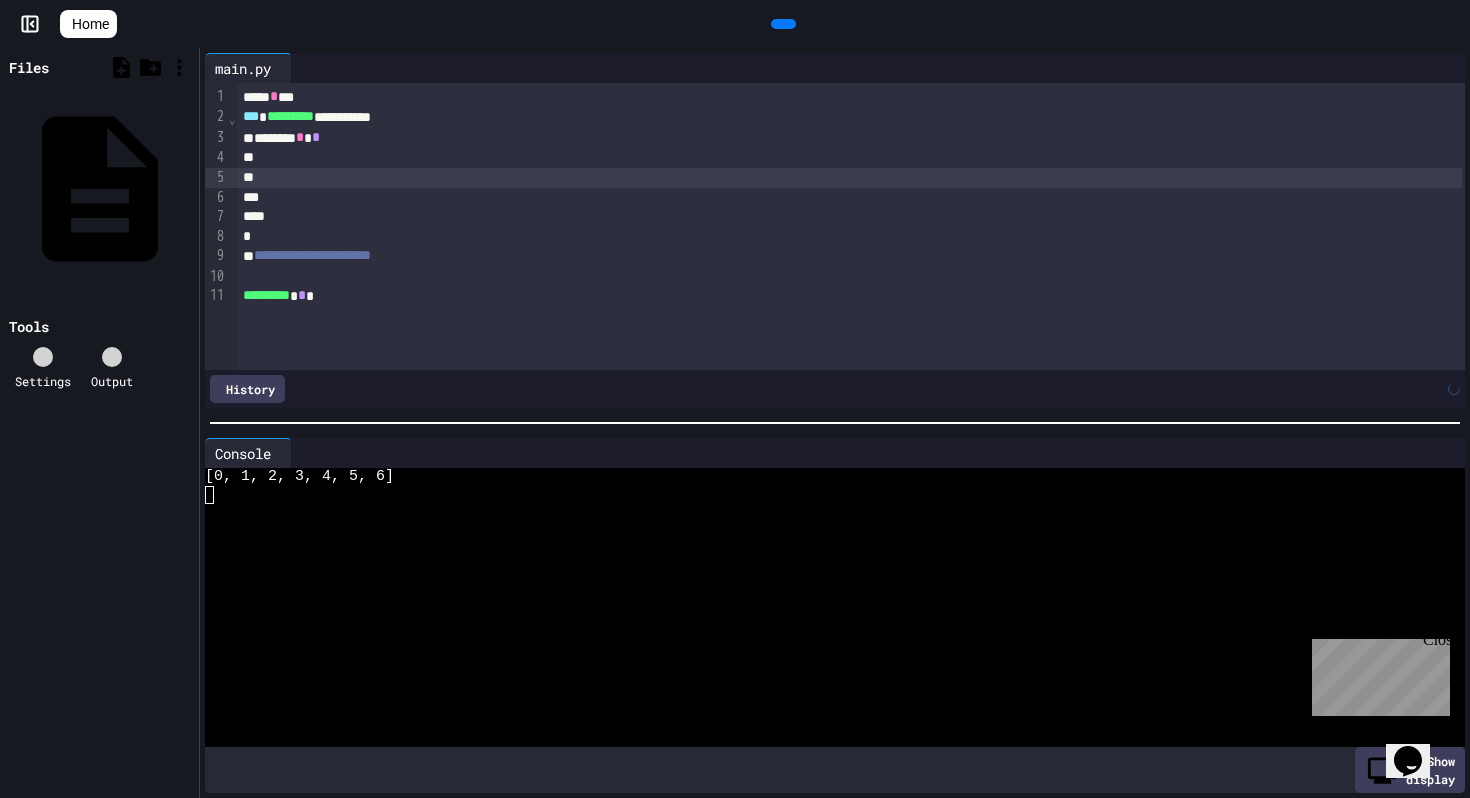 click at bounding box center (849, 178) 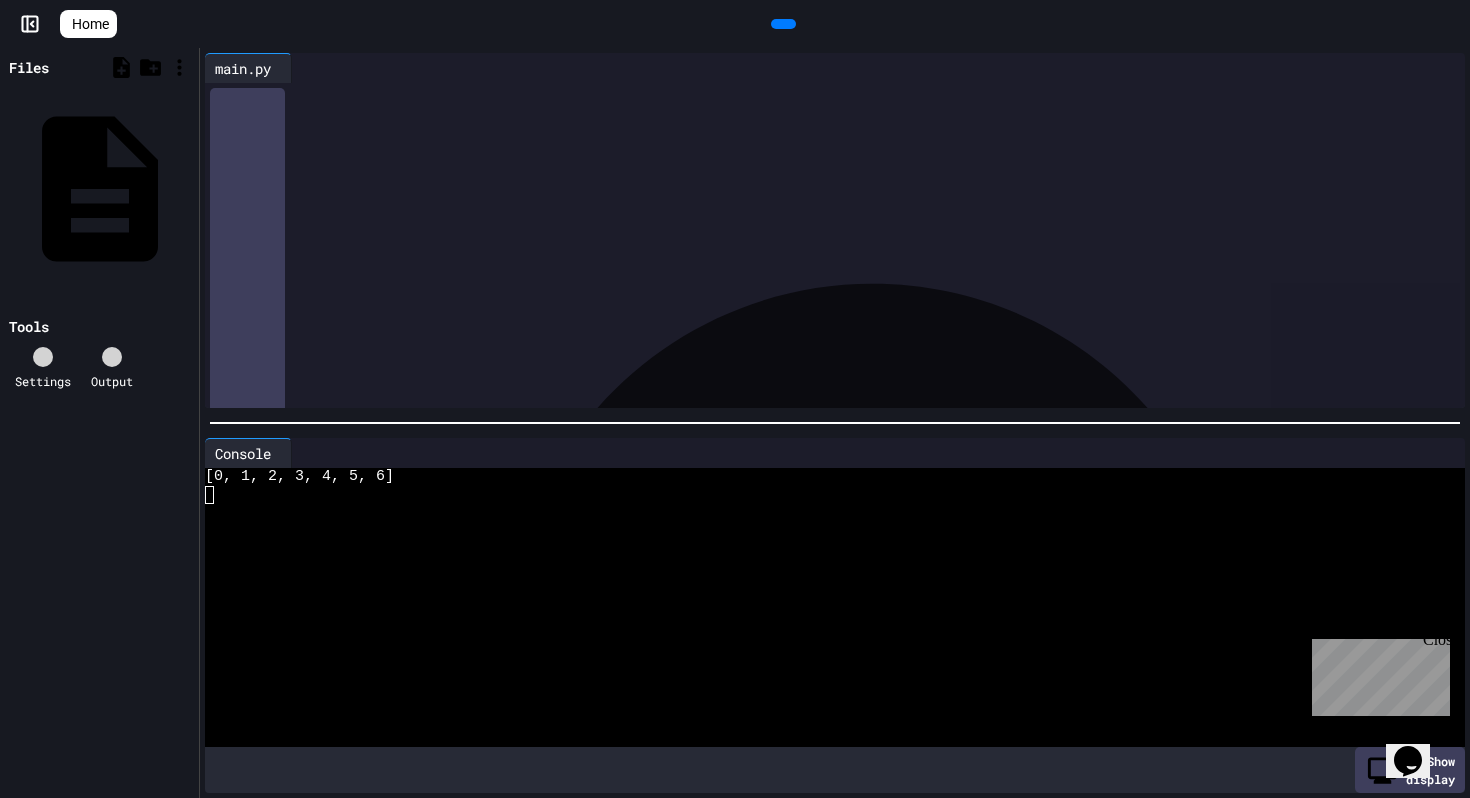 click on "******* *   *" at bounding box center [849, 138] 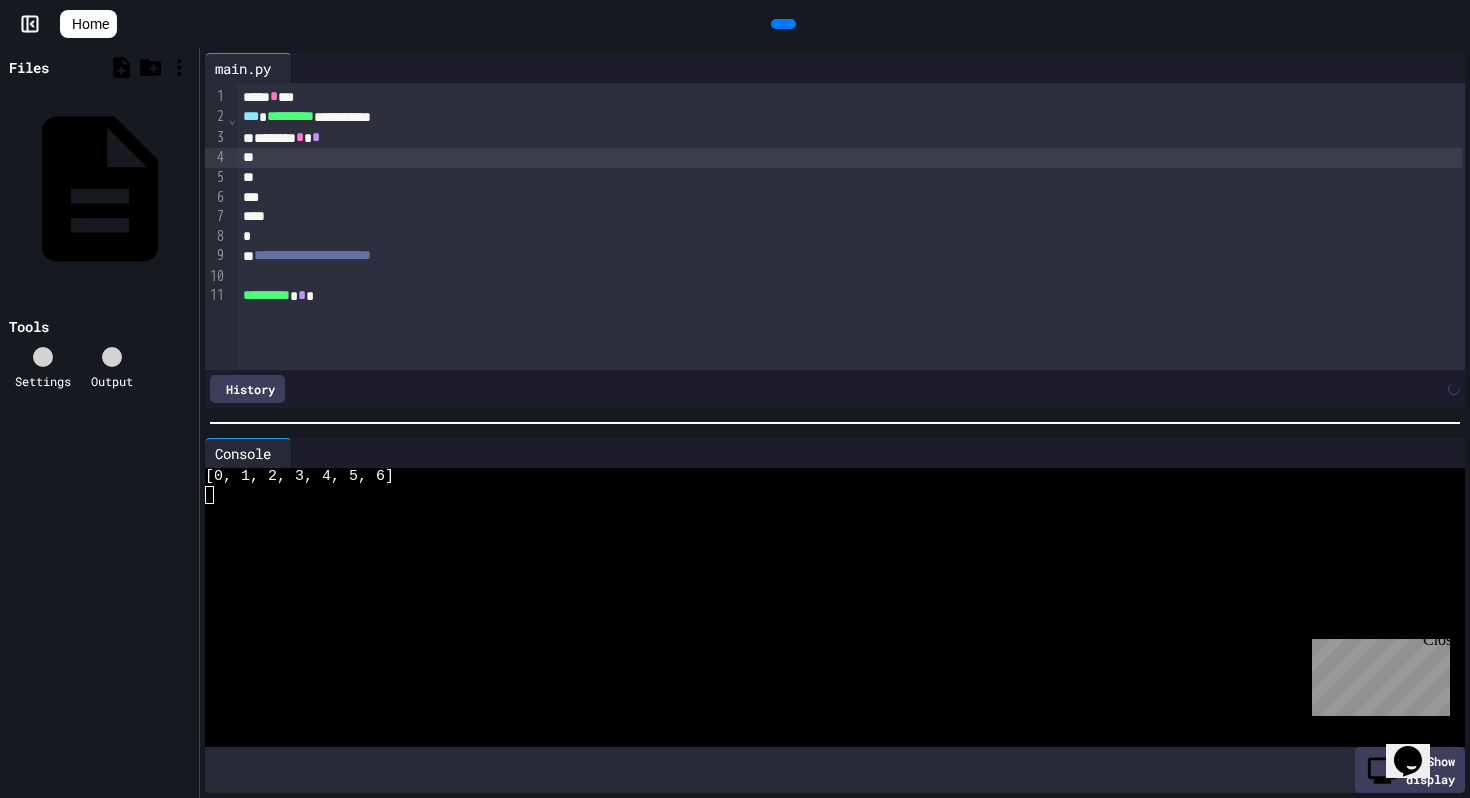 click on "******* *   *" at bounding box center [849, 138] 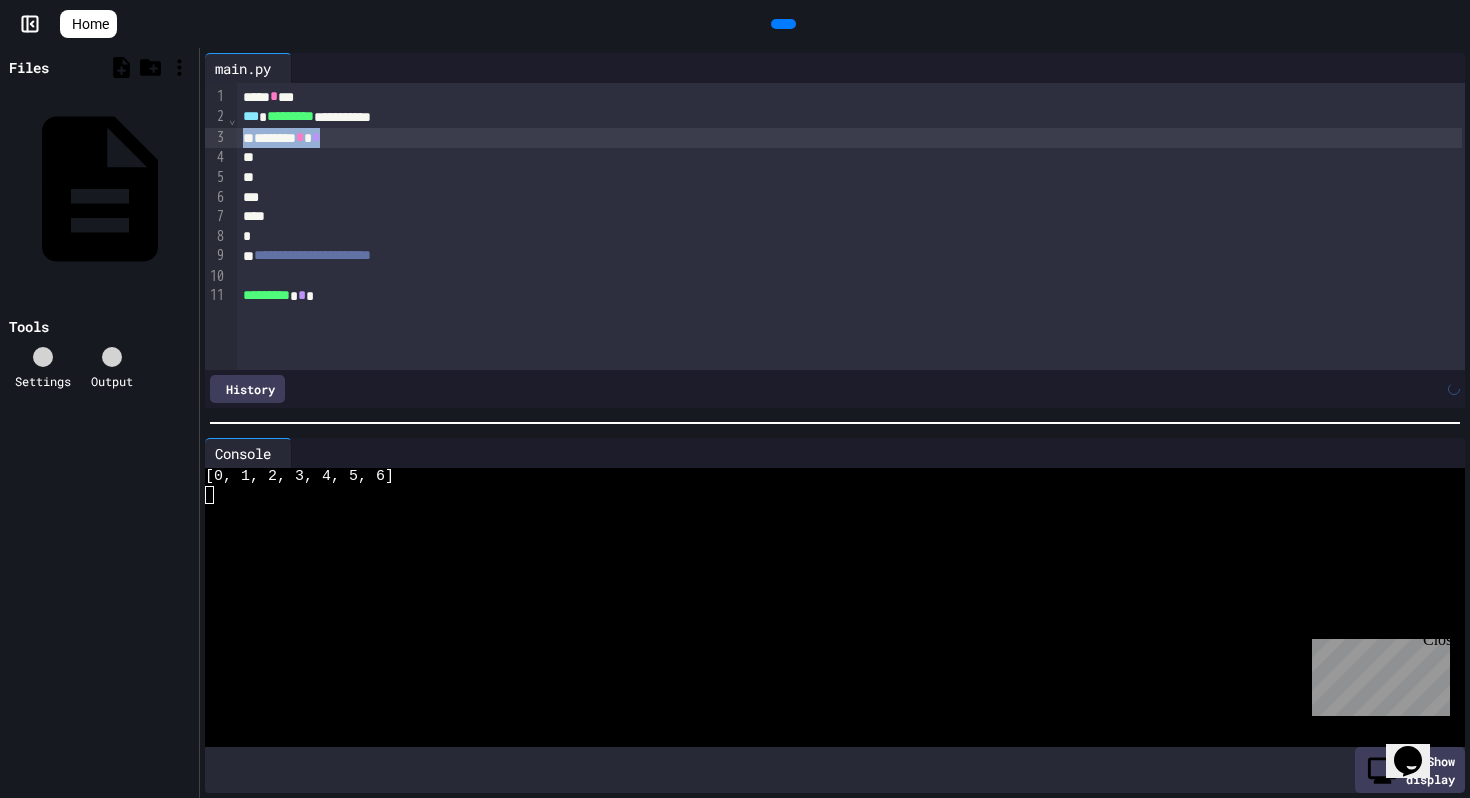 click on "******* *   *" at bounding box center [849, 138] 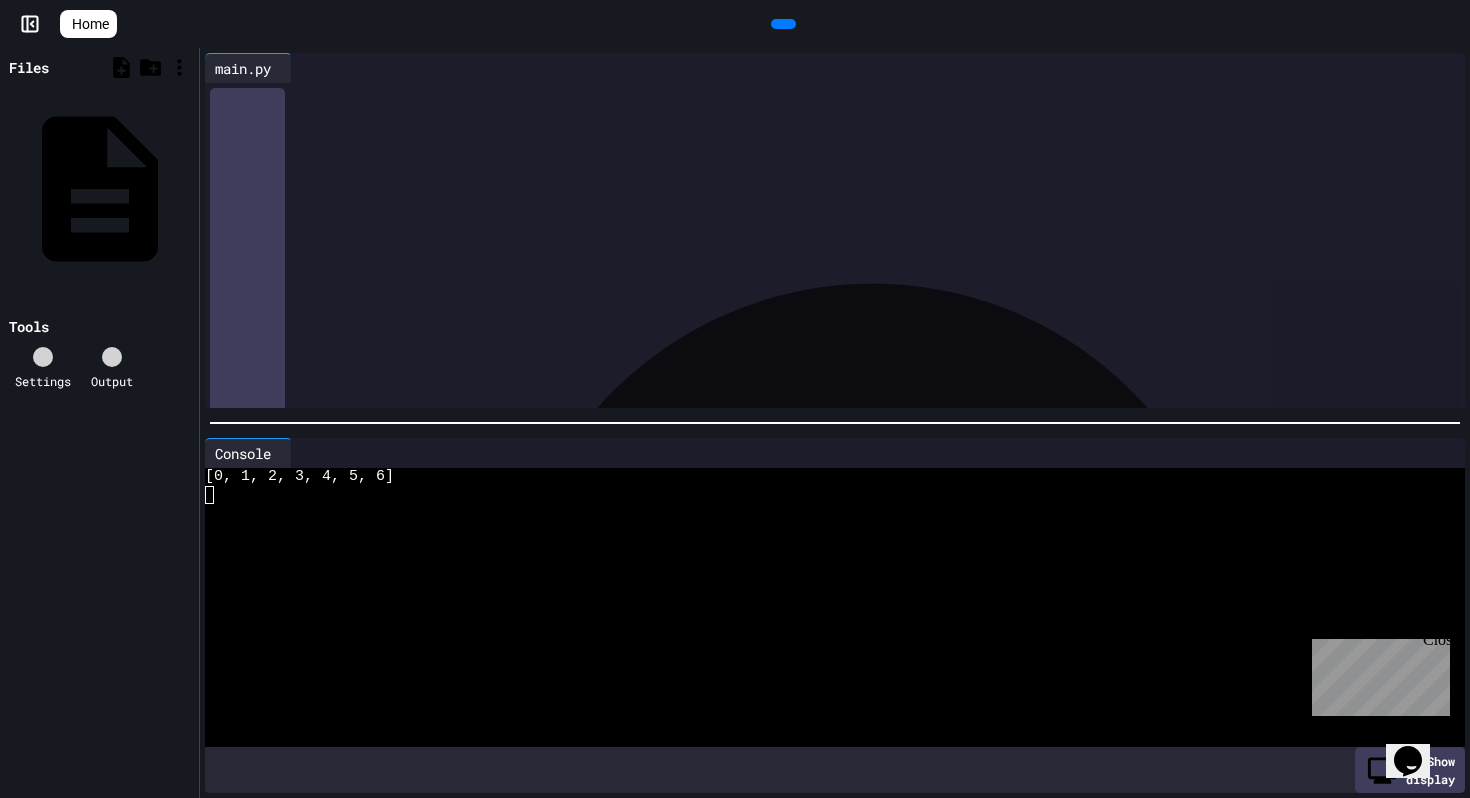 click on "**********" at bounding box center (849, 117) 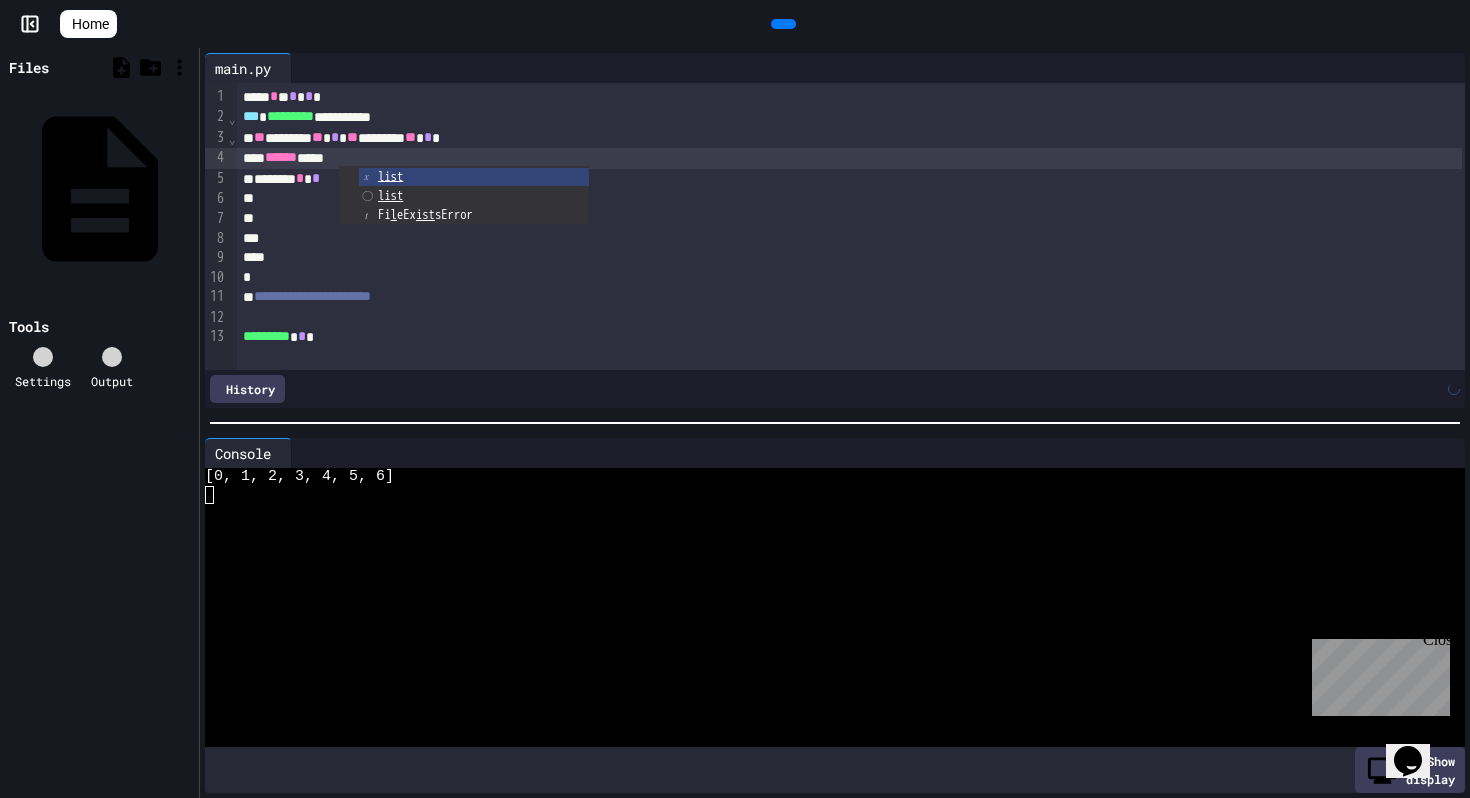 click on "** ******* **   *   ** ******* **   * *" at bounding box center [849, 138] 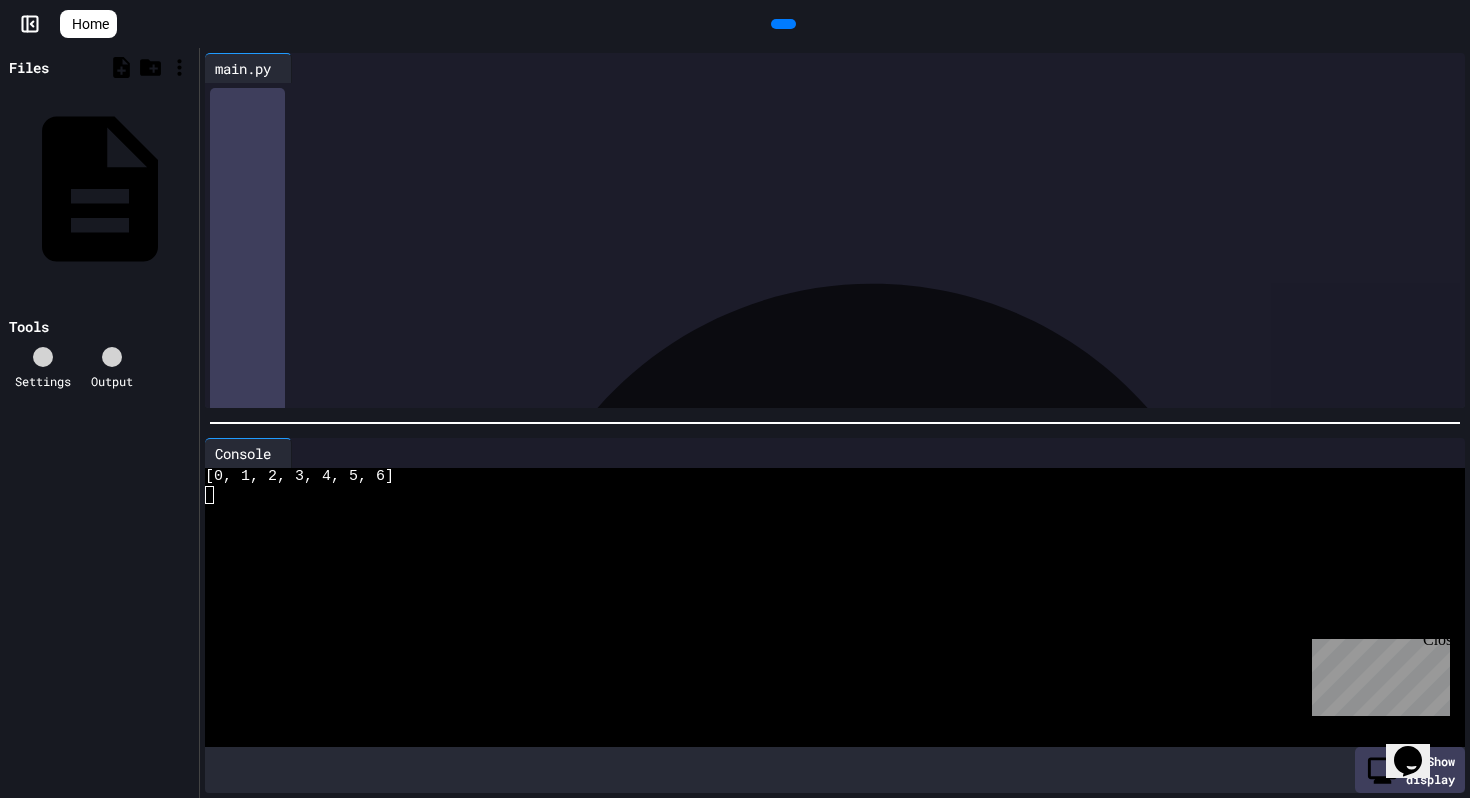 click on "******* *   *" at bounding box center [849, 179] 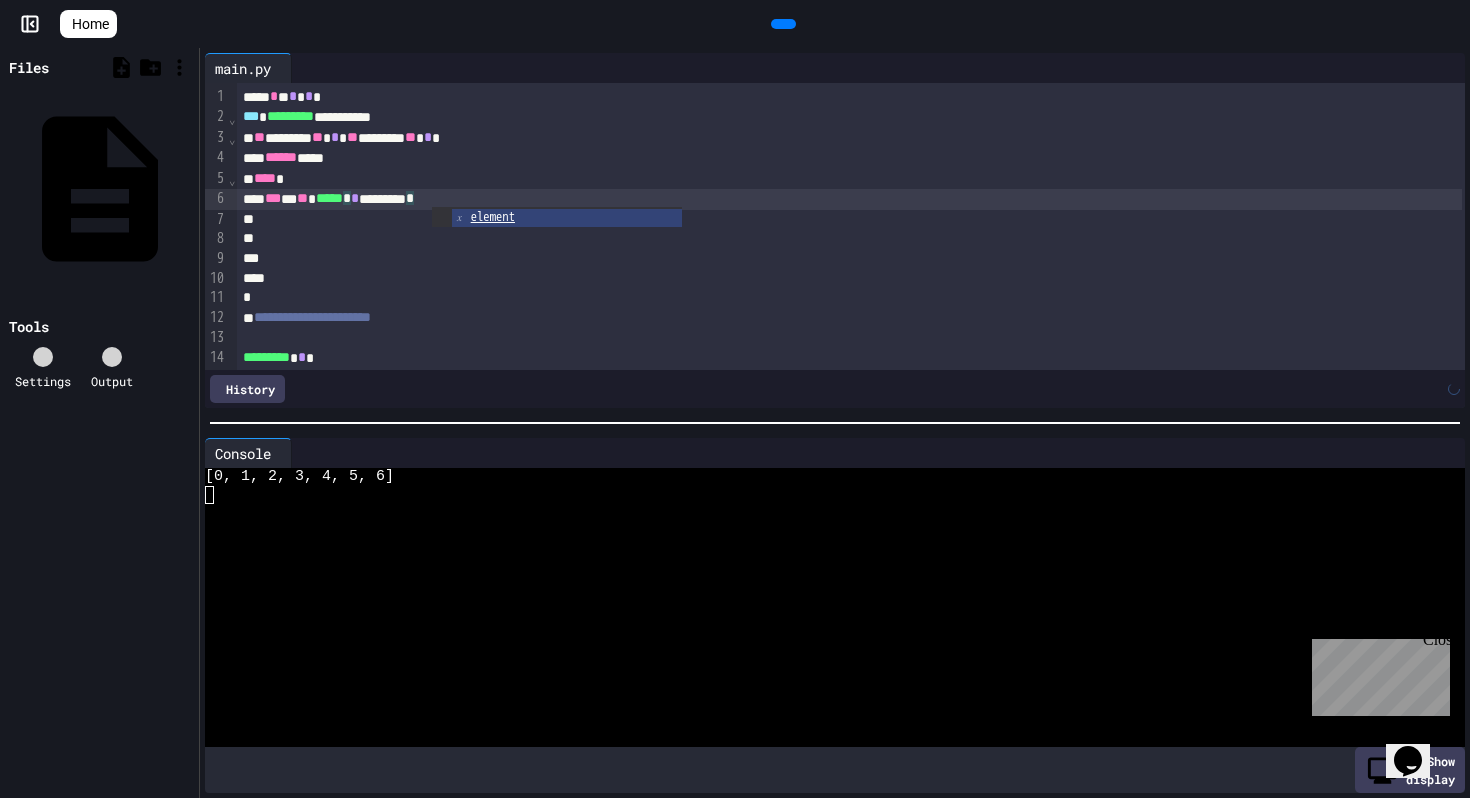 click on "*" at bounding box center [355, 198] 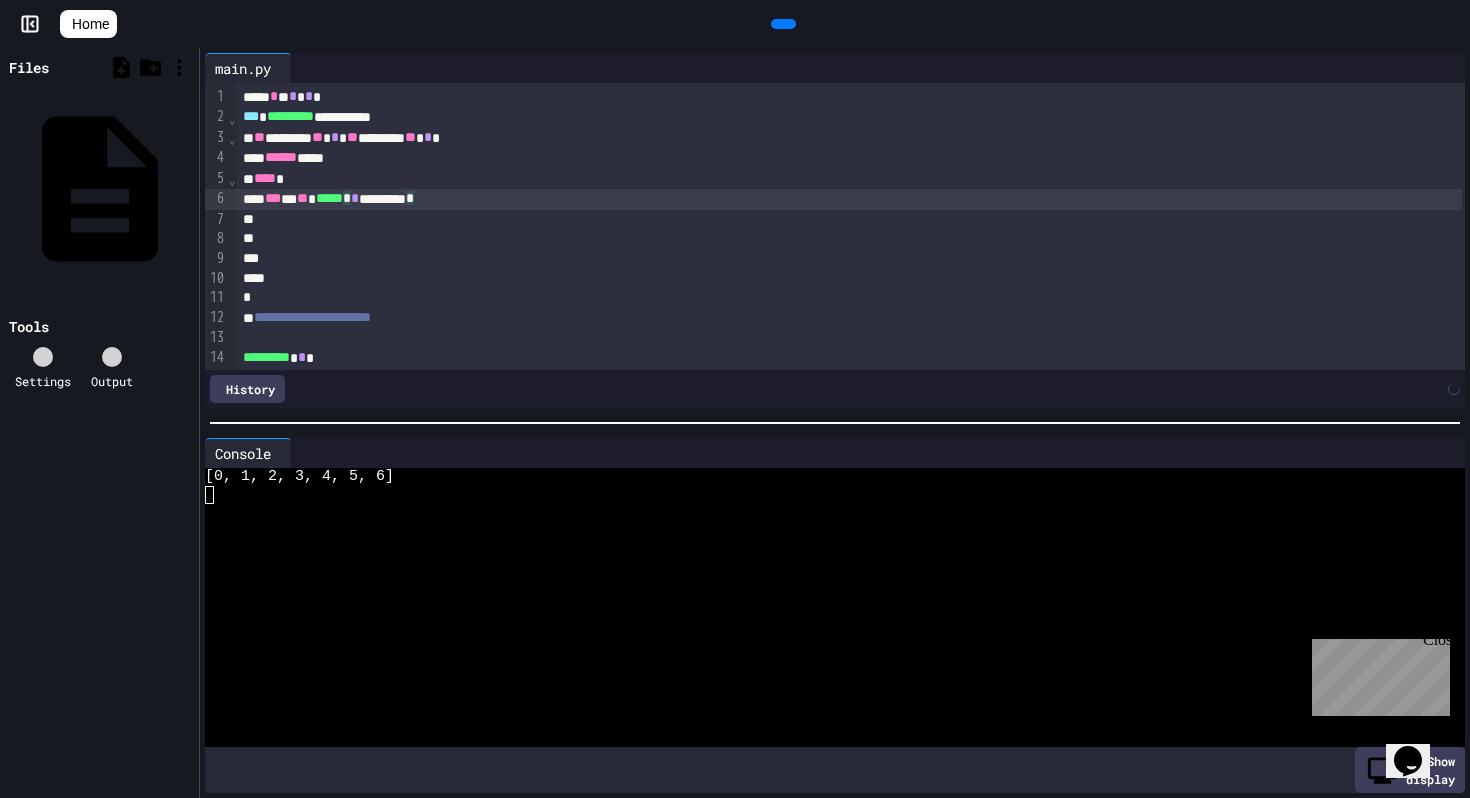 click on "*** * **   ***** * * ********* *" at bounding box center [849, 199] 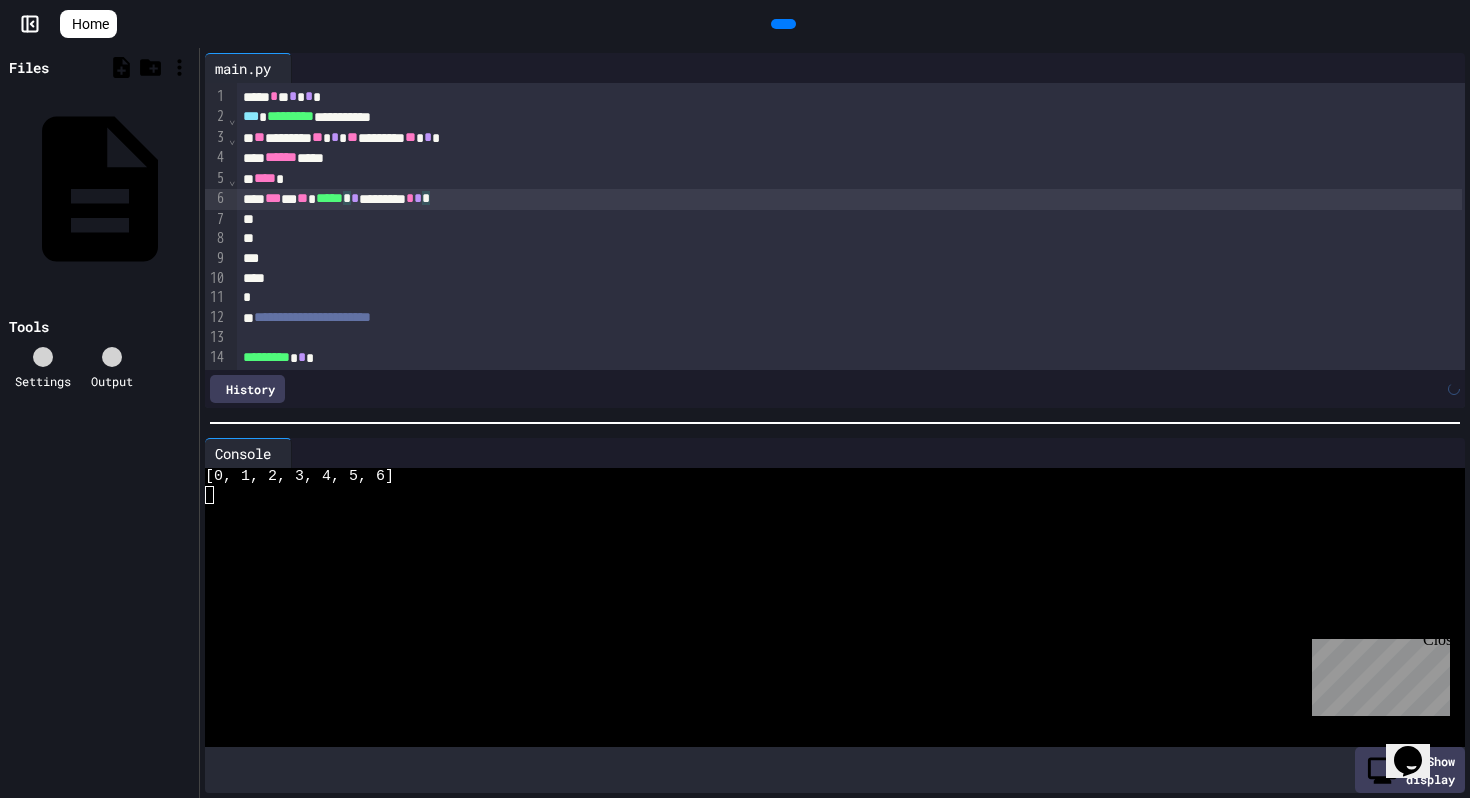 click on "*** * **   ***** * * ********* * * *" at bounding box center [849, 199] 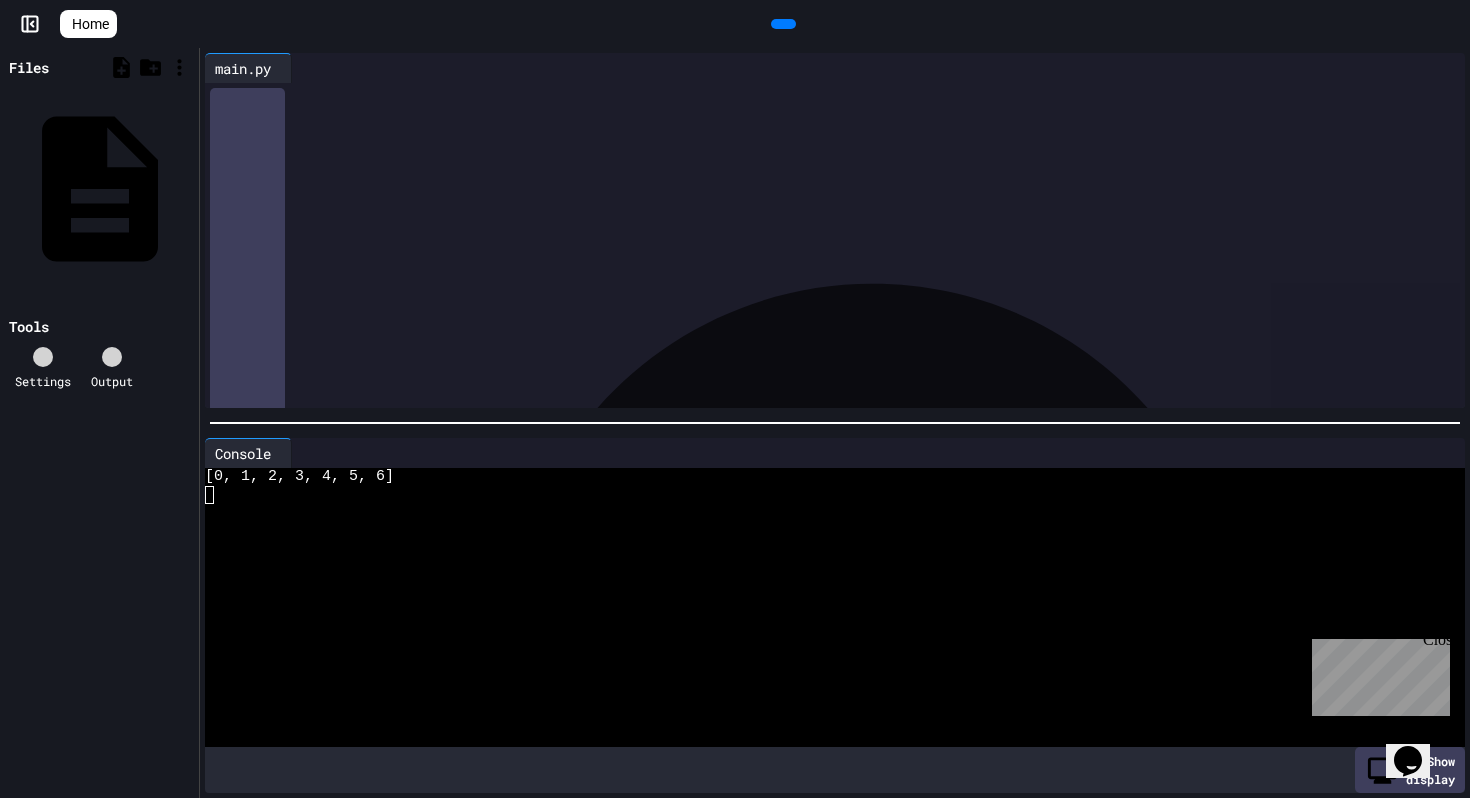 click on "** ******* **   *   ** ******* **   * *" at bounding box center (849, 138) 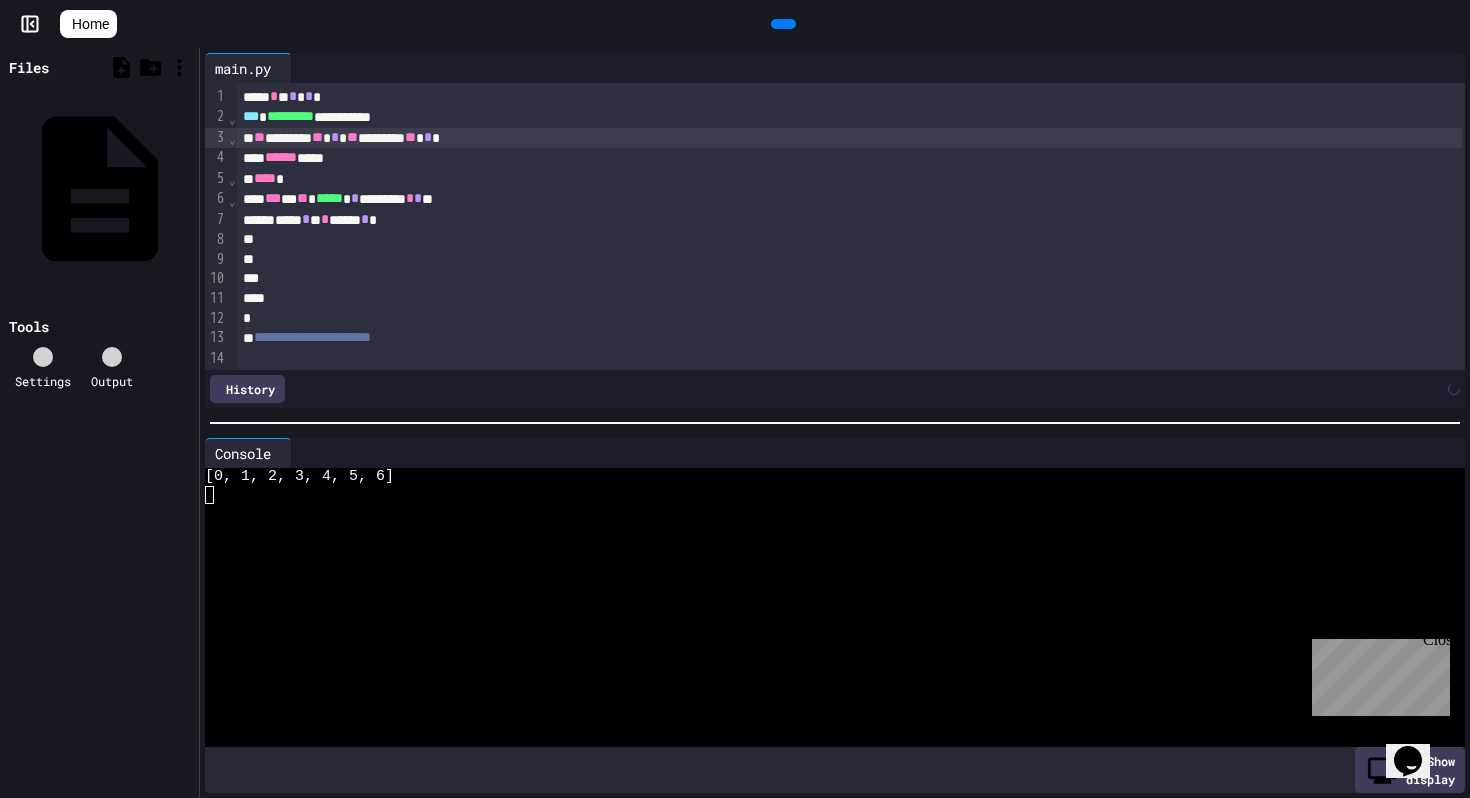 click on "** ******* **   *   ** ******* **   * *" at bounding box center (849, 138) 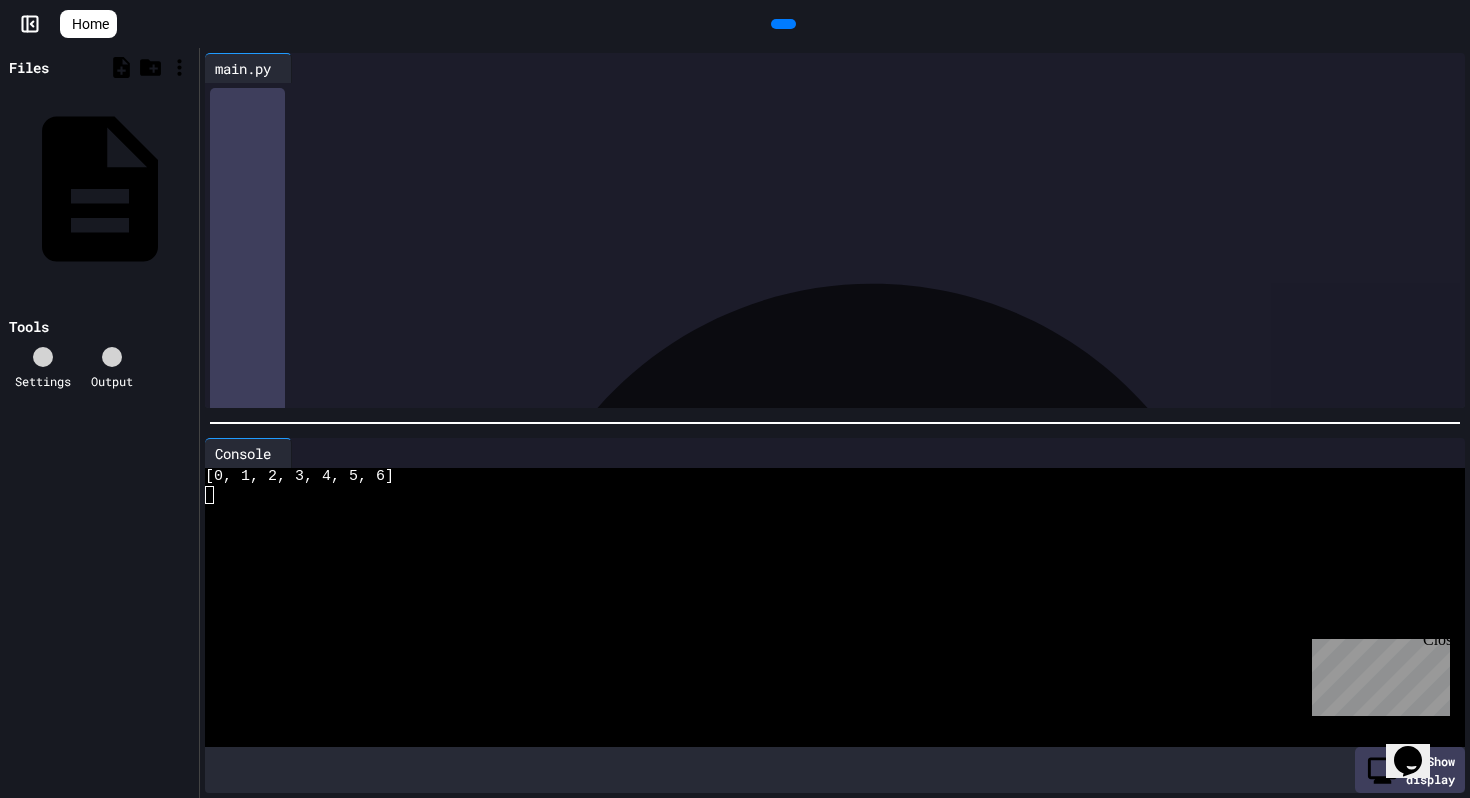 drag, startPoint x: 295, startPoint y: 217, endPoint x: 456, endPoint y: 226, distance: 161.25136 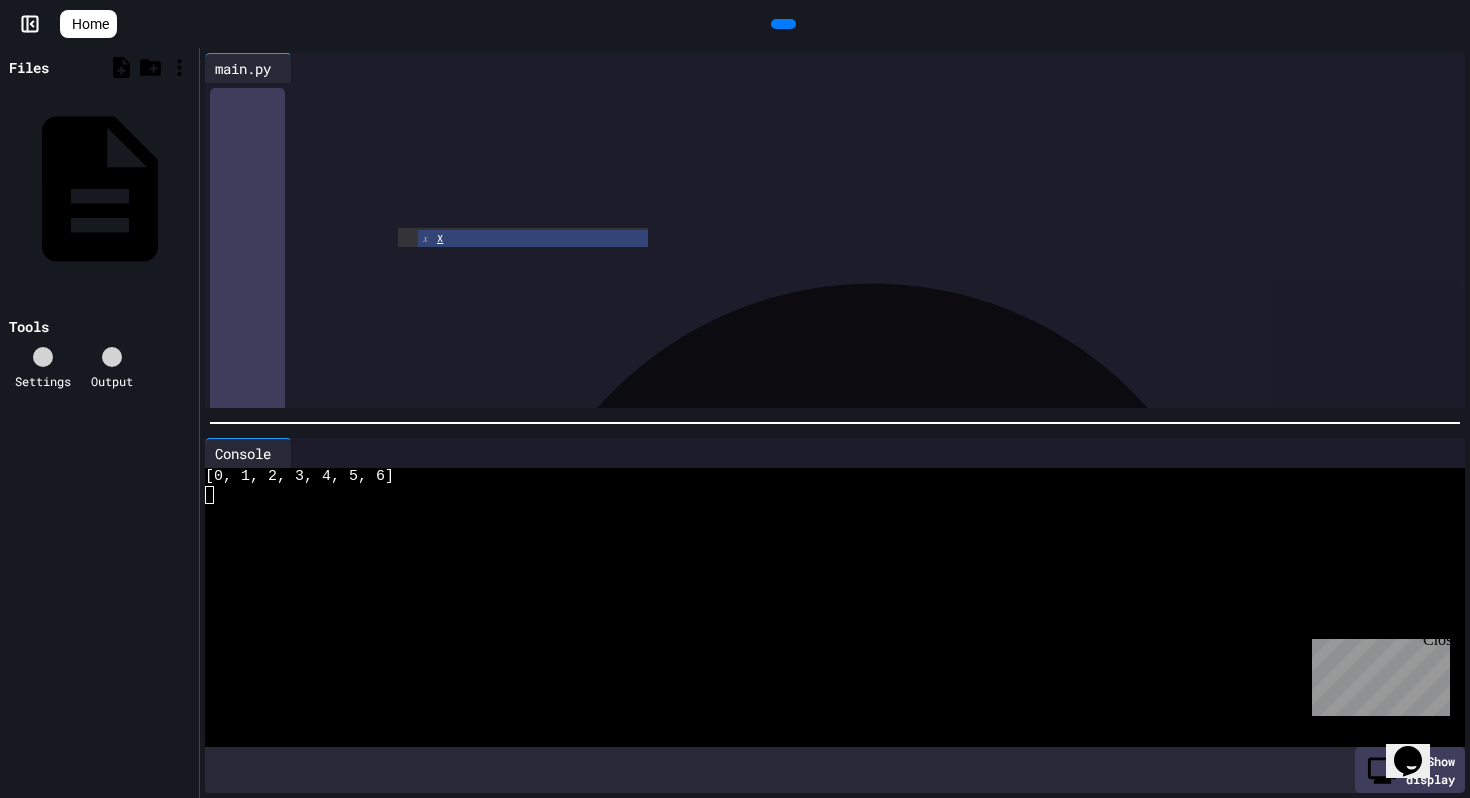 click on "**** * ****** * * *" at bounding box center [849, 220] 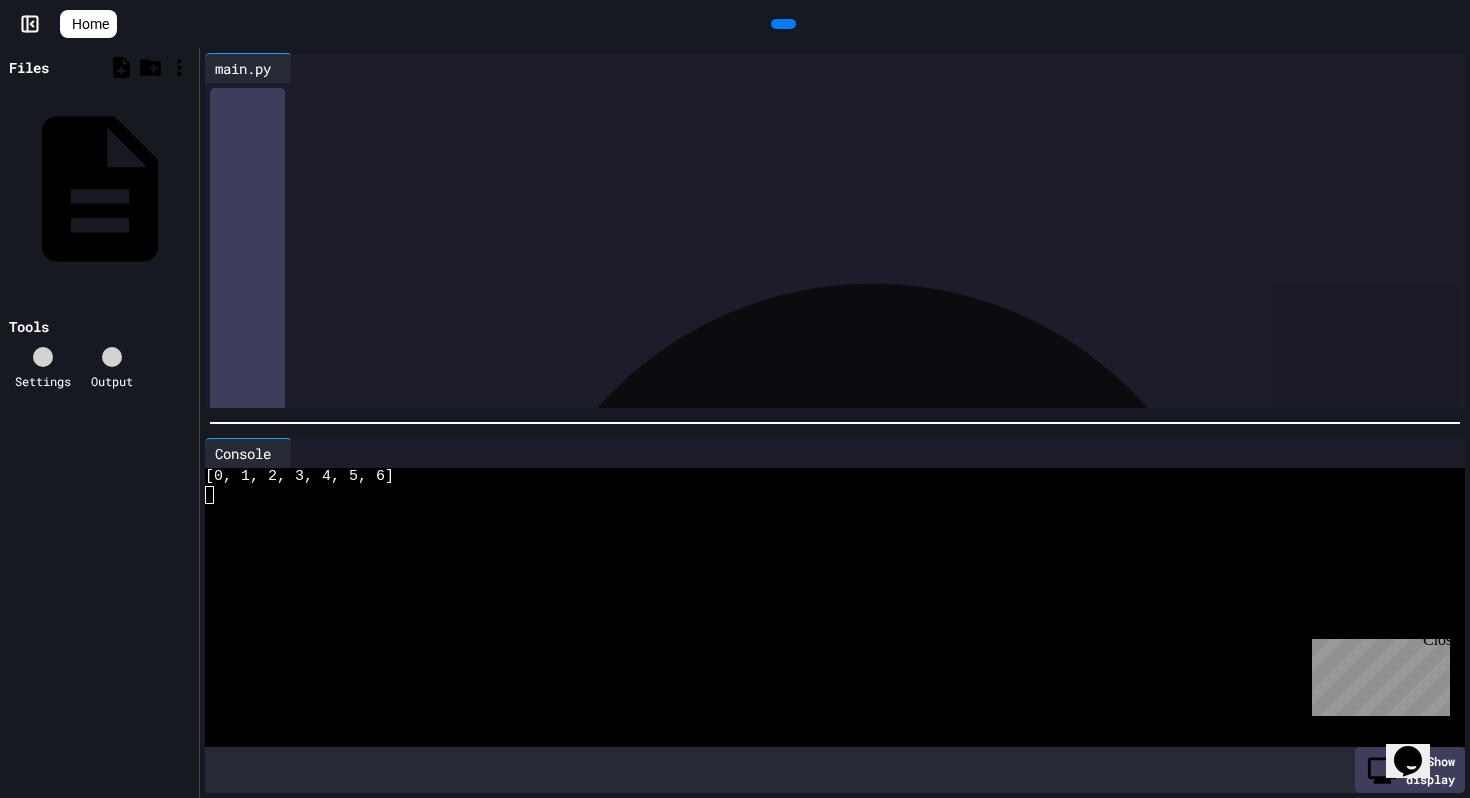 click on "*" at bounding box center (306, 239) 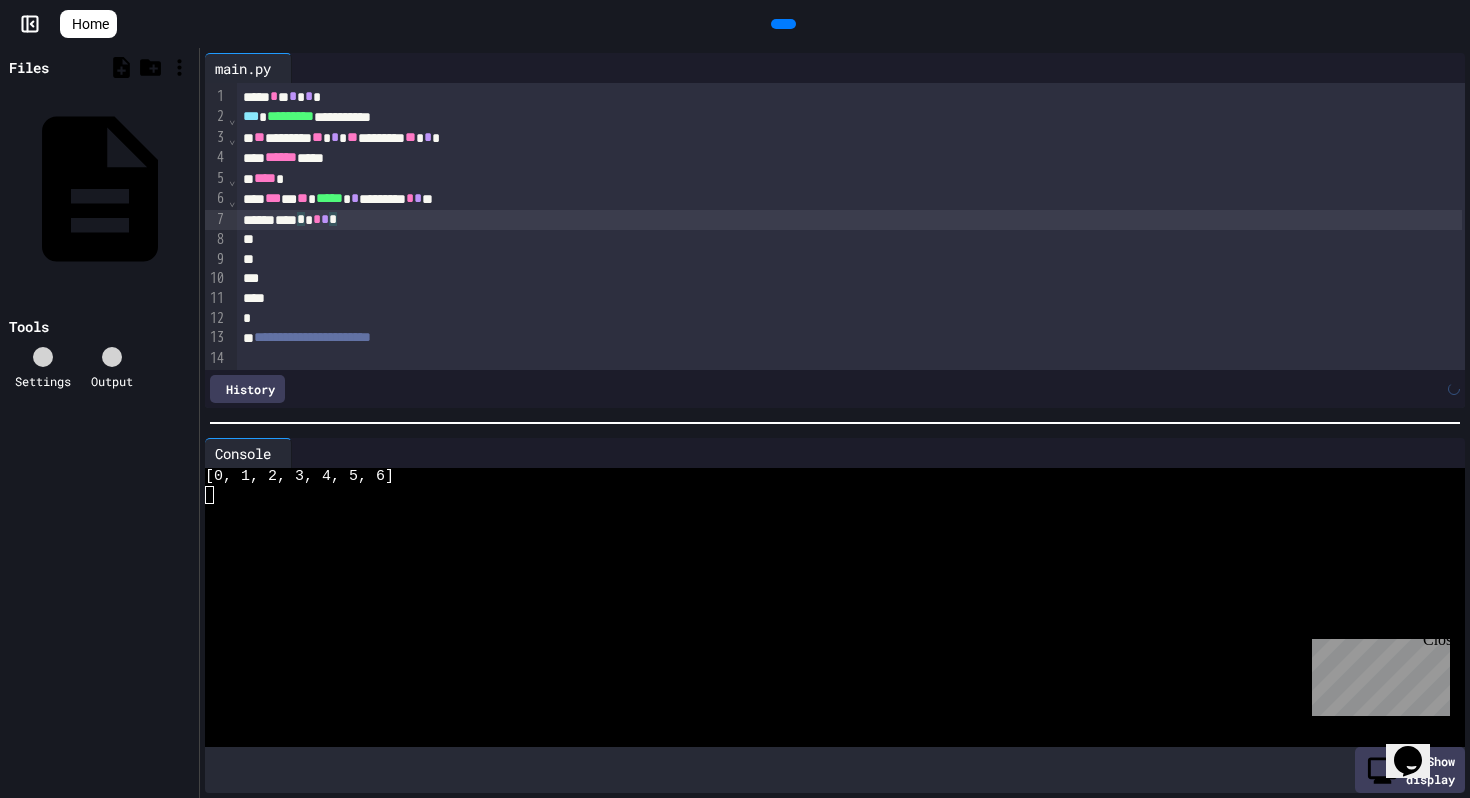 click on "**** * * * * *" at bounding box center [849, 220] 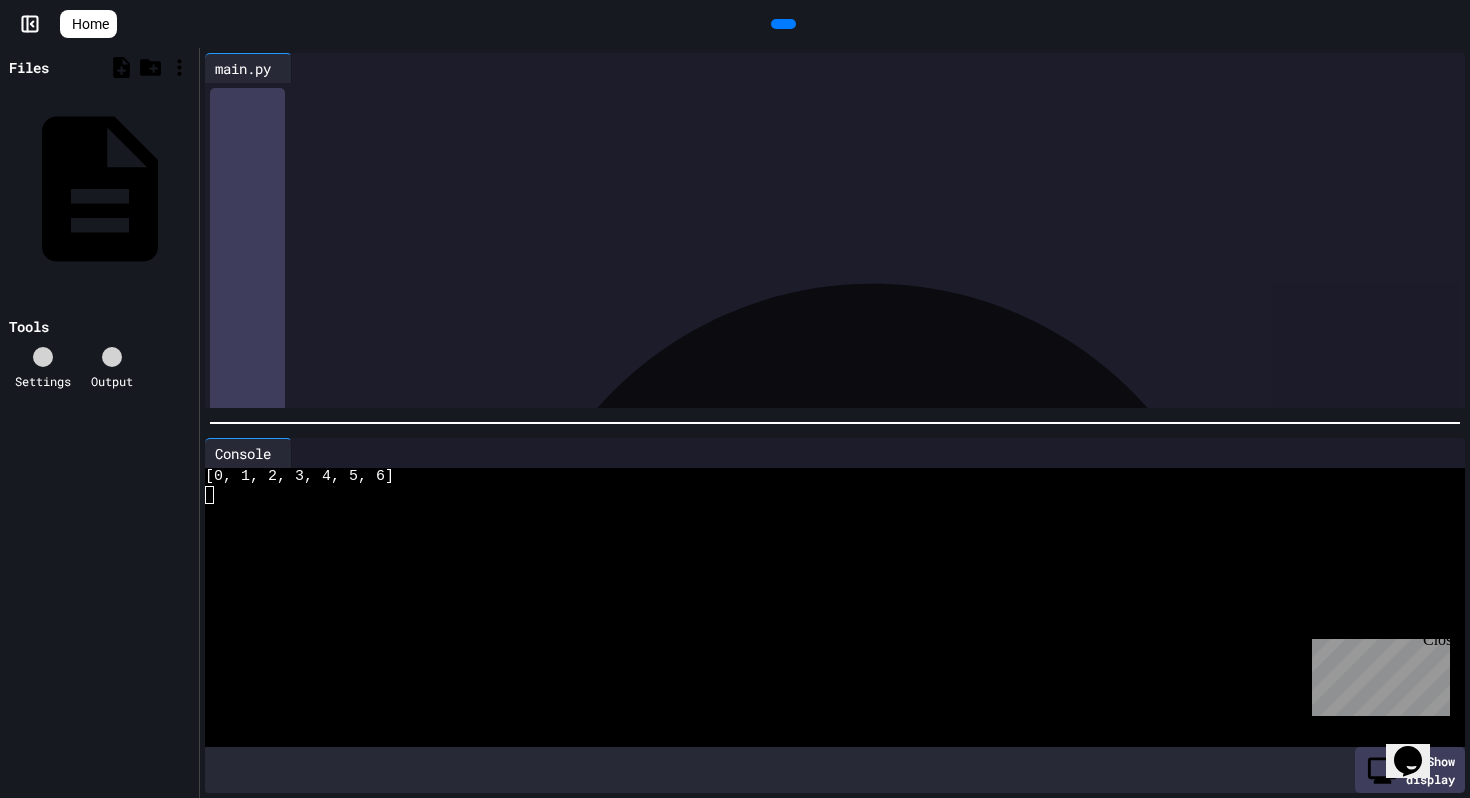 click on "****** * * * * **** * * * * *" at bounding box center [849, 220] 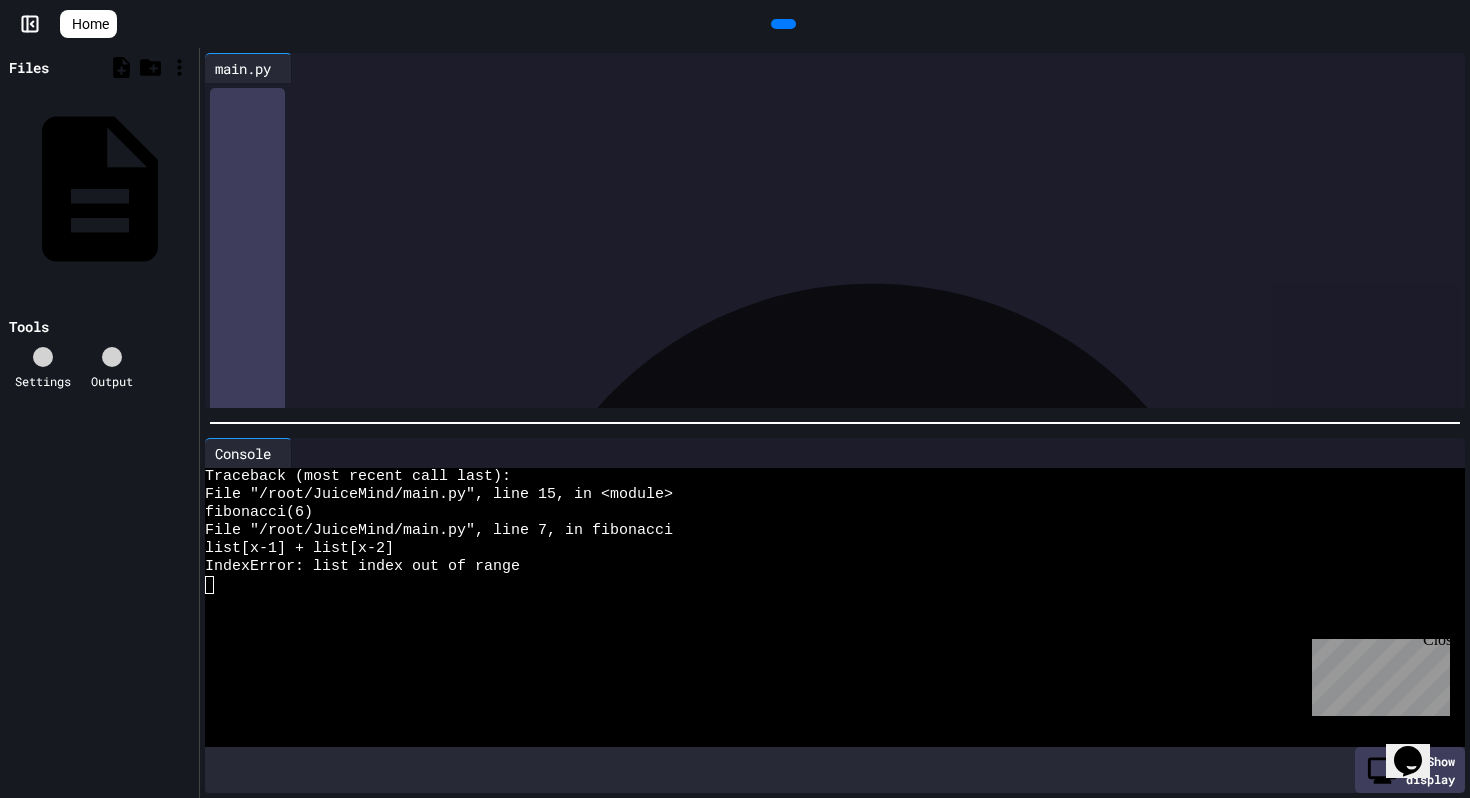 click on "****** * * * * ****** * * *" at bounding box center [849, 201] 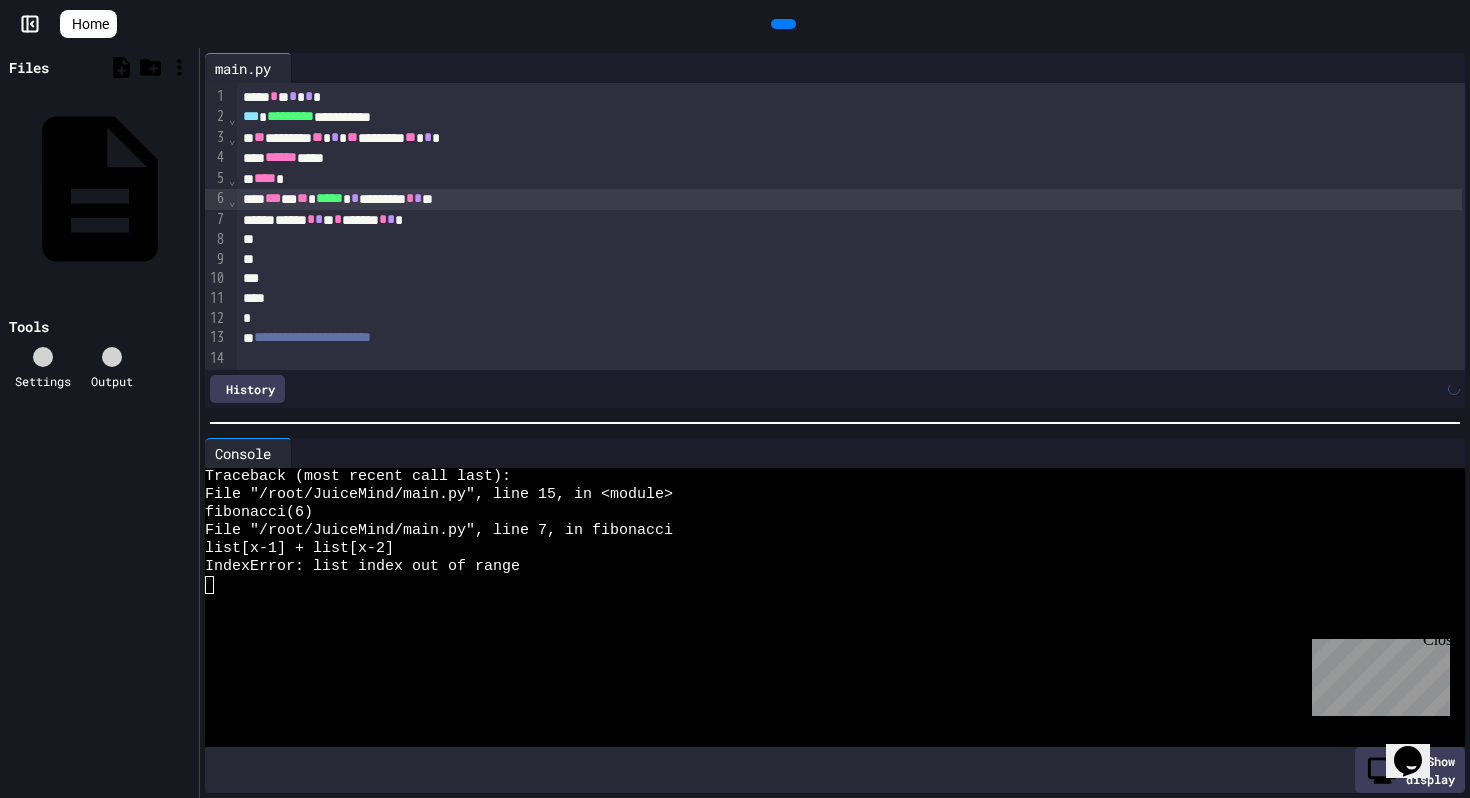 click at bounding box center [783, 24] 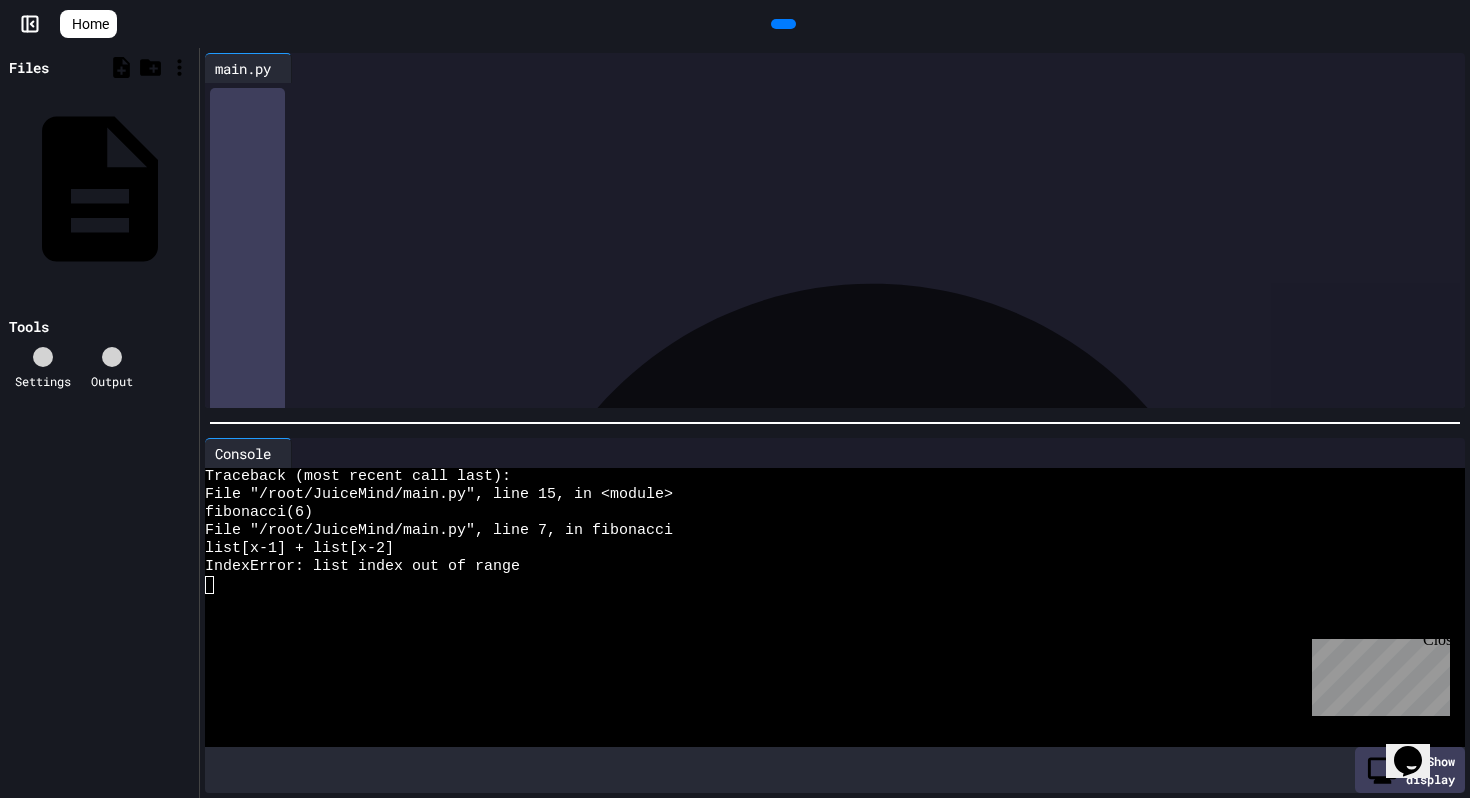 click on "*** * **   ***** * * ********* * * **" at bounding box center (849, 199) 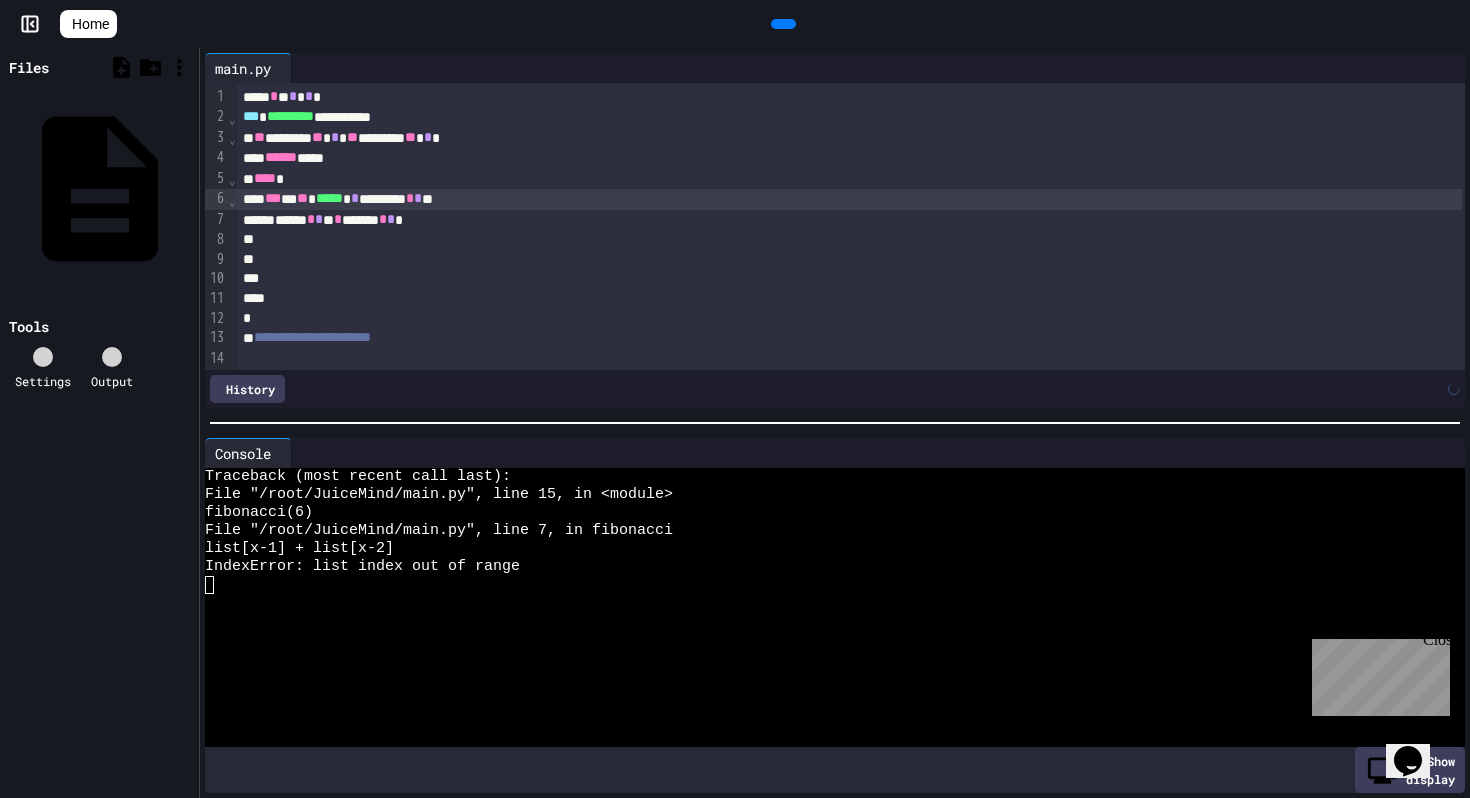 click 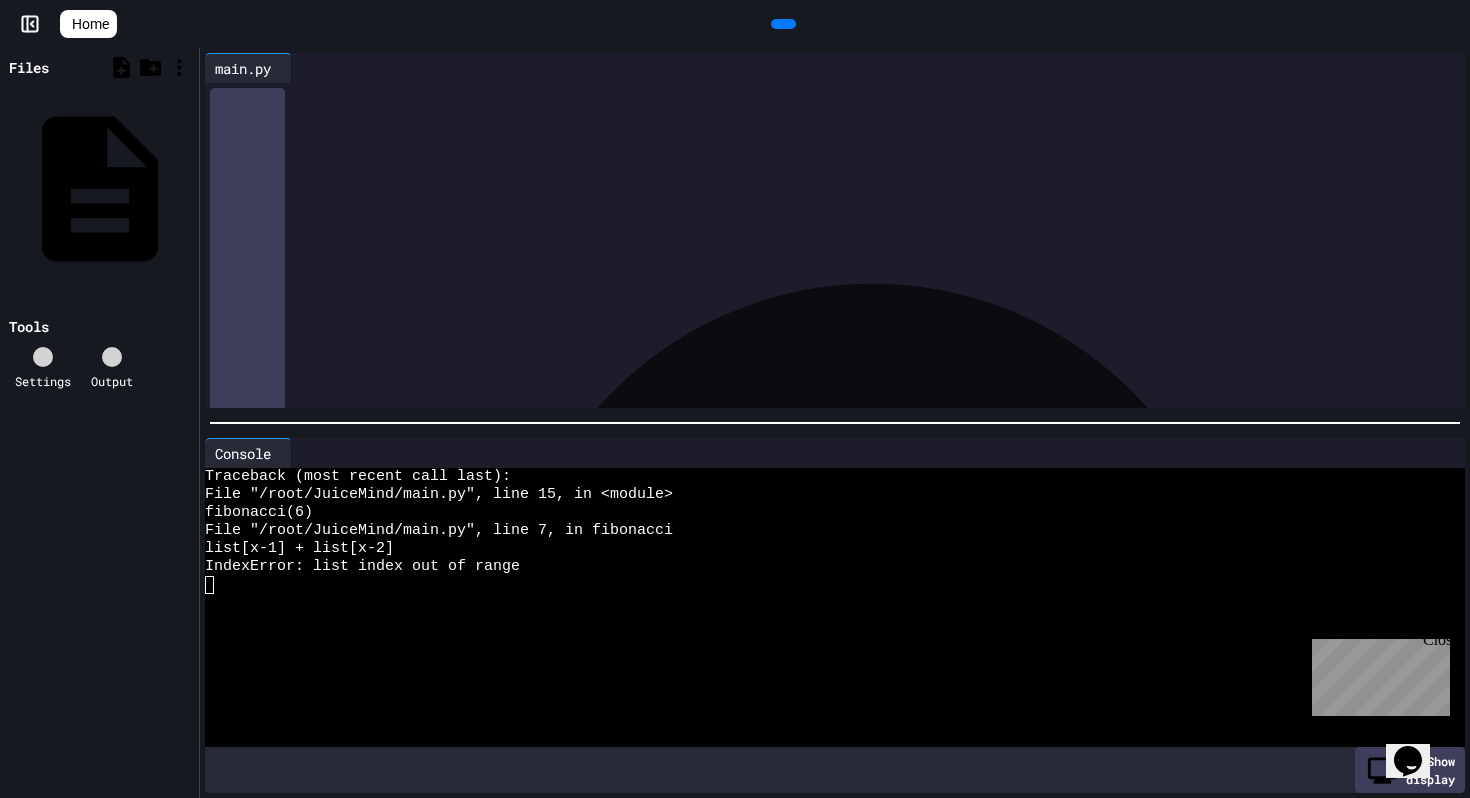 click on "*" at bounding box center [355, 198] 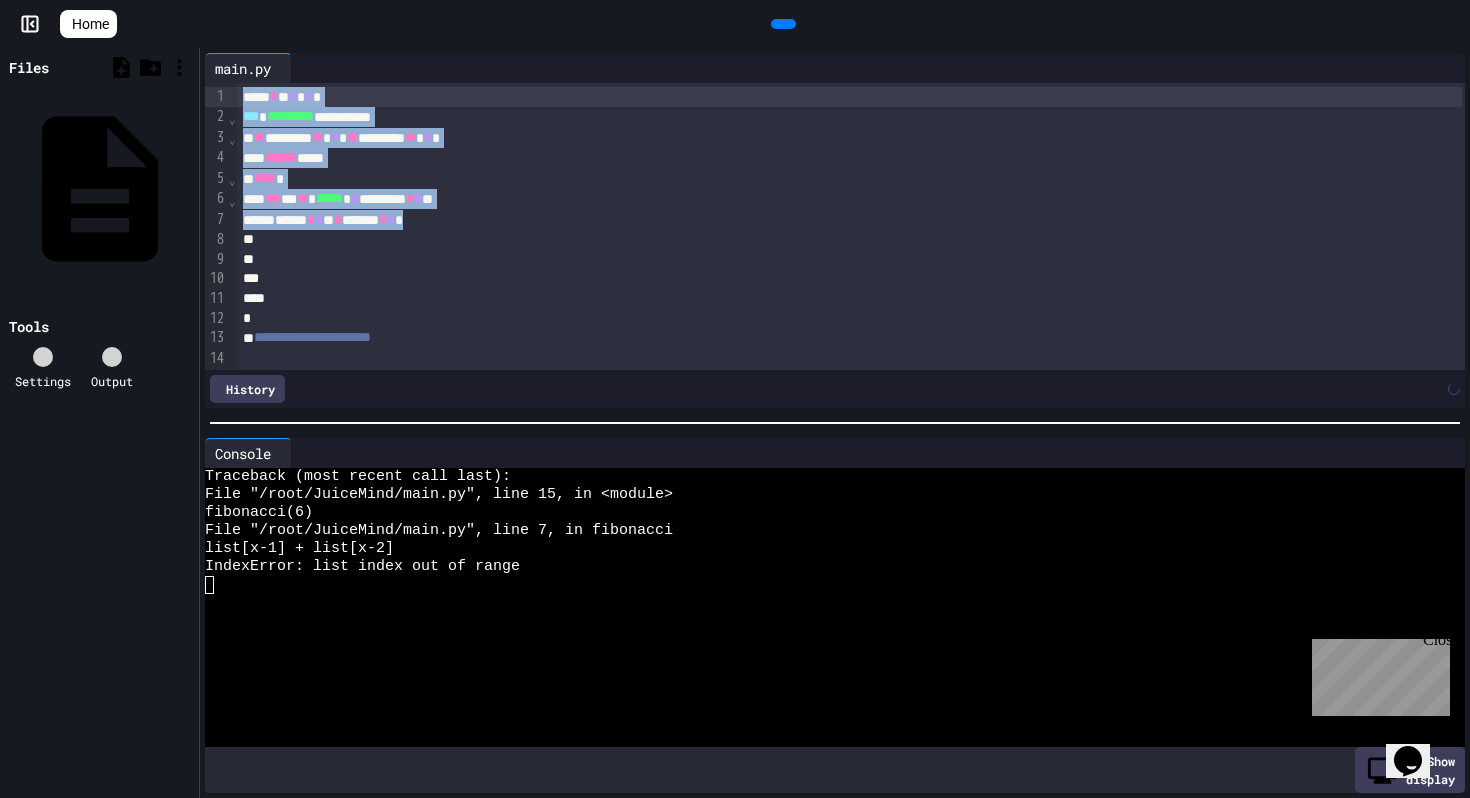 drag, startPoint x: 519, startPoint y: 223, endPoint x: 236, endPoint y: 89, distance: 313.12137 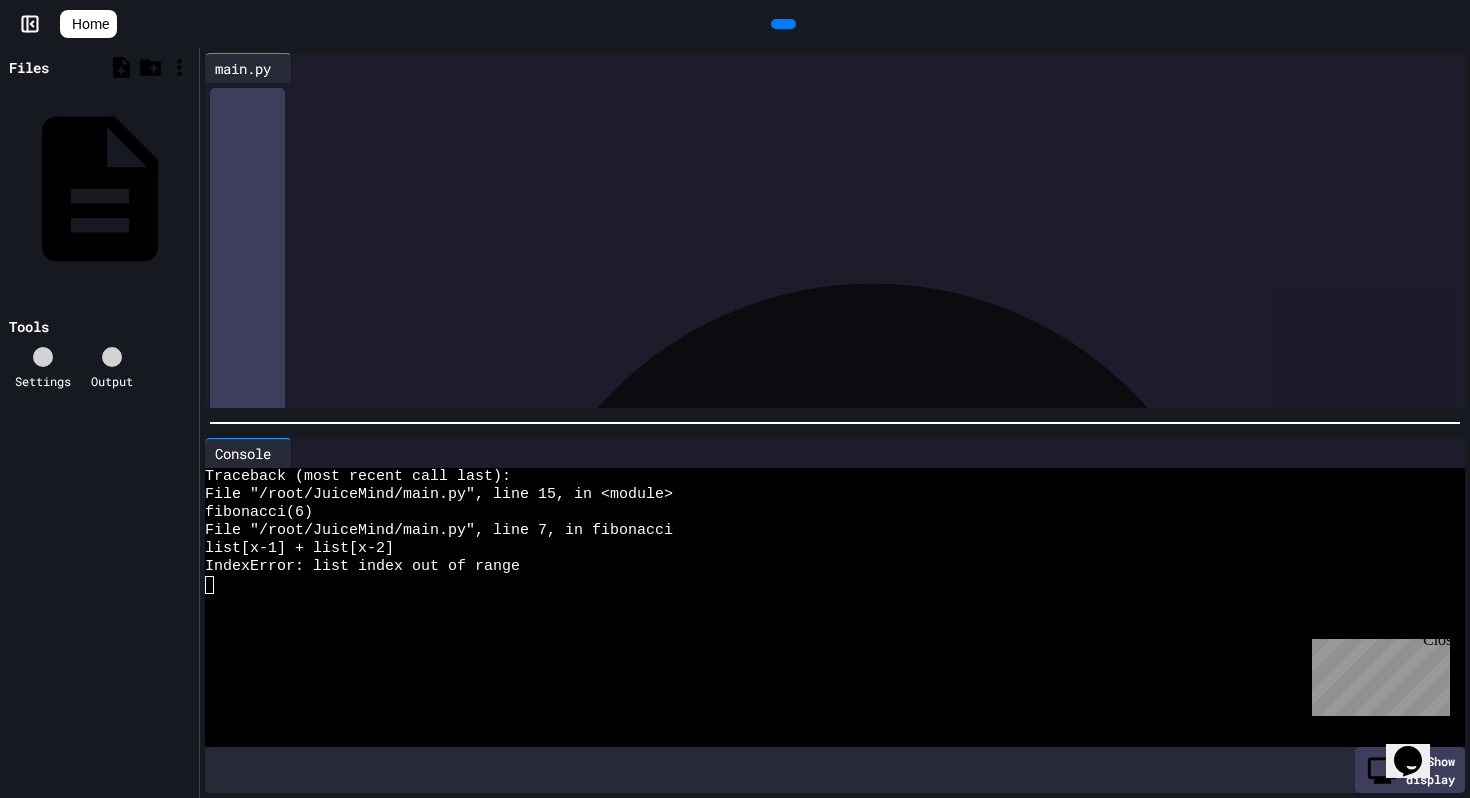 click on "*** * **   ***** * * ********* * * **" at bounding box center [849, 199] 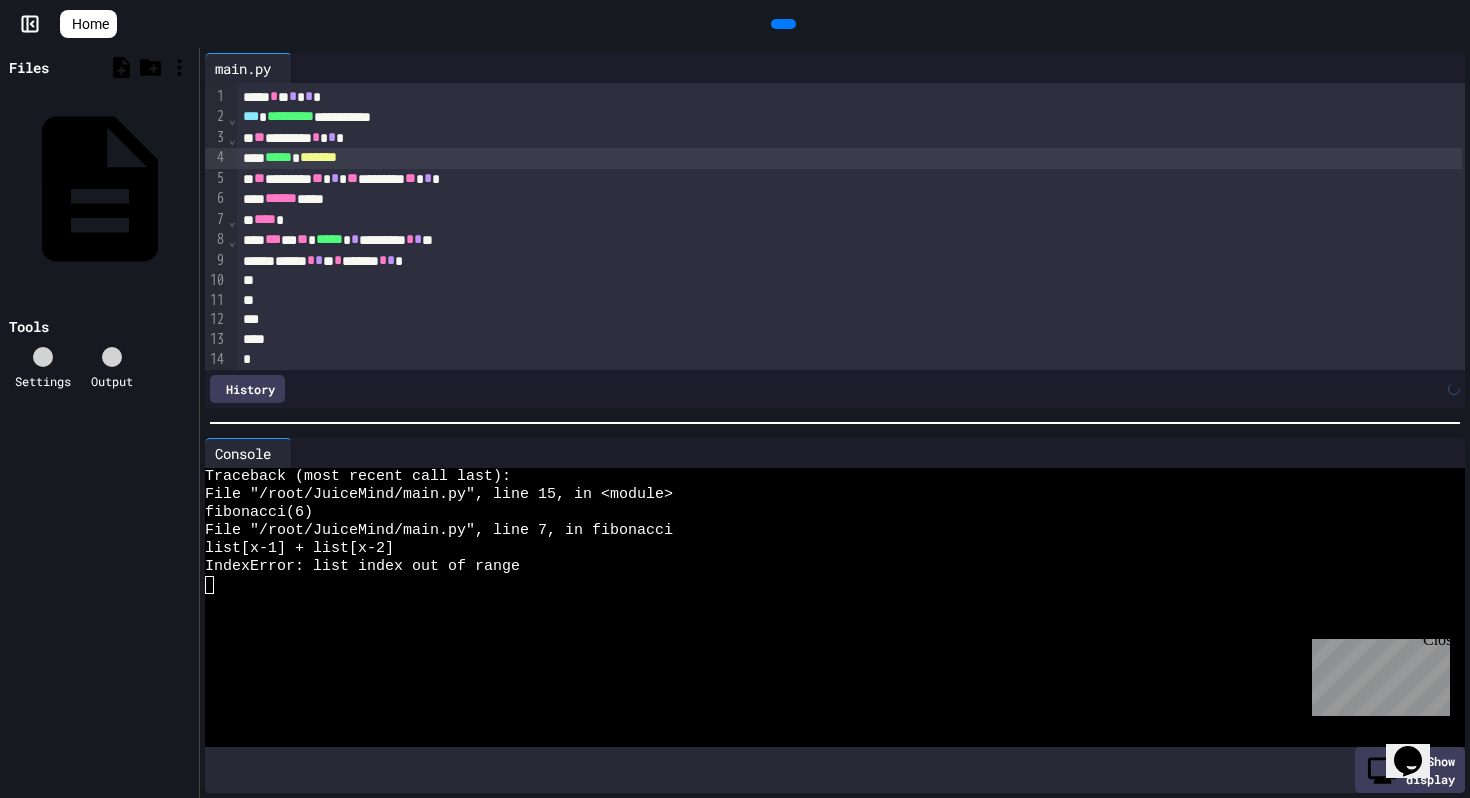 click on "***** * *******" at bounding box center [849, 158] 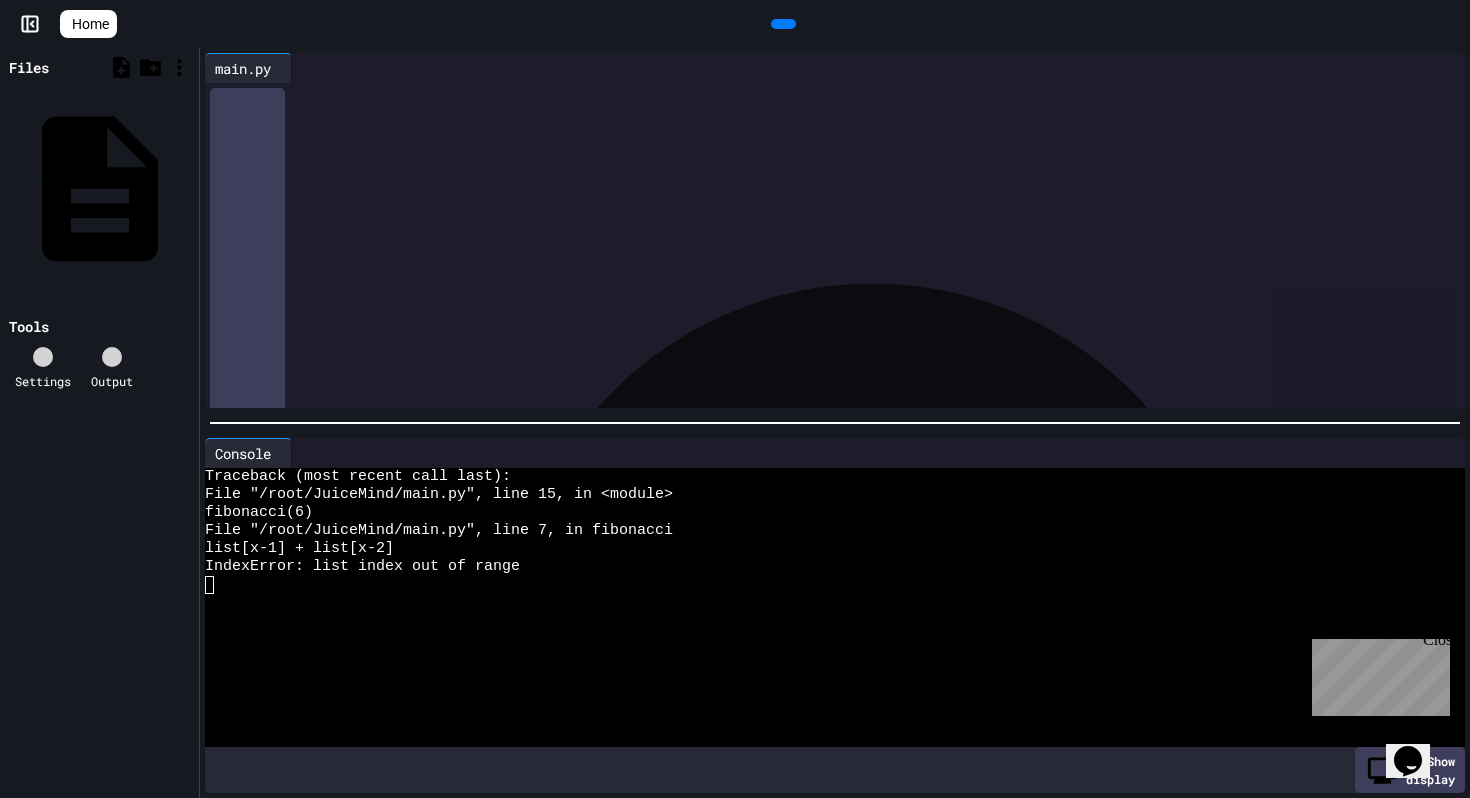 click on "*******" at bounding box center (318, 157) 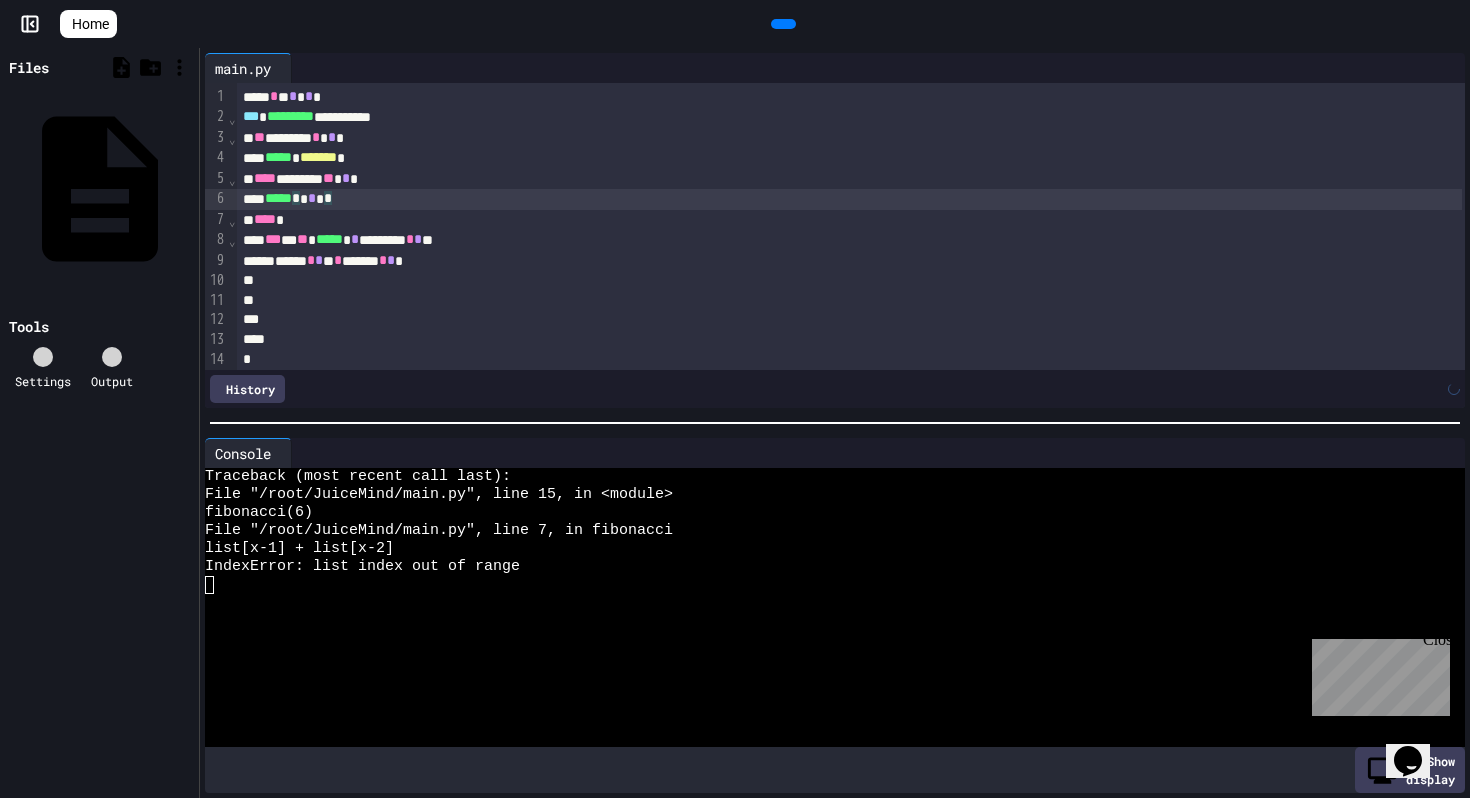 click on "***** * * * * *" at bounding box center [849, 199] 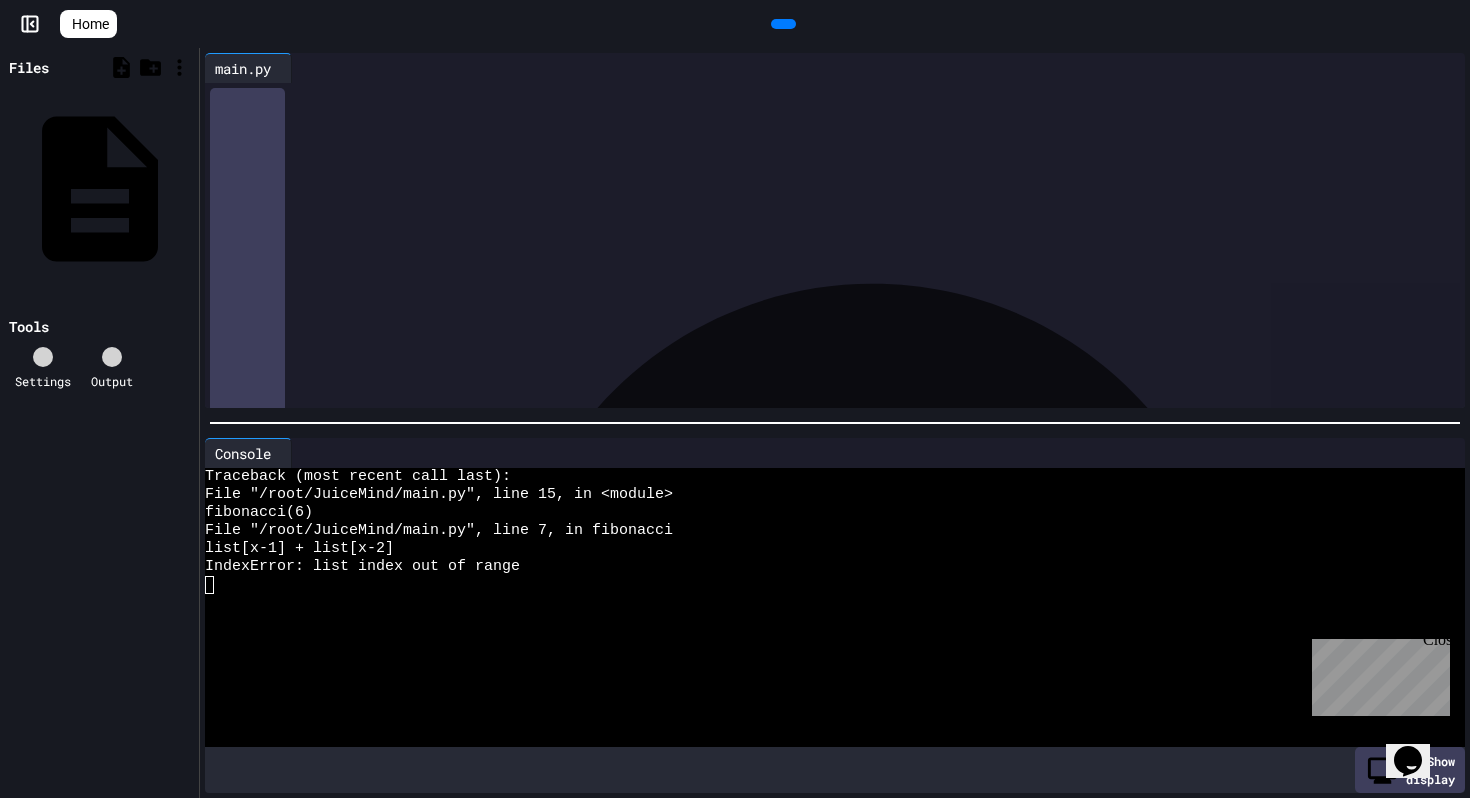 drag, startPoint x: 338, startPoint y: 199, endPoint x: 266, endPoint y: 179, distance: 74.726166 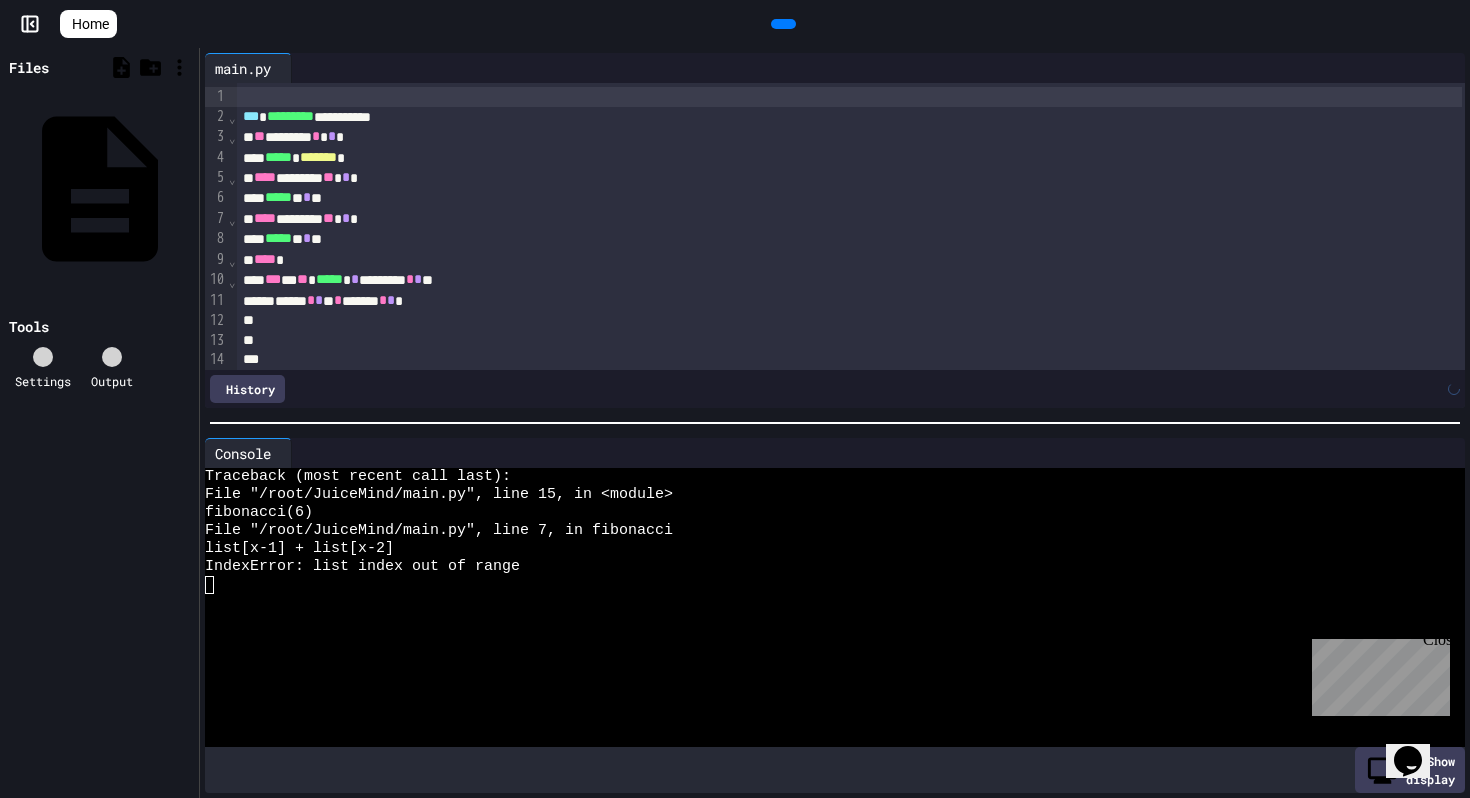 click on "***** ** * **" at bounding box center (849, 239) 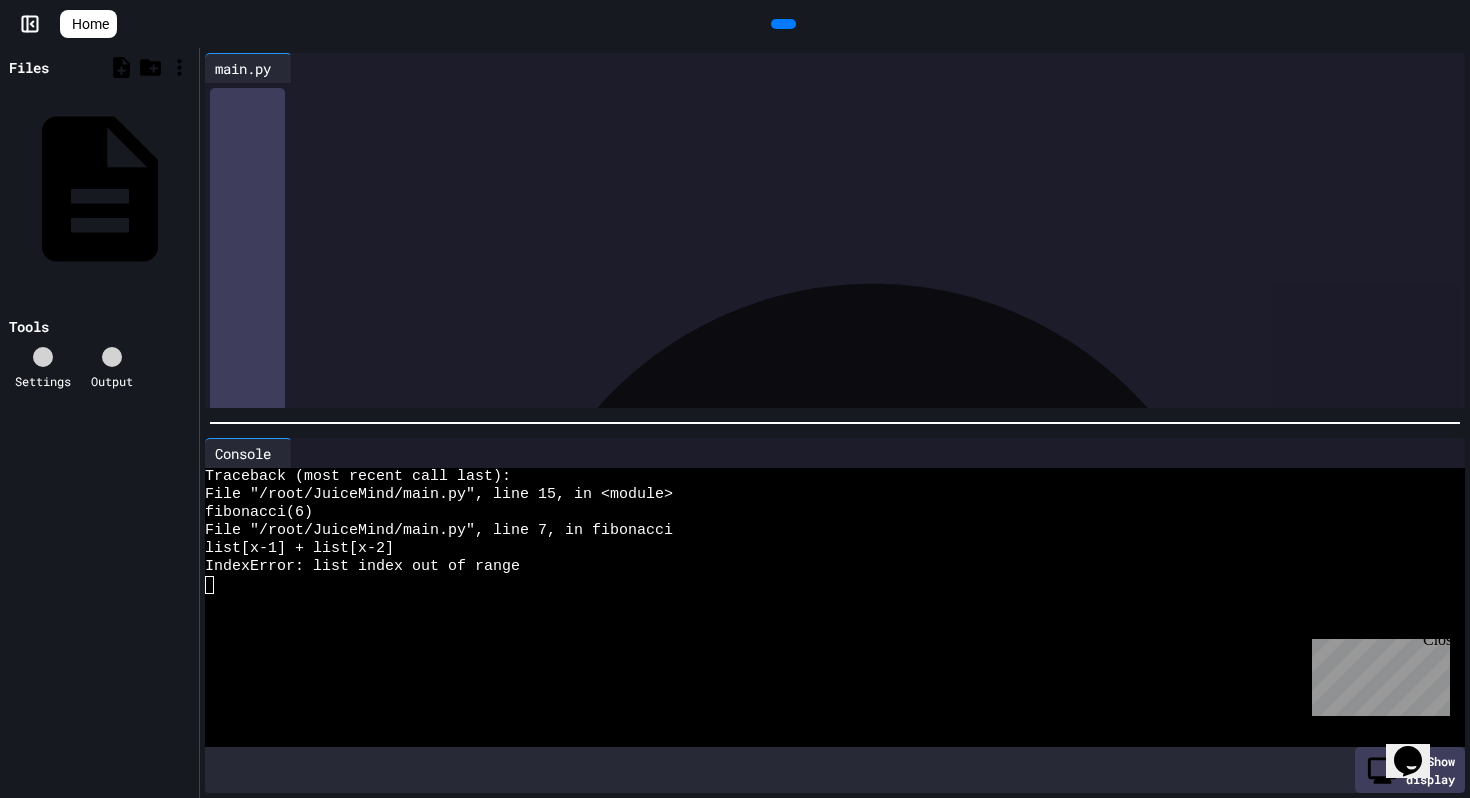 click on "***** * * * * *" at bounding box center [849, 239] 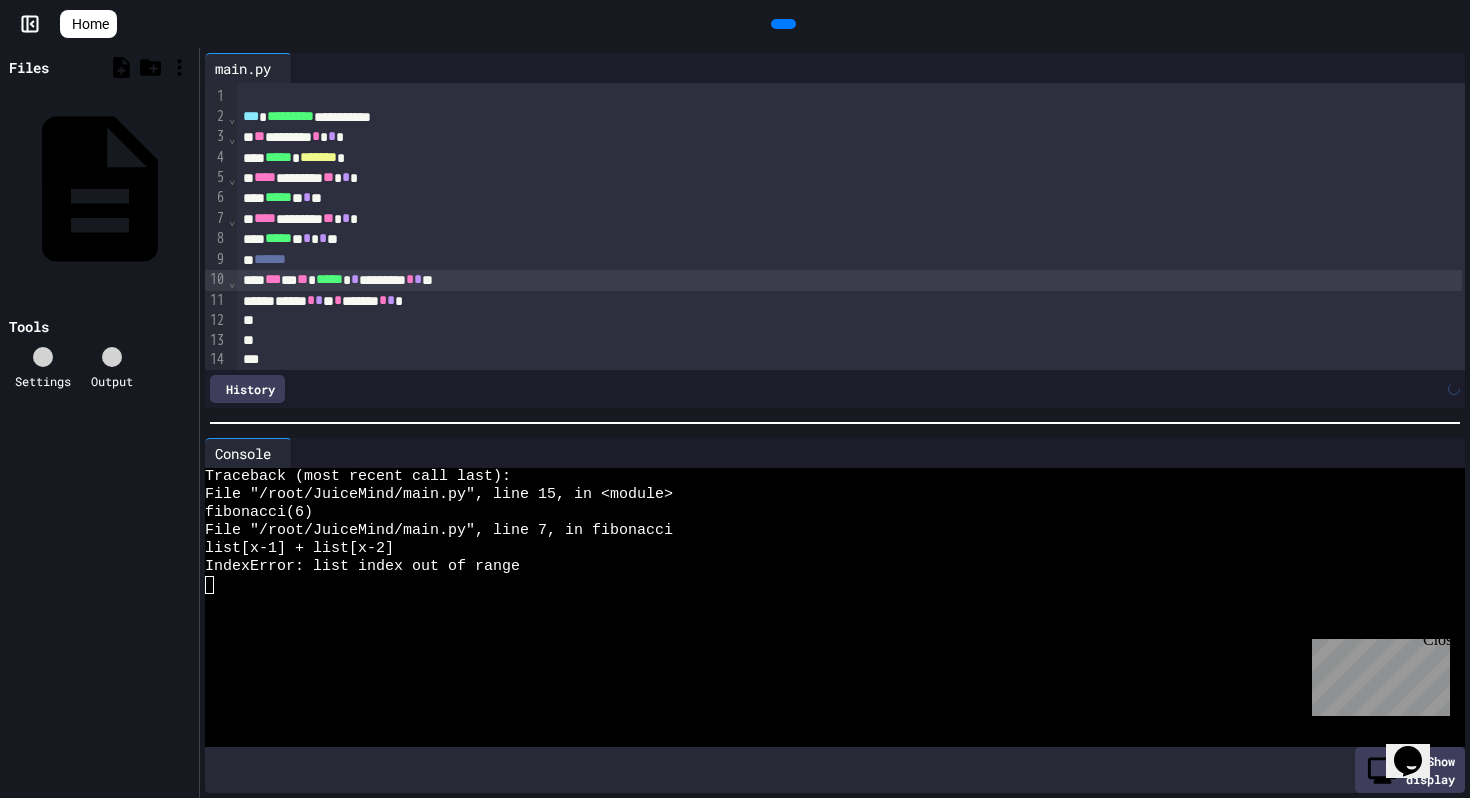 click on "*** * **   ***** * * ********* * * **" at bounding box center [849, 280] 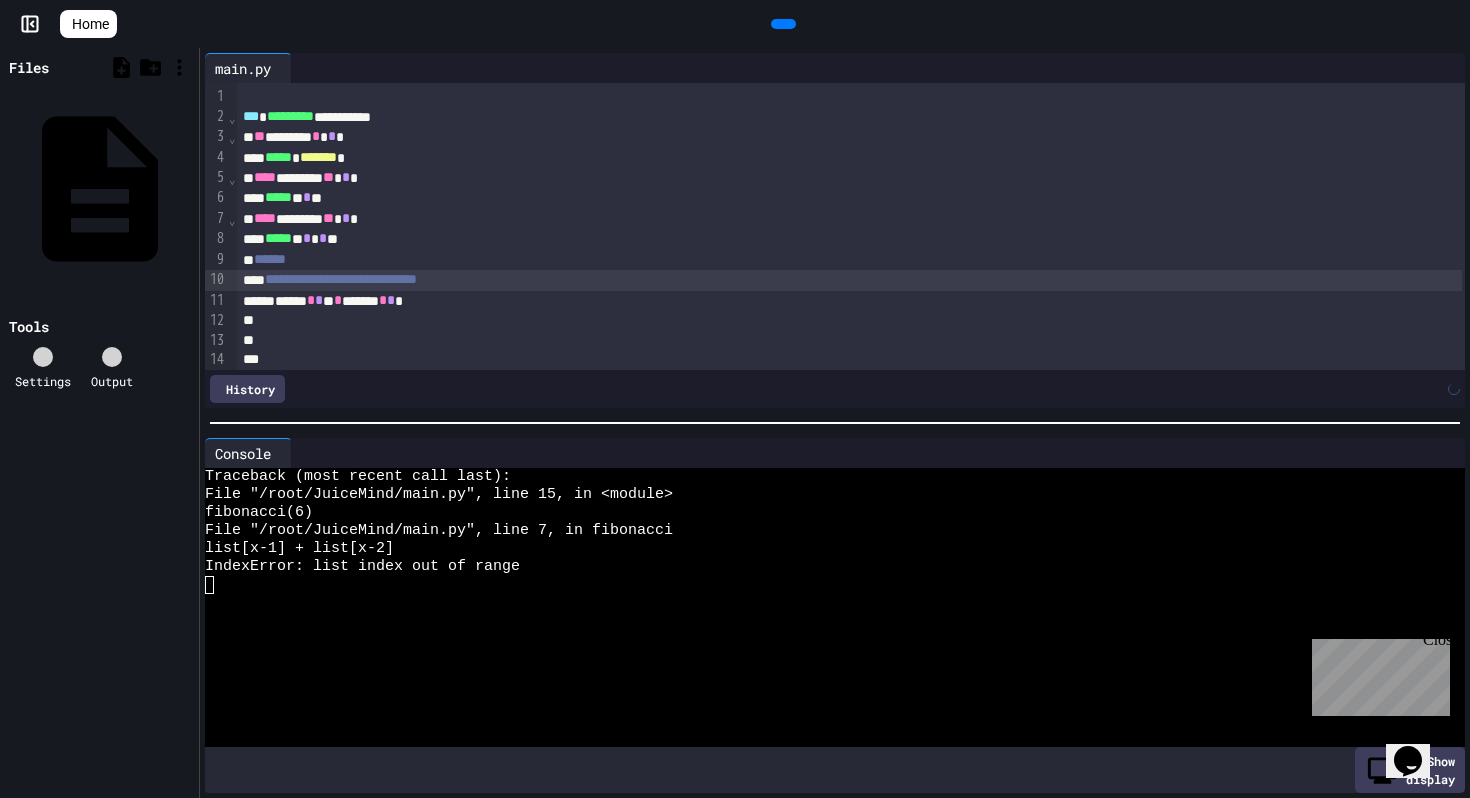 click on "****** * * * * ****** * * *" at bounding box center [849, 301] 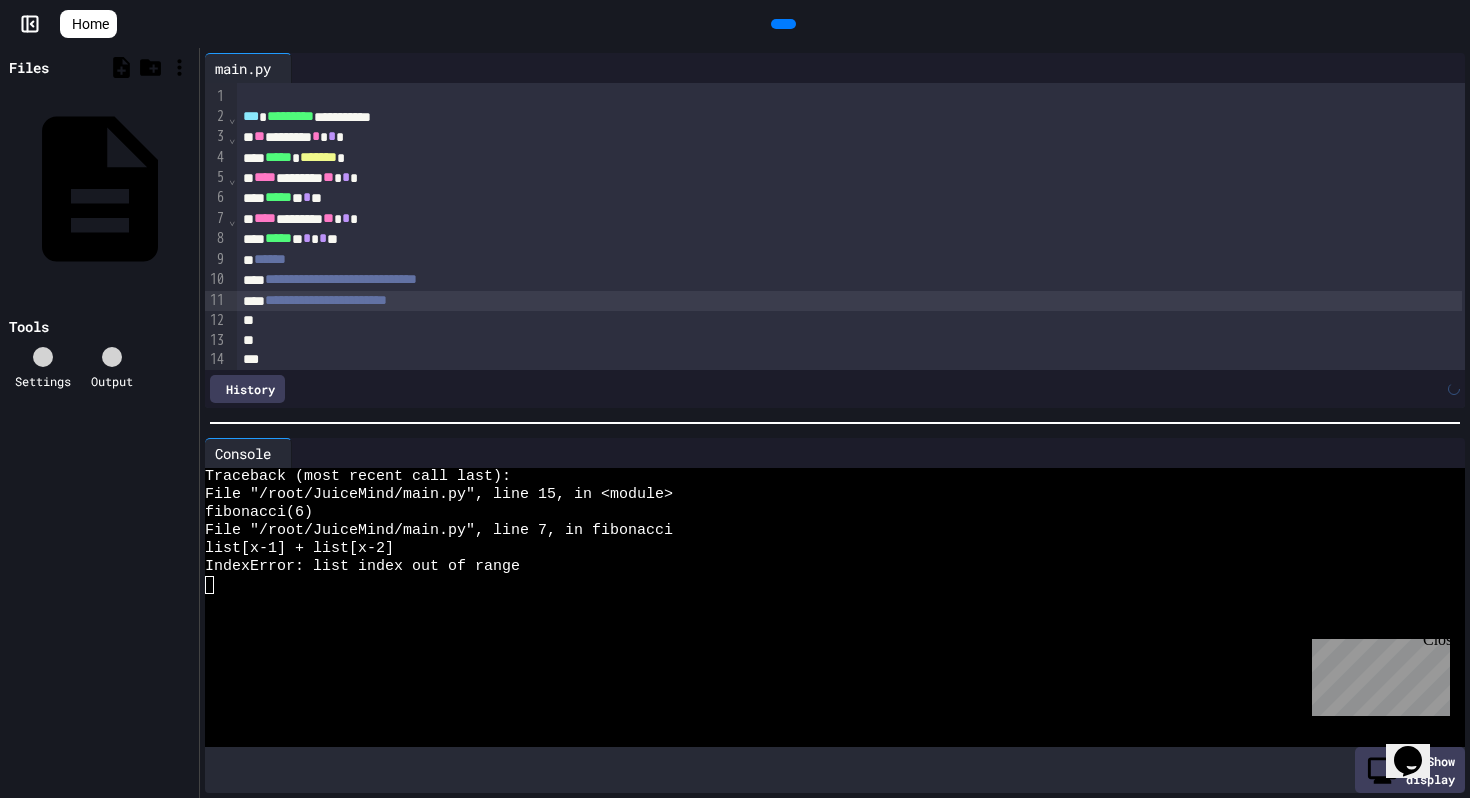 click 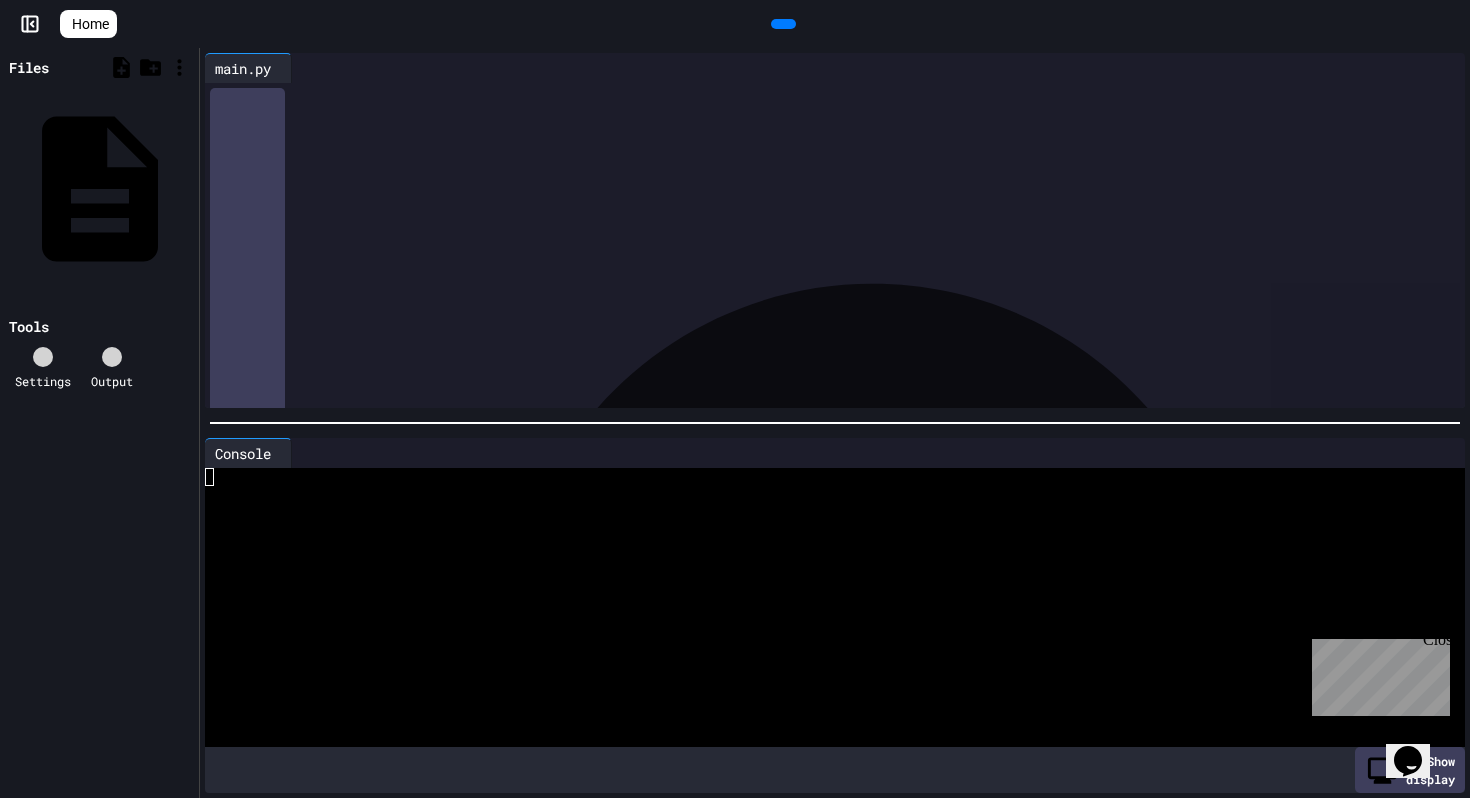scroll, scrollTop: 104, scrollLeft: 0, axis: vertical 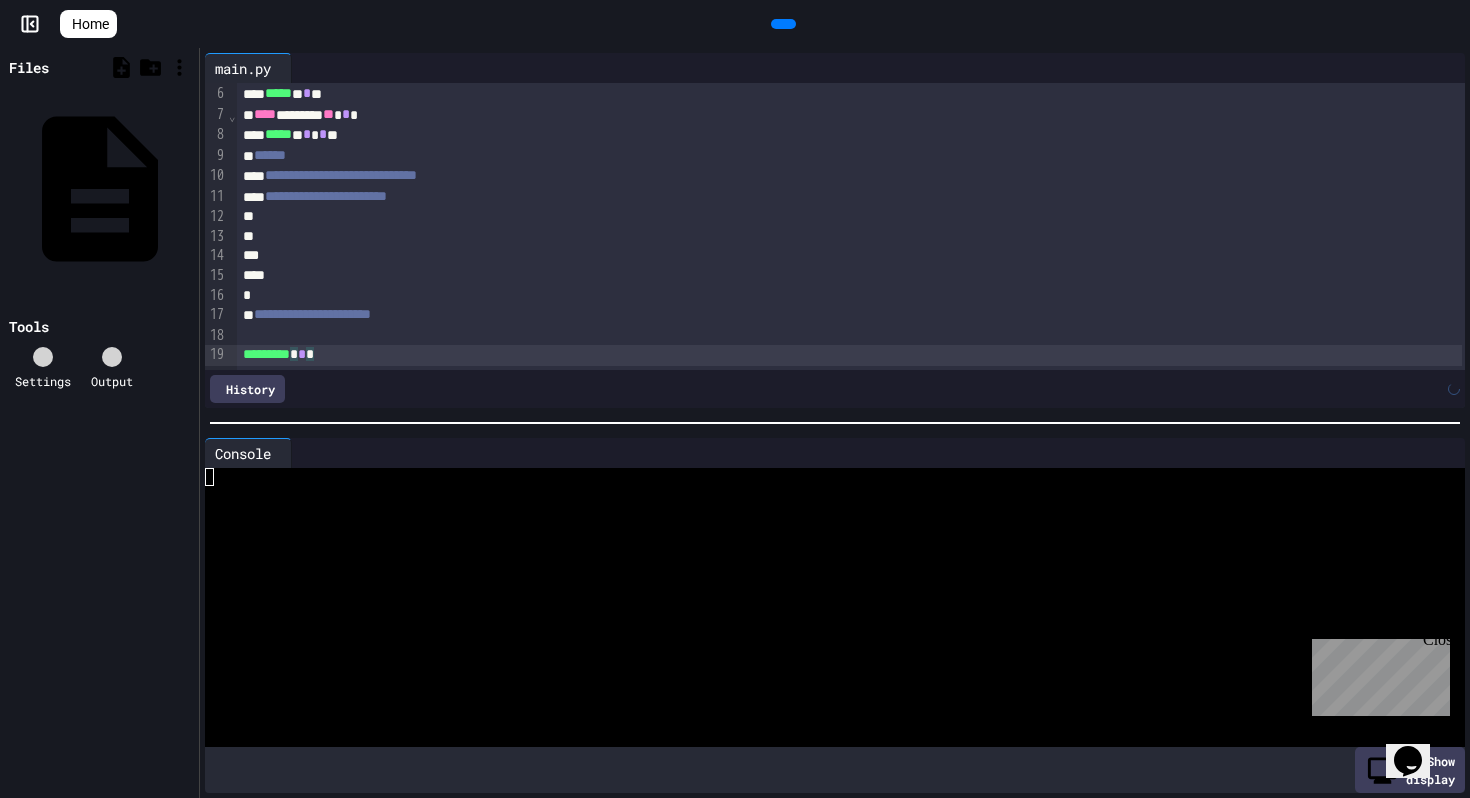 click at bounding box center (783, 24) 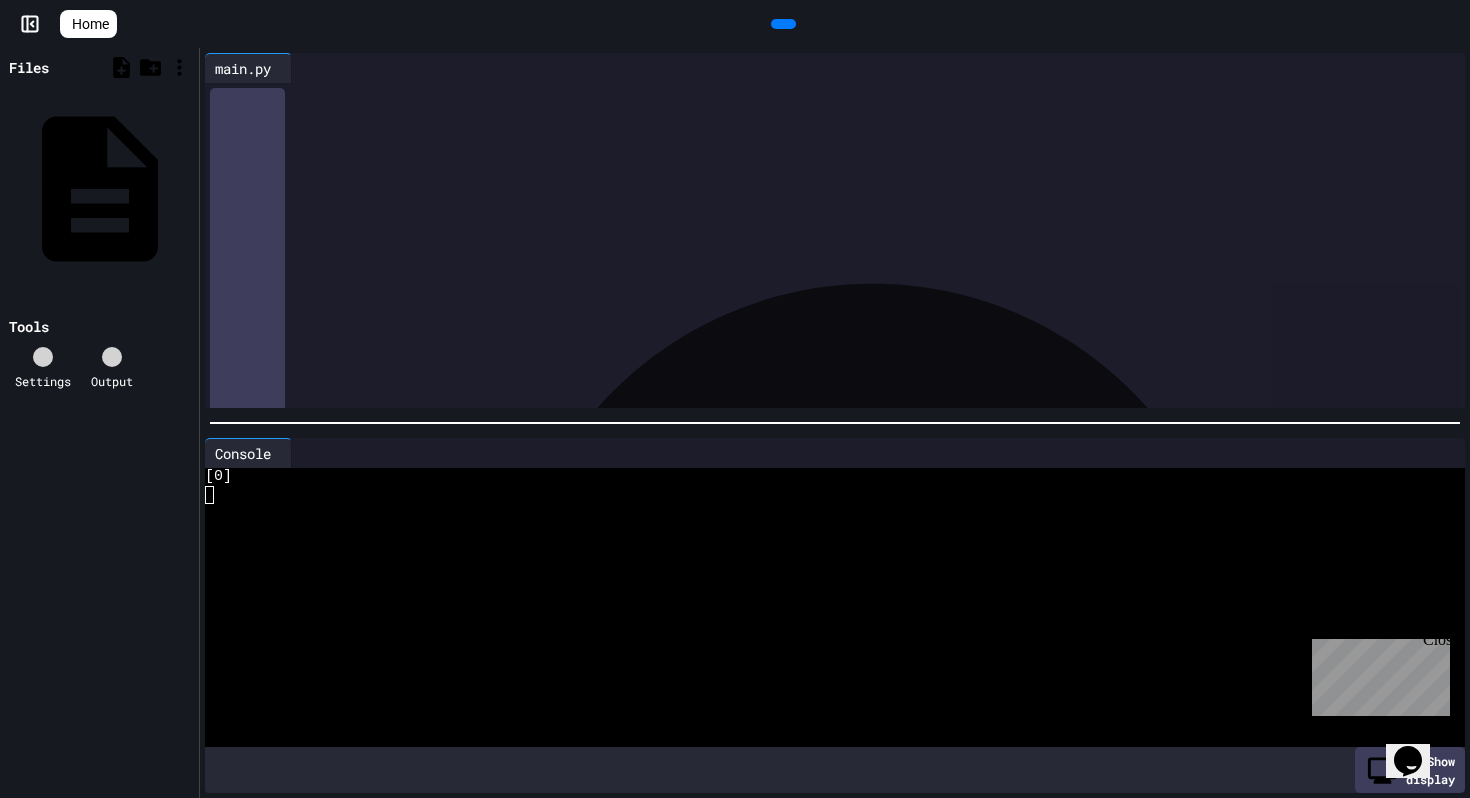 scroll, scrollTop: 0, scrollLeft: 0, axis: both 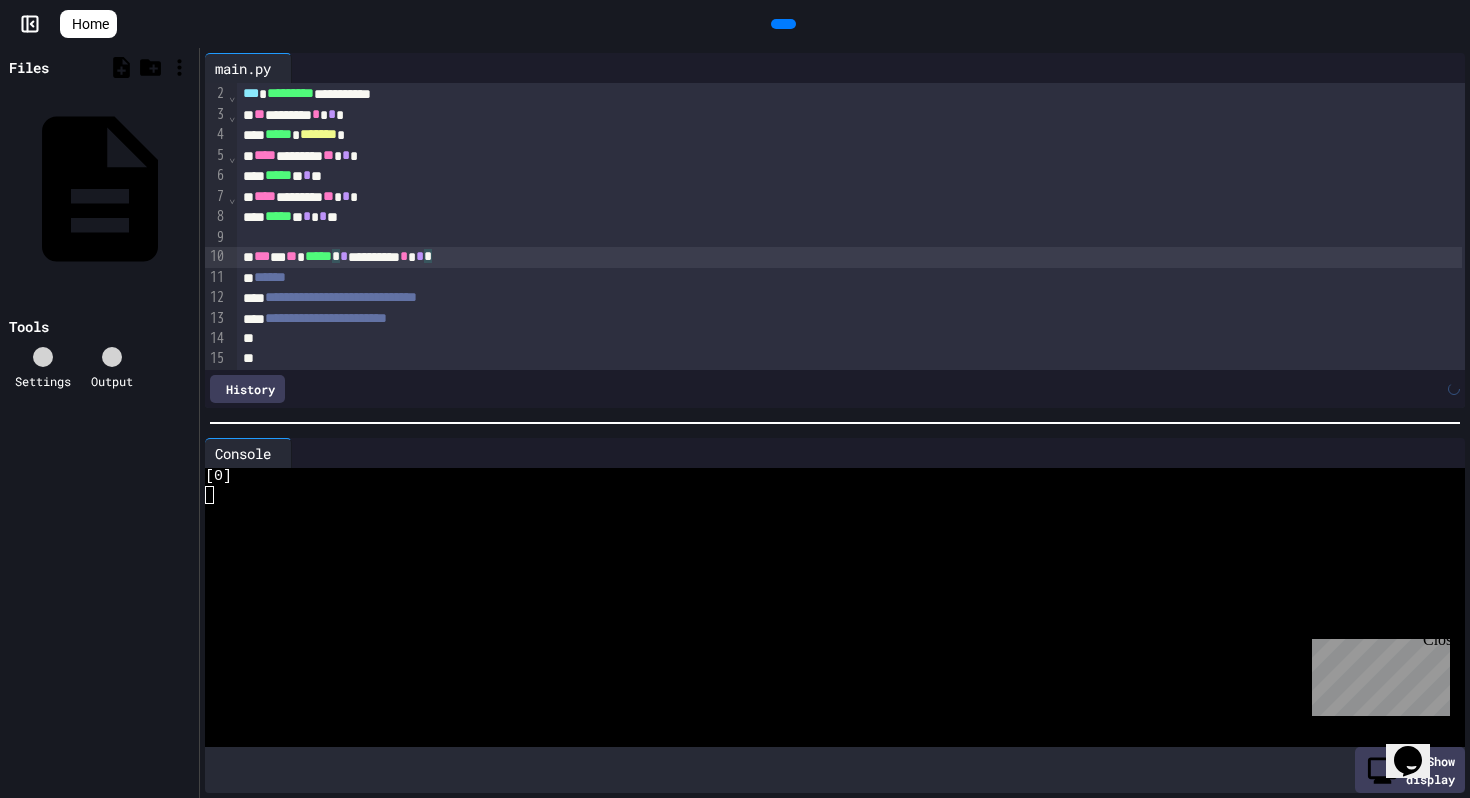 click on "*** * **   ***** * * ********* *   * *" at bounding box center [849, 257] 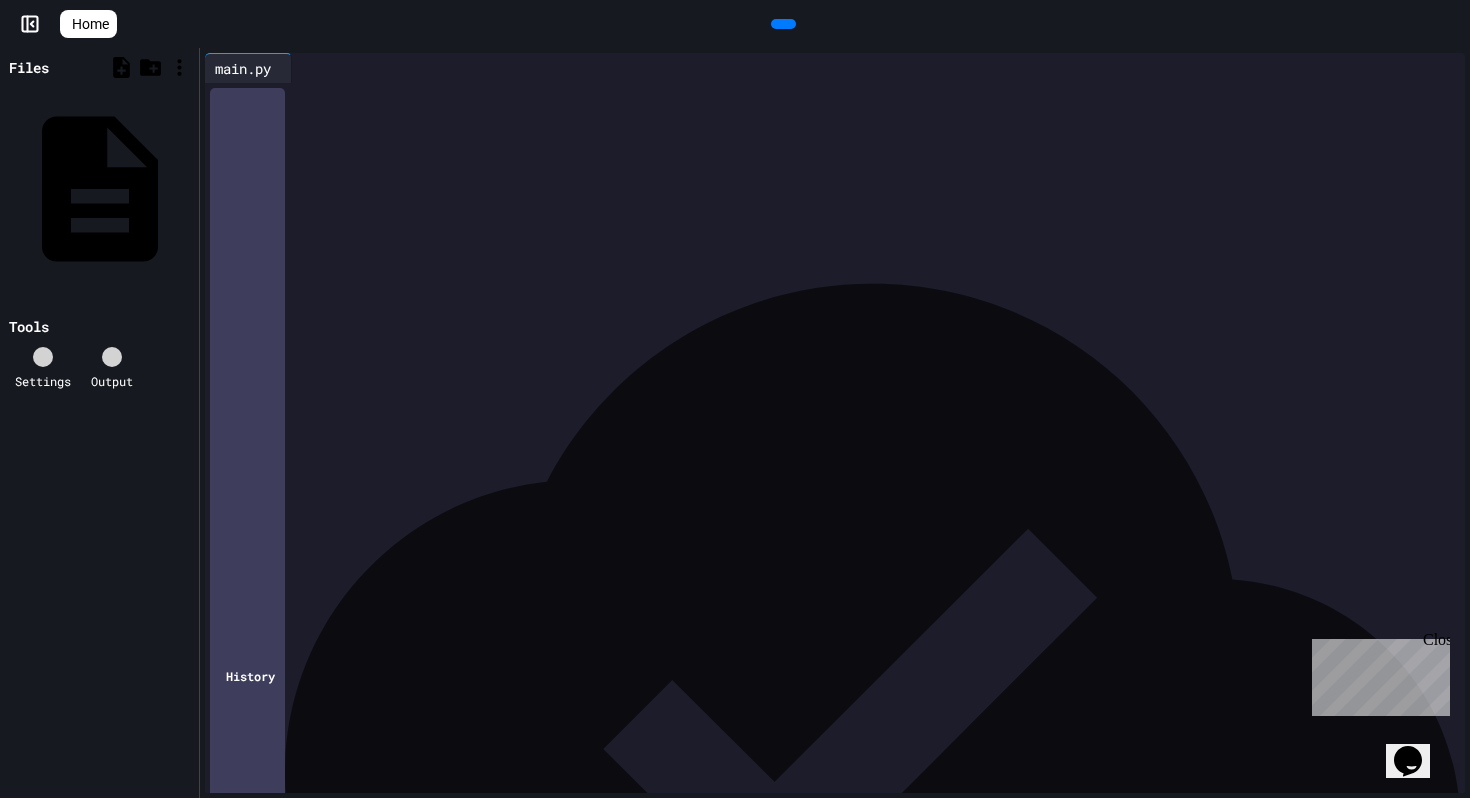 click on "******" at bounding box center [849, 321] 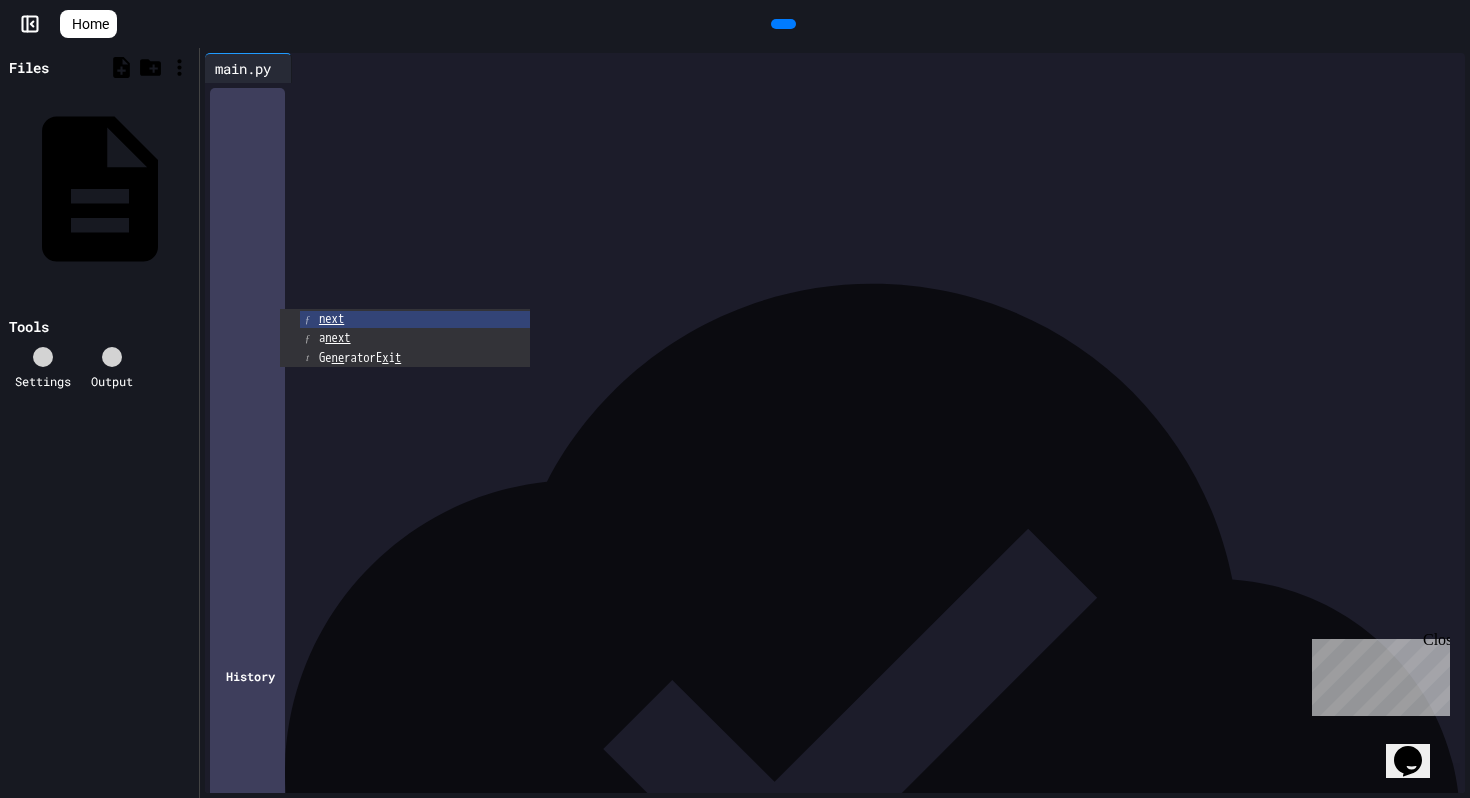 click on "*" at bounding box center (404, 279) 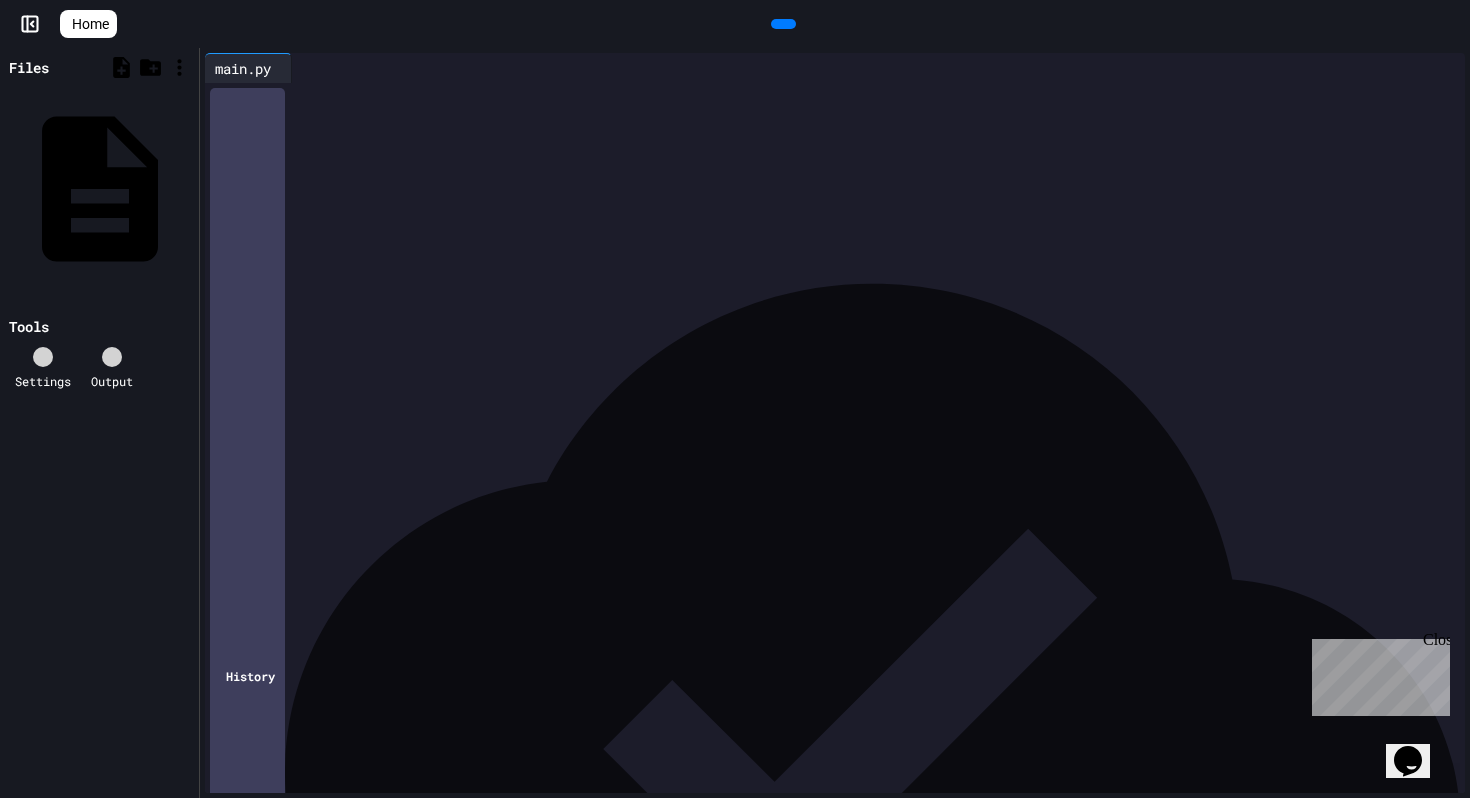 click on "**********" at bounding box center (849, 321) 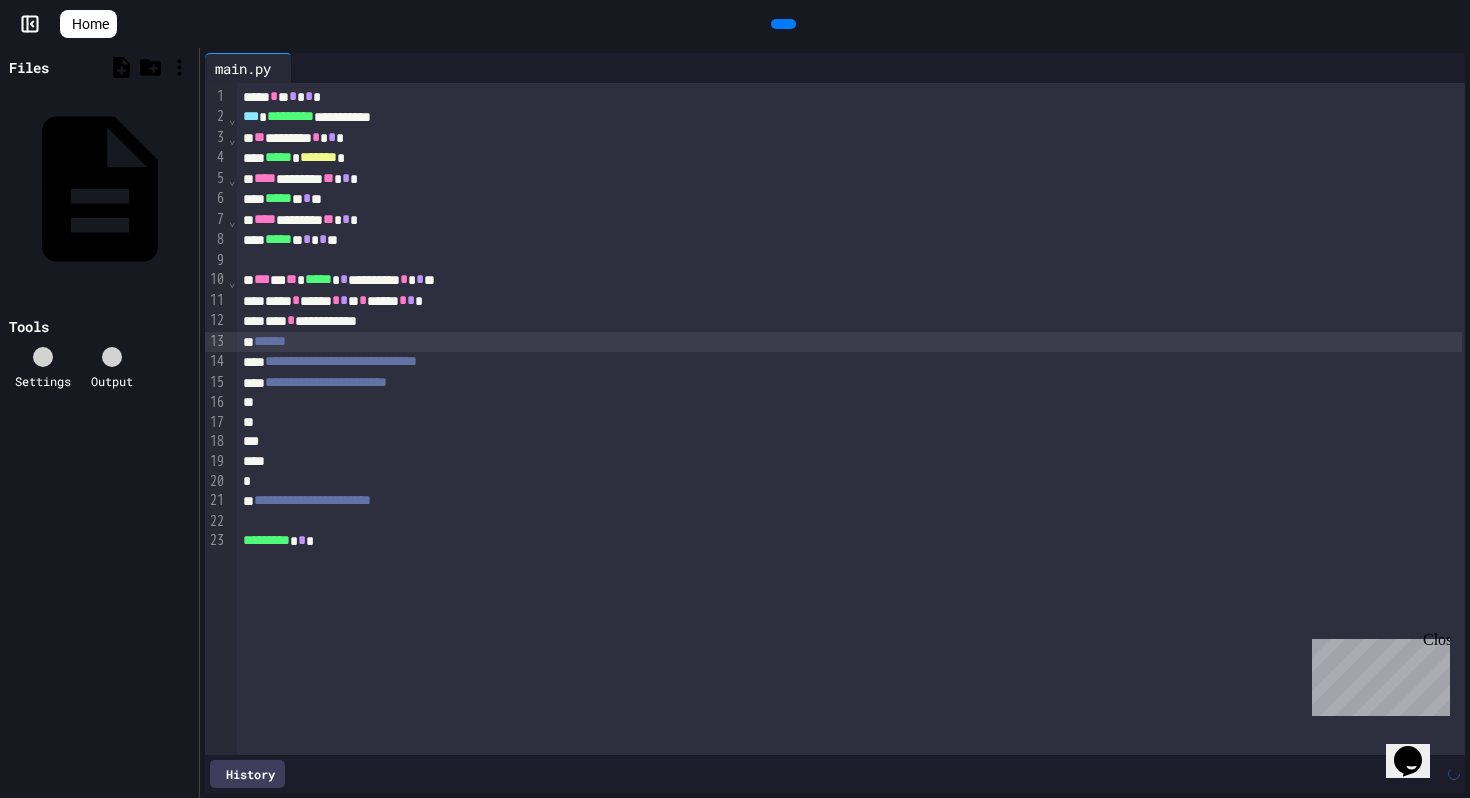 click on "******" at bounding box center (270, 341) 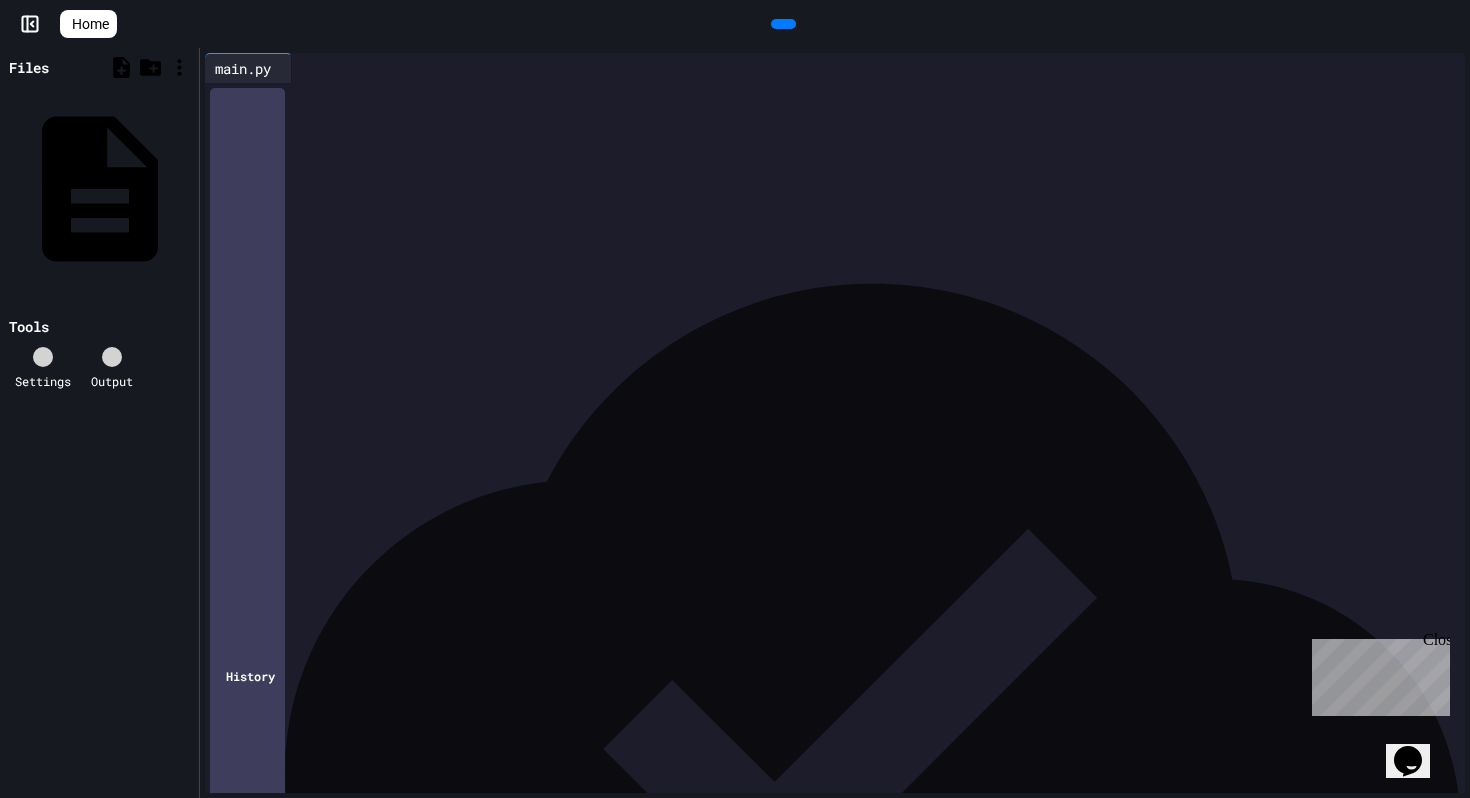 drag, startPoint x: 263, startPoint y: 340, endPoint x: 528, endPoint y: 387, distance: 269.13565 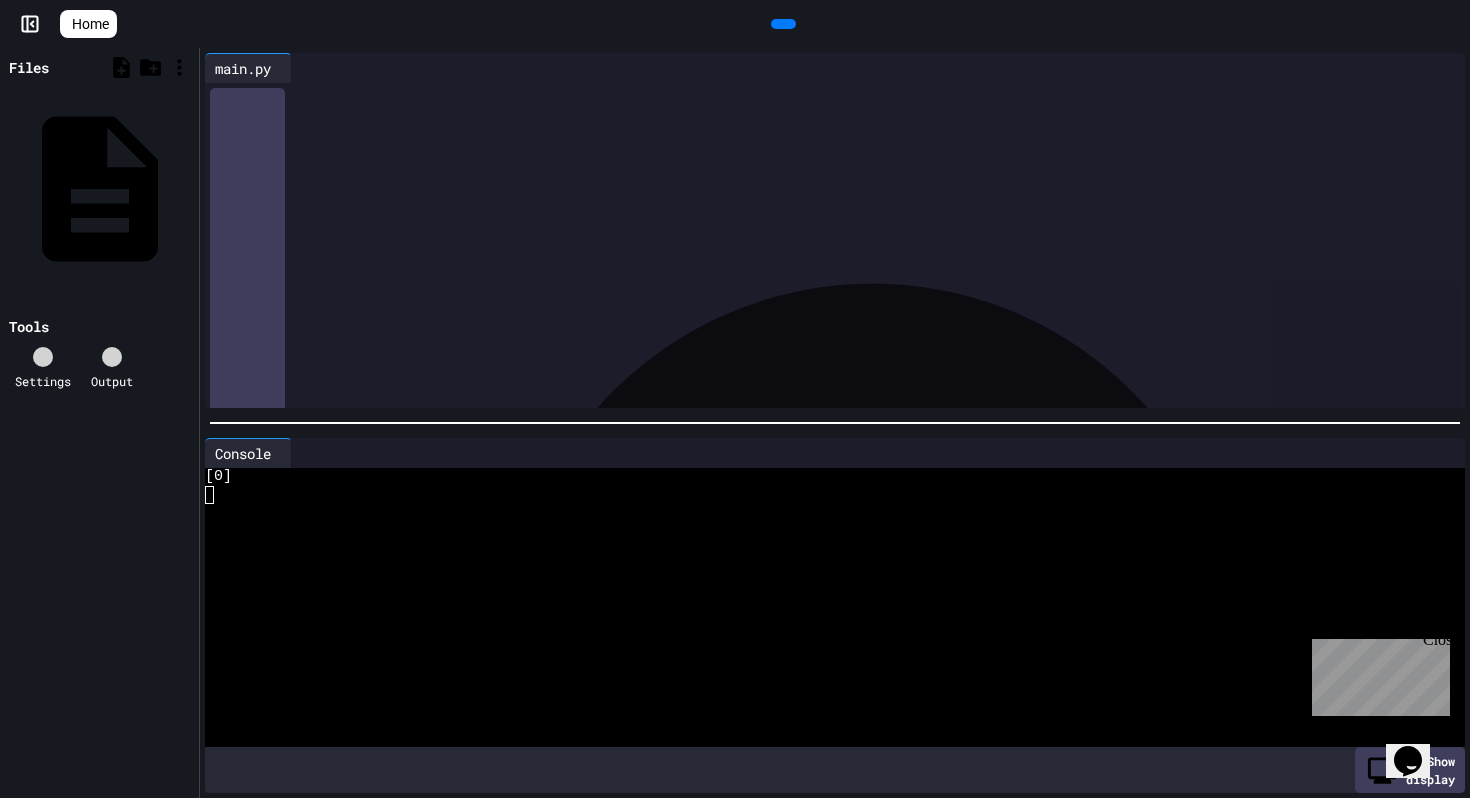 scroll, scrollTop: 144, scrollLeft: 0, axis: vertical 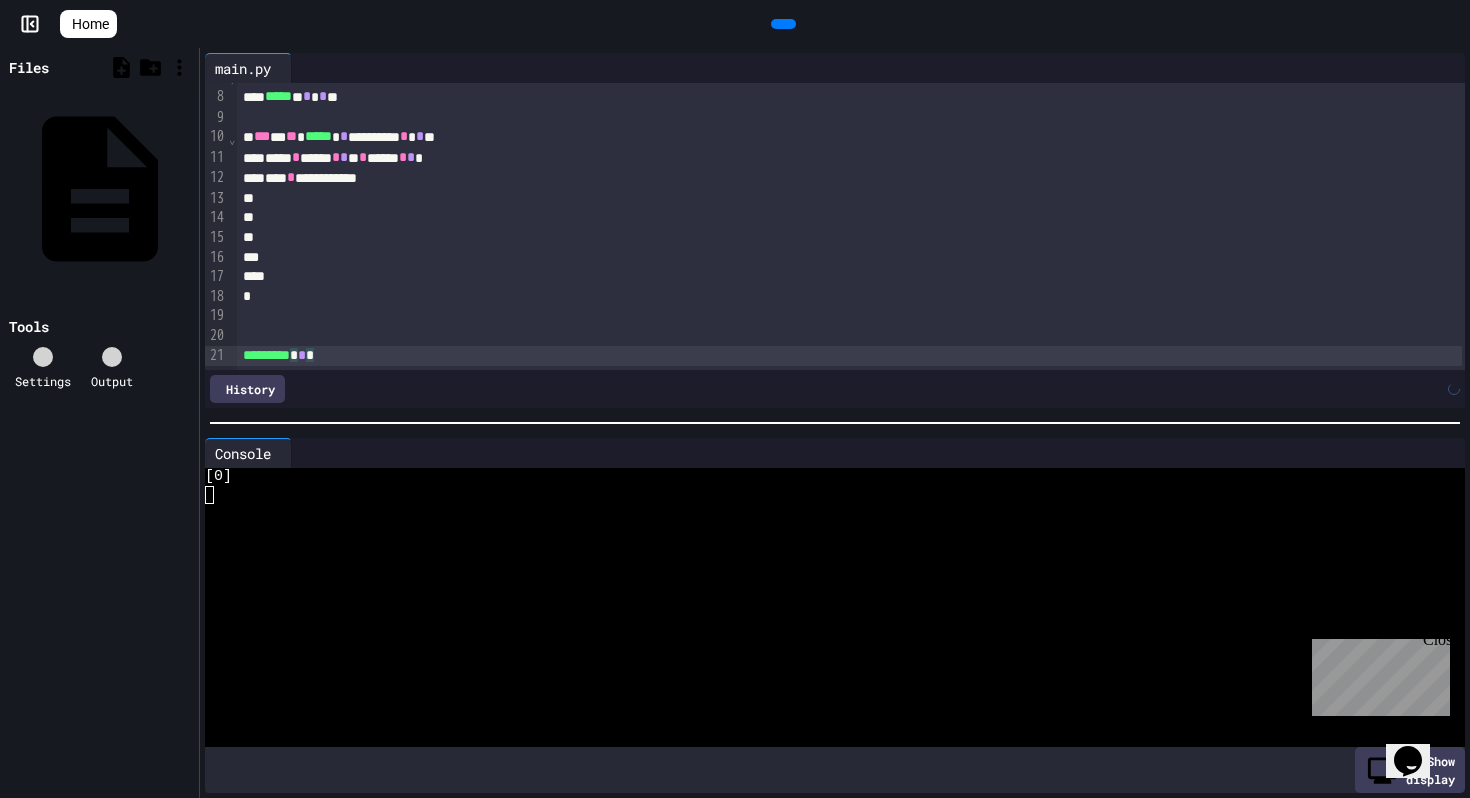 click 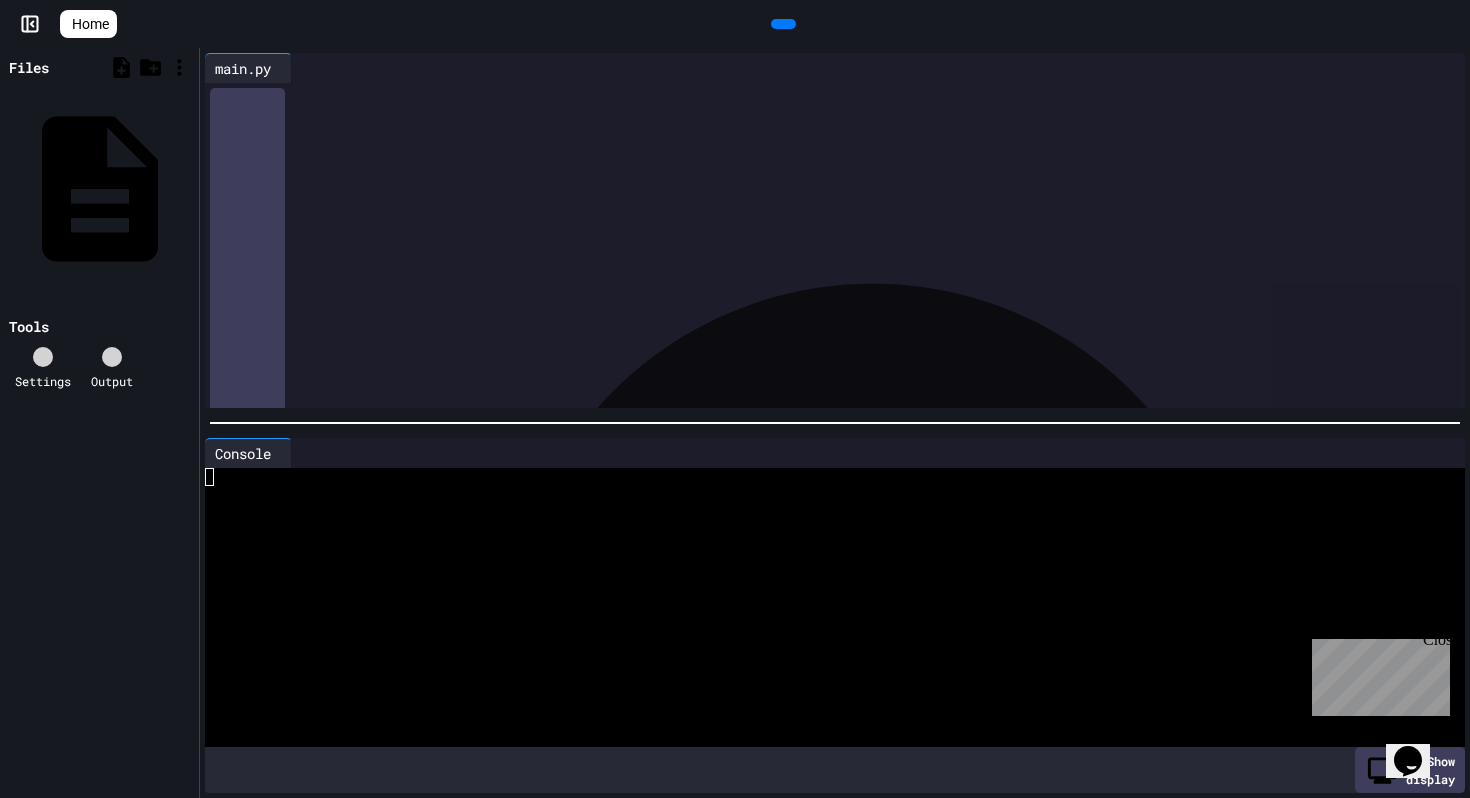 click 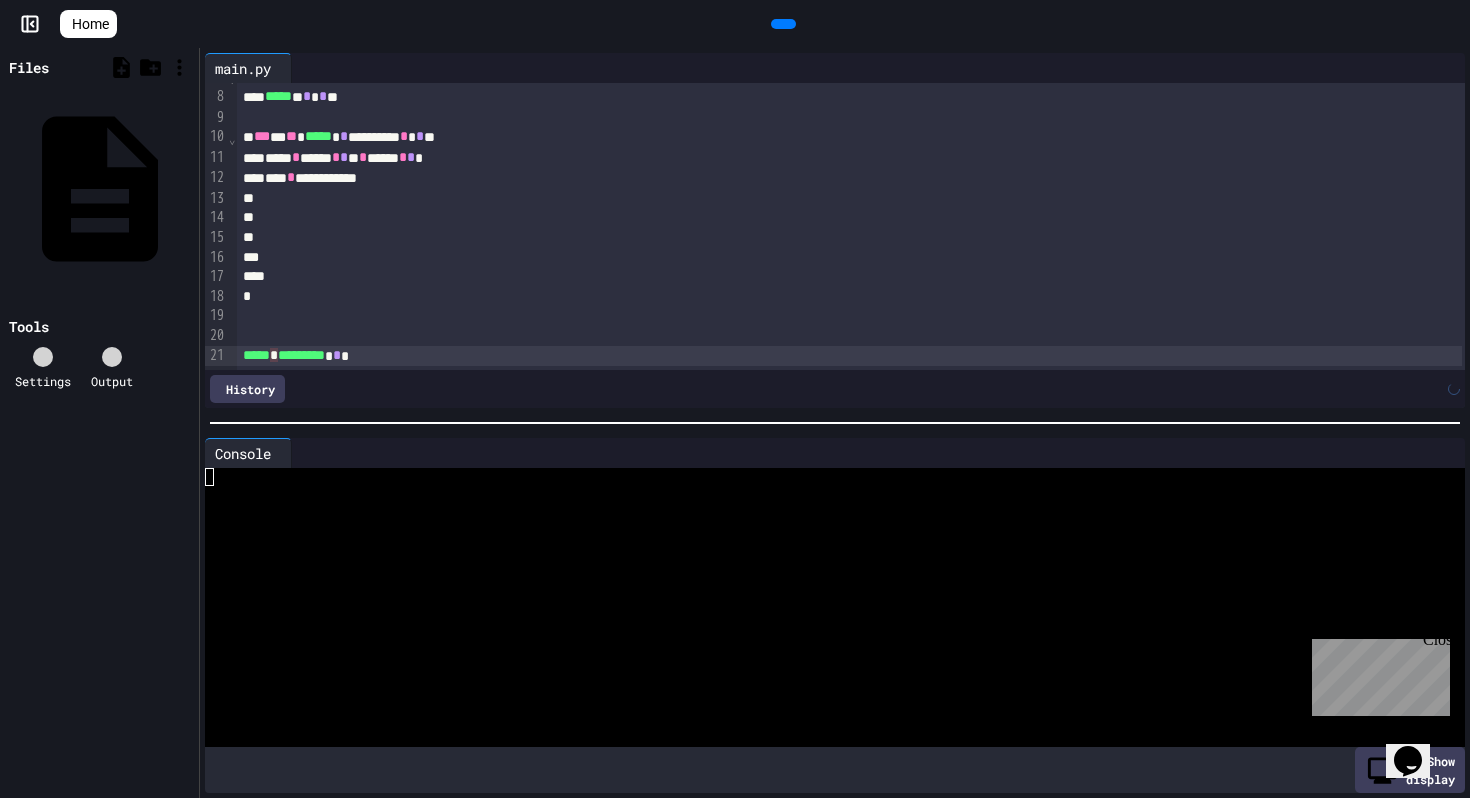 click on "***** * ********* * * *" at bounding box center [849, 356] 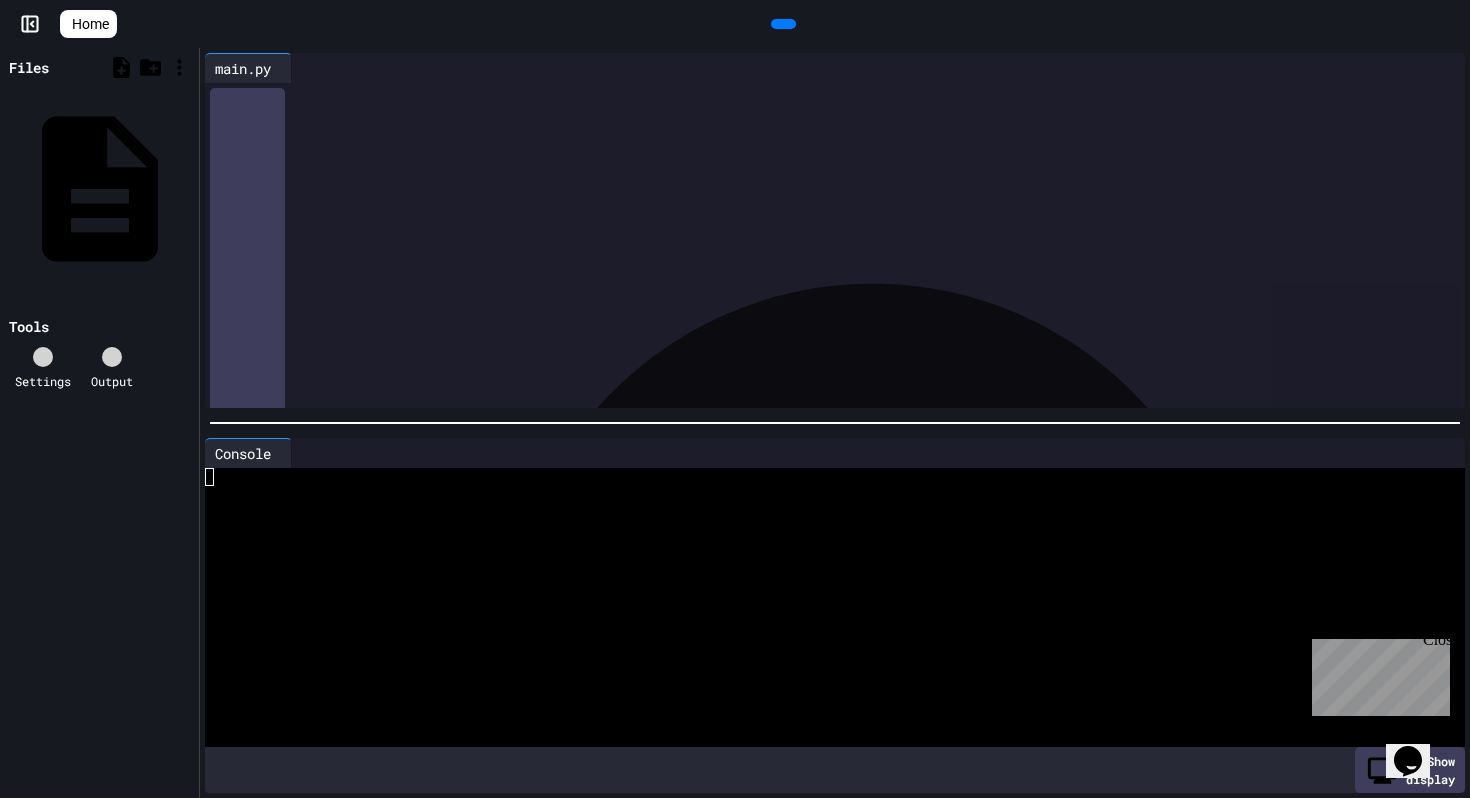 click 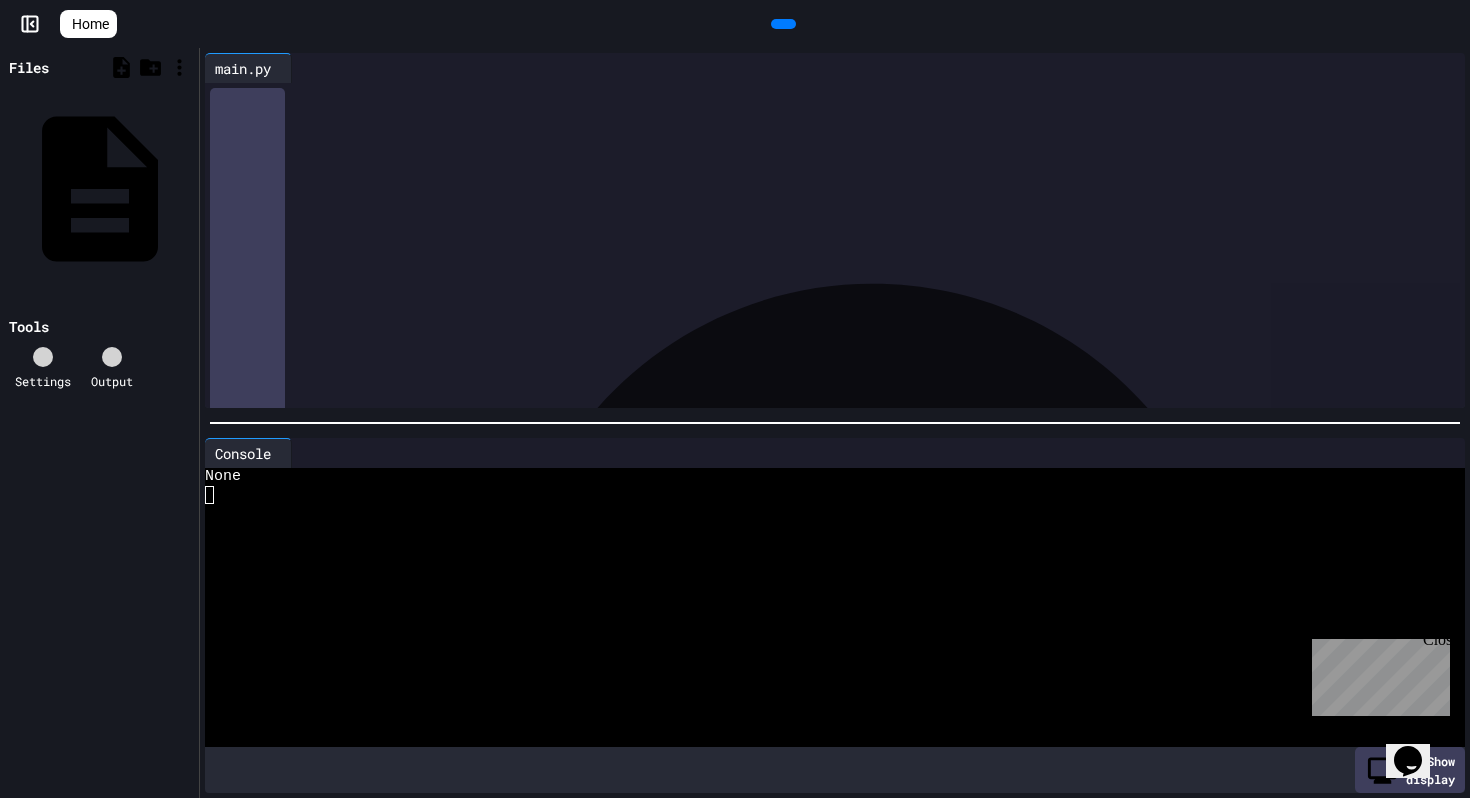 drag, startPoint x: 294, startPoint y: 354, endPoint x: 248, endPoint y: 354, distance: 46 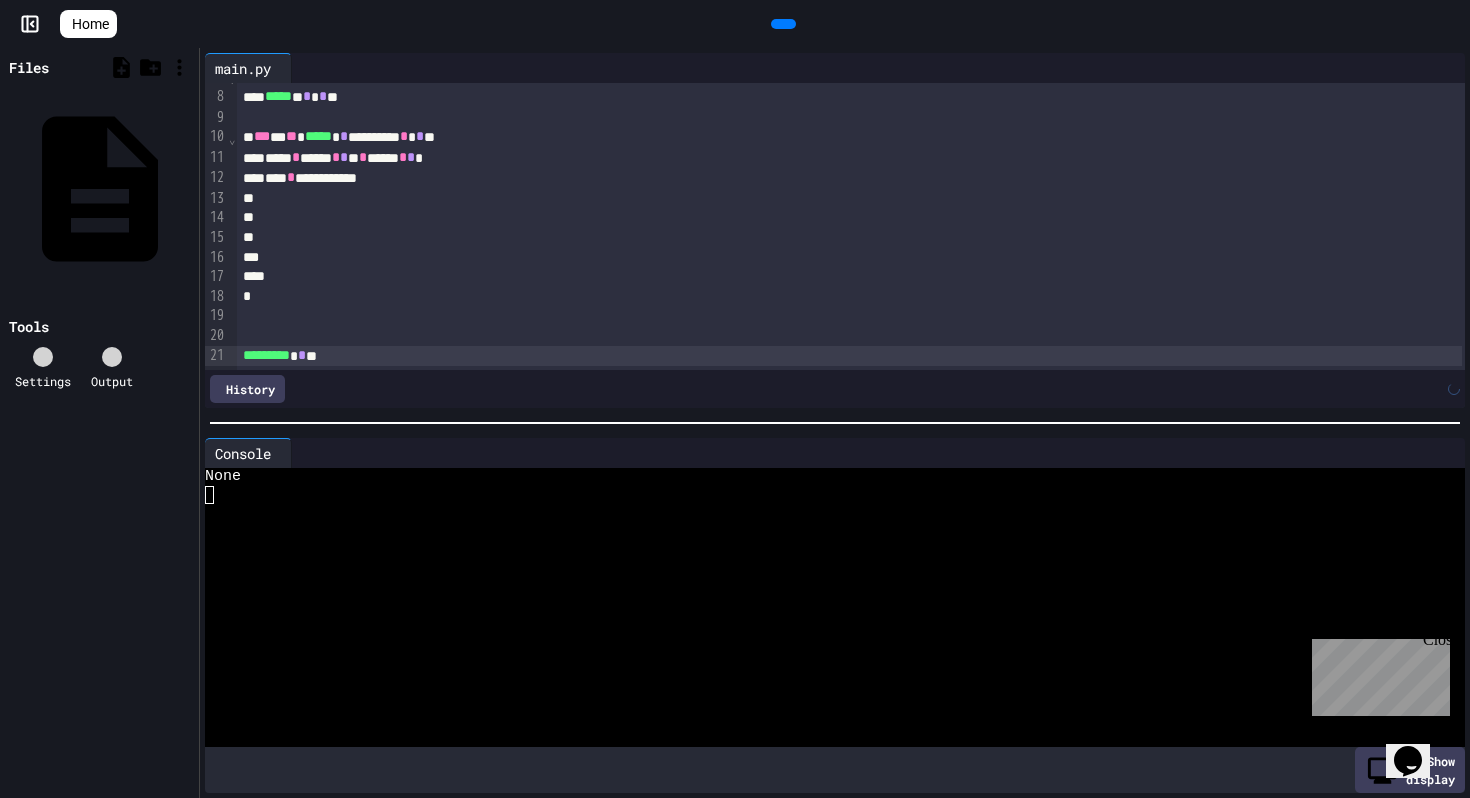scroll, scrollTop: 143, scrollLeft: 0, axis: vertical 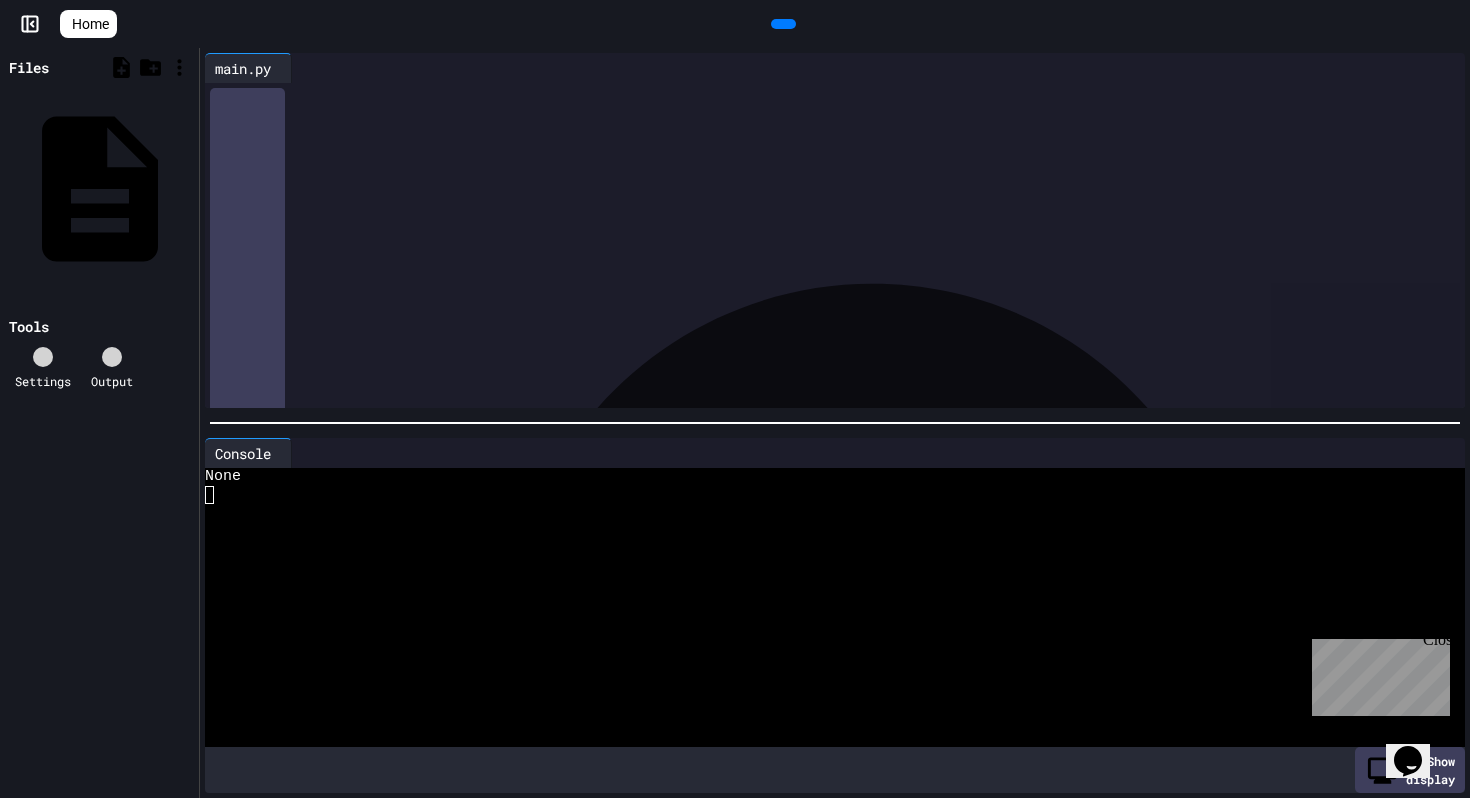 click at bounding box center (849, 278) 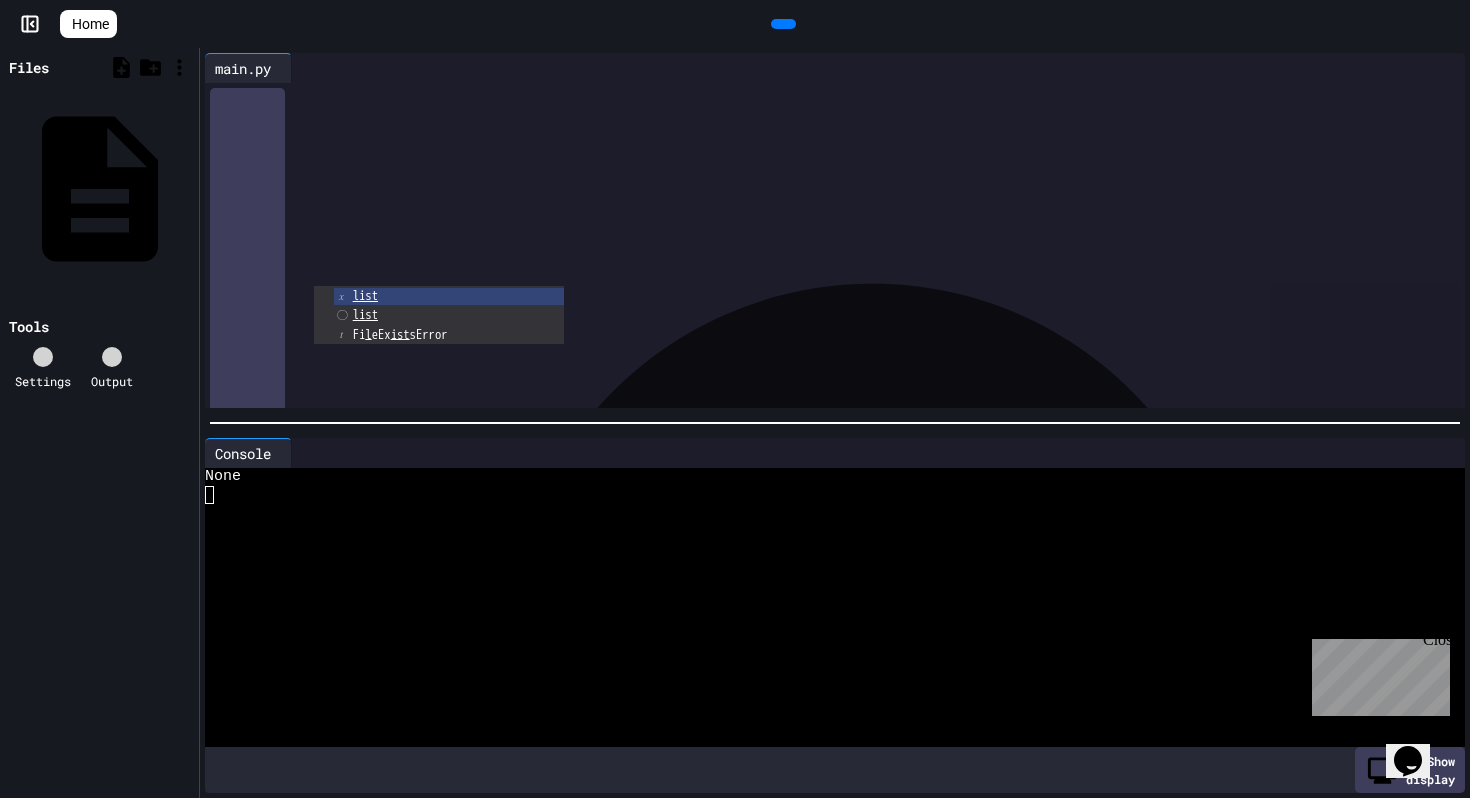 click at bounding box center (783, 24) 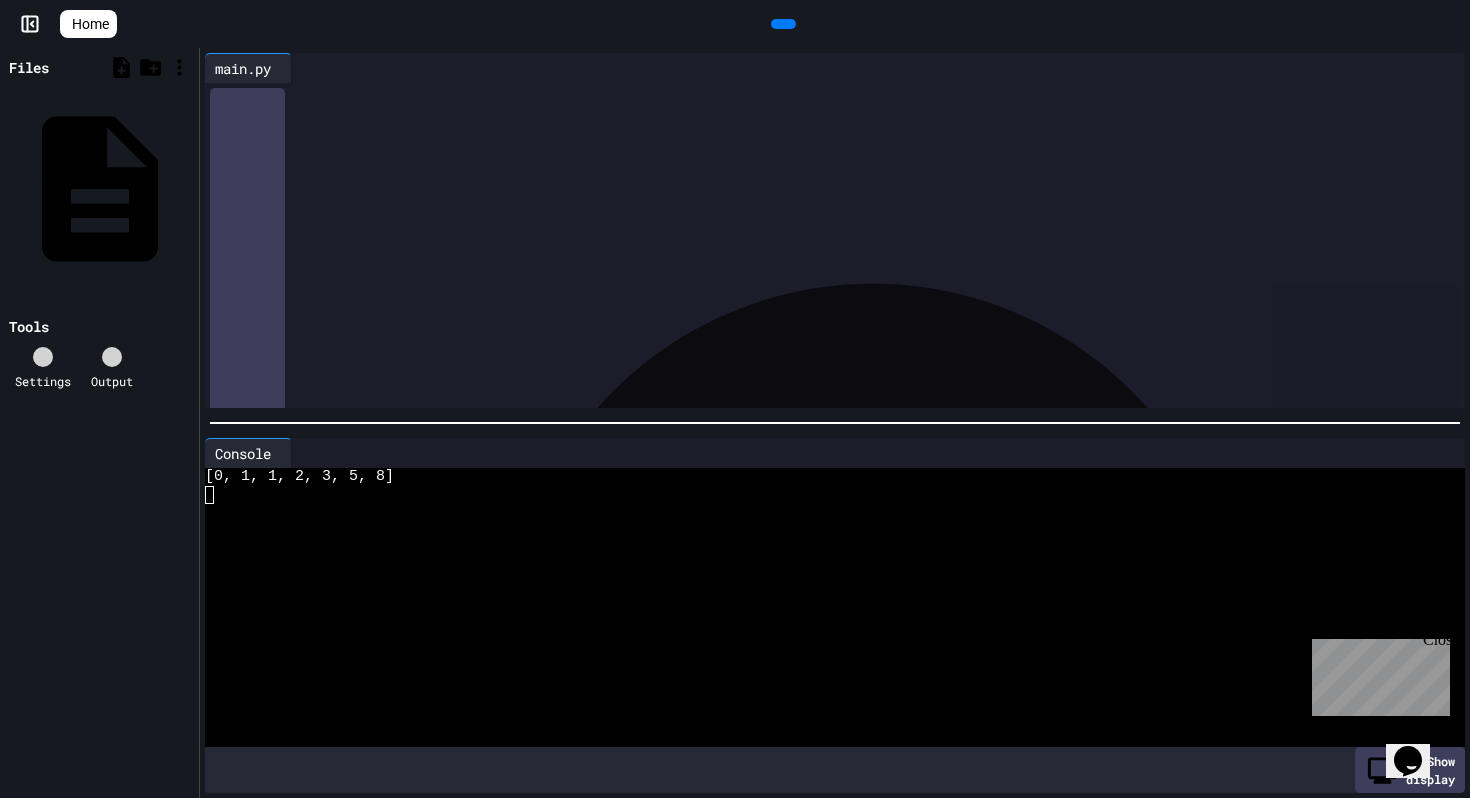 scroll, scrollTop: 0, scrollLeft: 0, axis: both 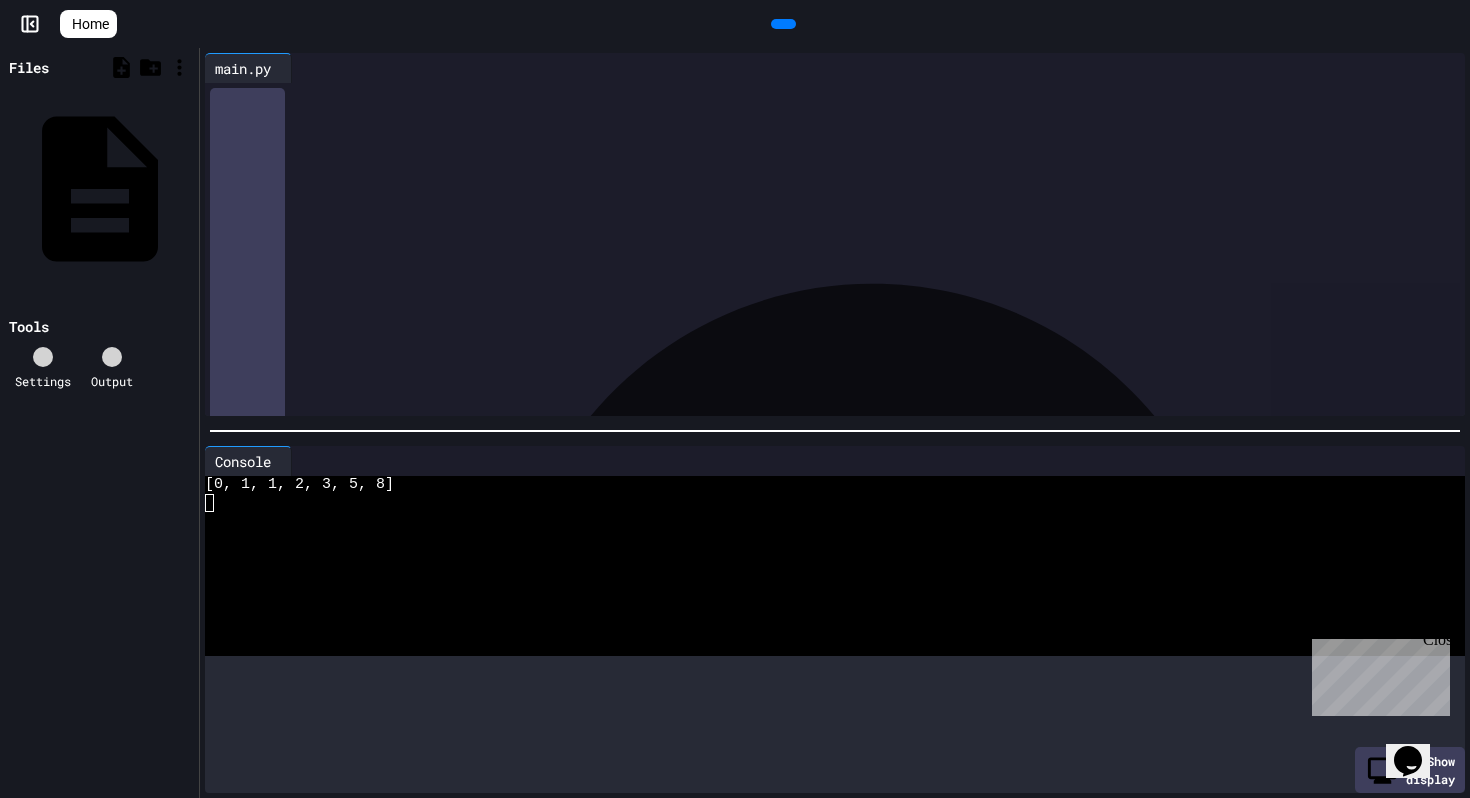 click at bounding box center [835, 431] 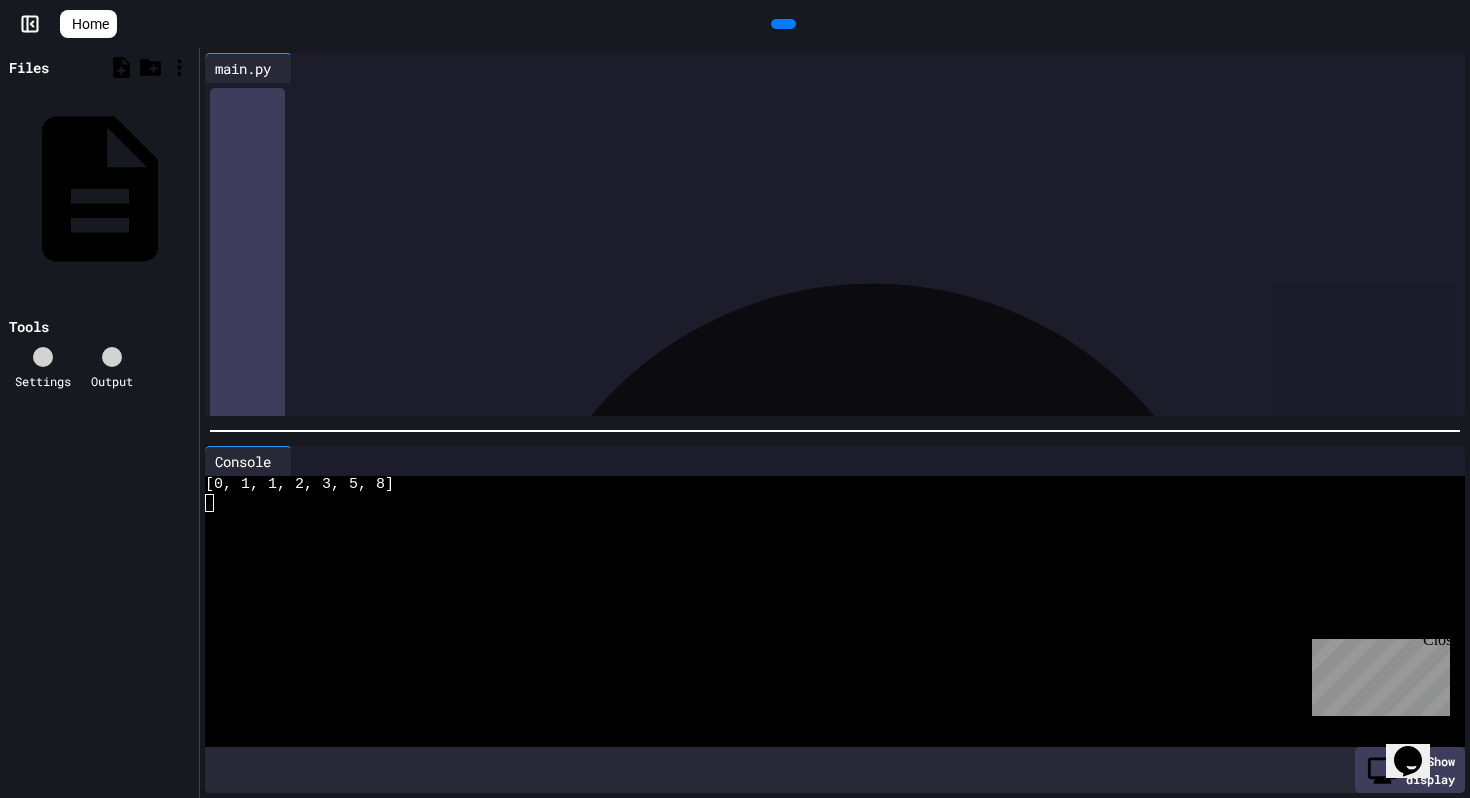 scroll, scrollTop: 0, scrollLeft: 0, axis: both 